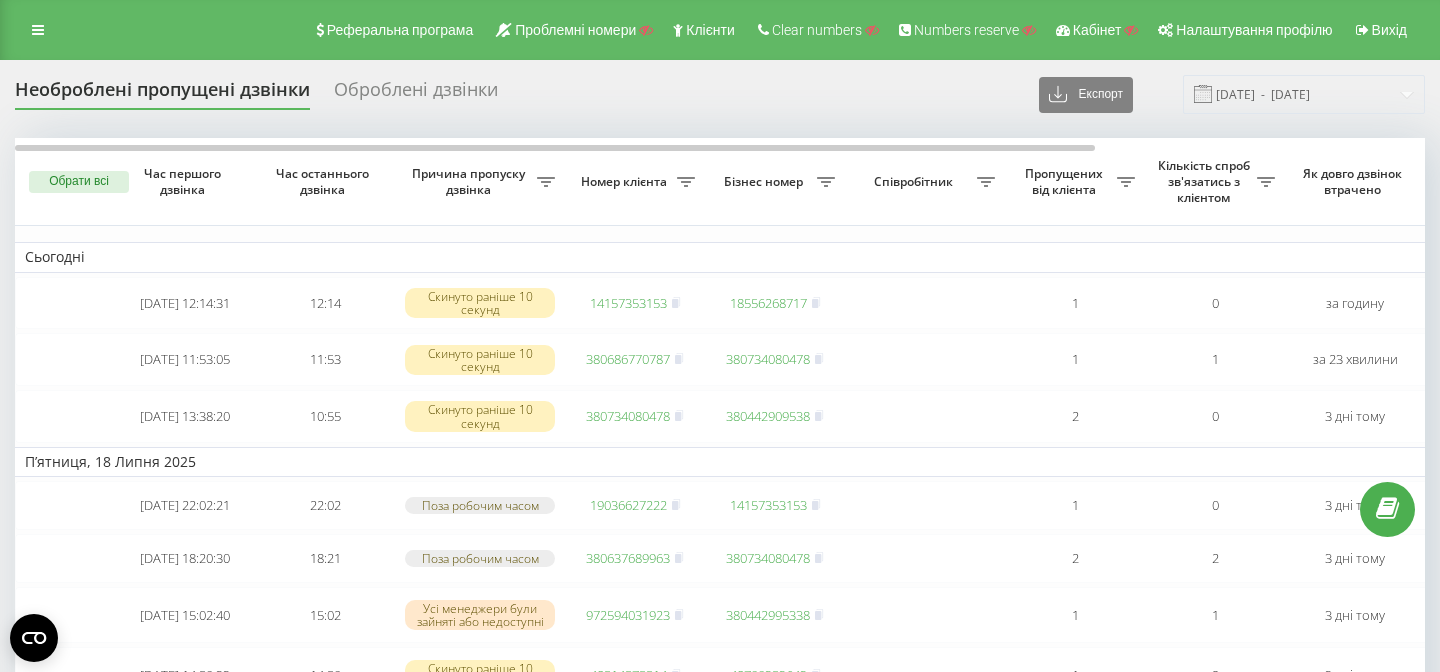 scroll, scrollTop: 0, scrollLeft: 0, axis: both 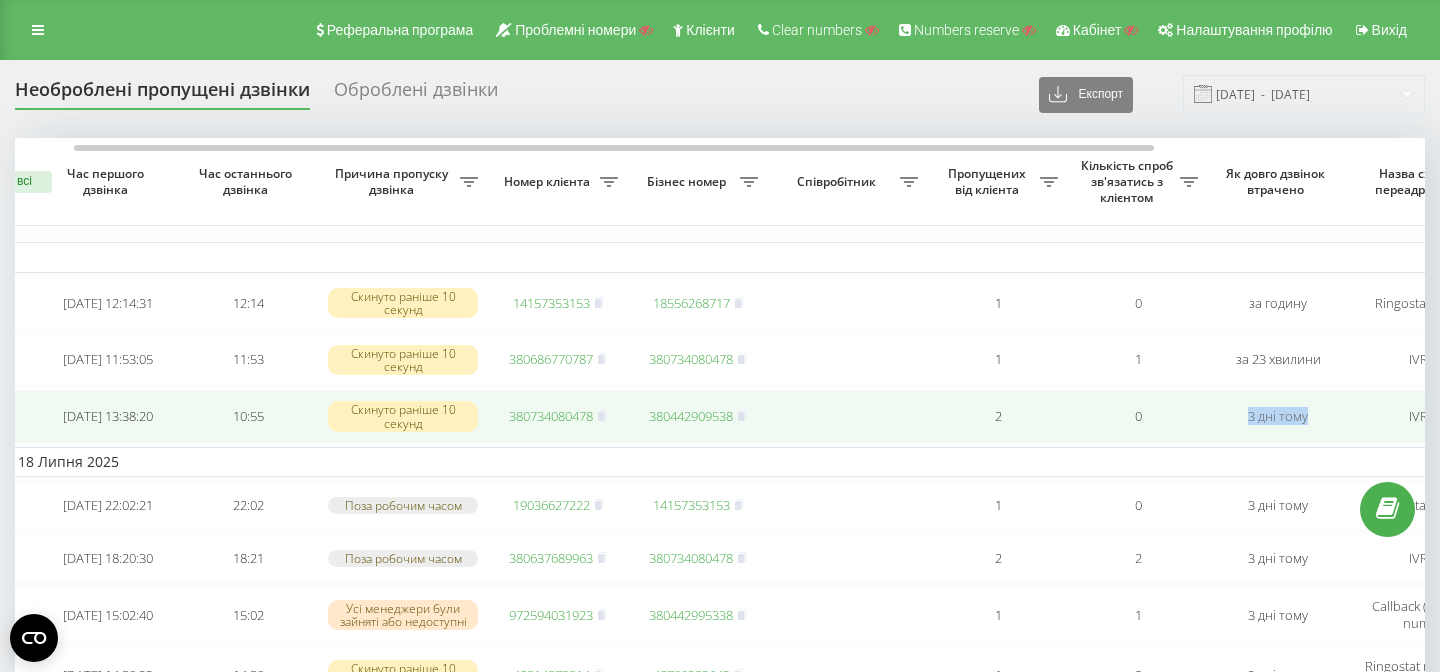 drag, startPoint x: 1317, startPoint y: 421, endPoint x: 1207, endPoint y: 438, distance: 111.305885 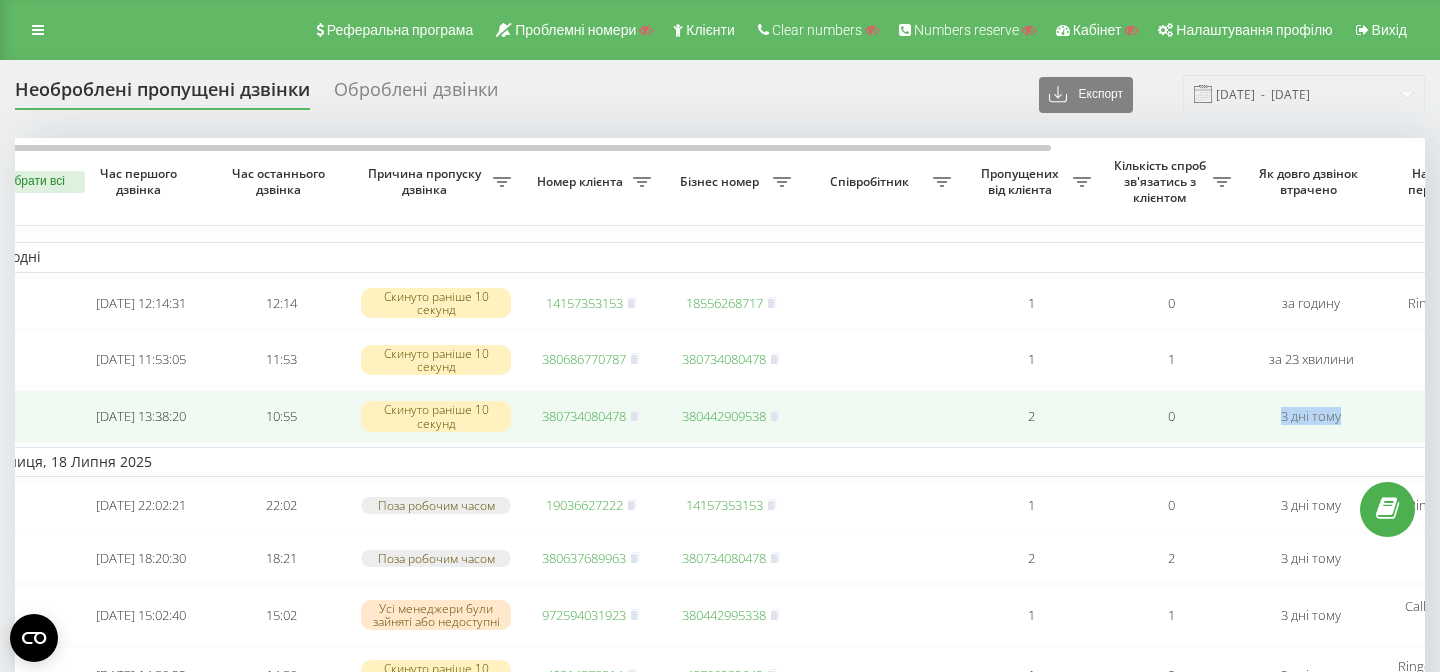 scroll, scrollTop: 0, scrollLeft: 0, axis: both 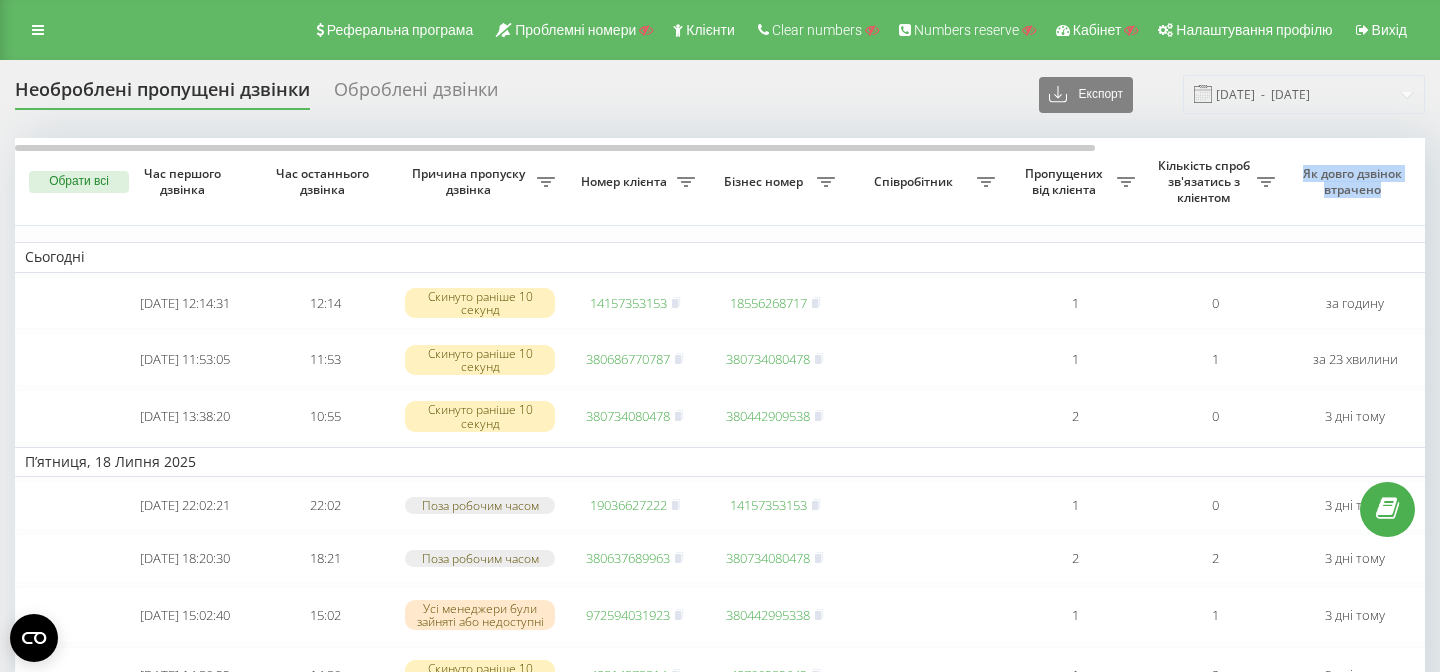 drag, startPoint x: 1300, startPoint y: 168, endPoint x: 1398, endPoint y: 198, distance: 102.48902 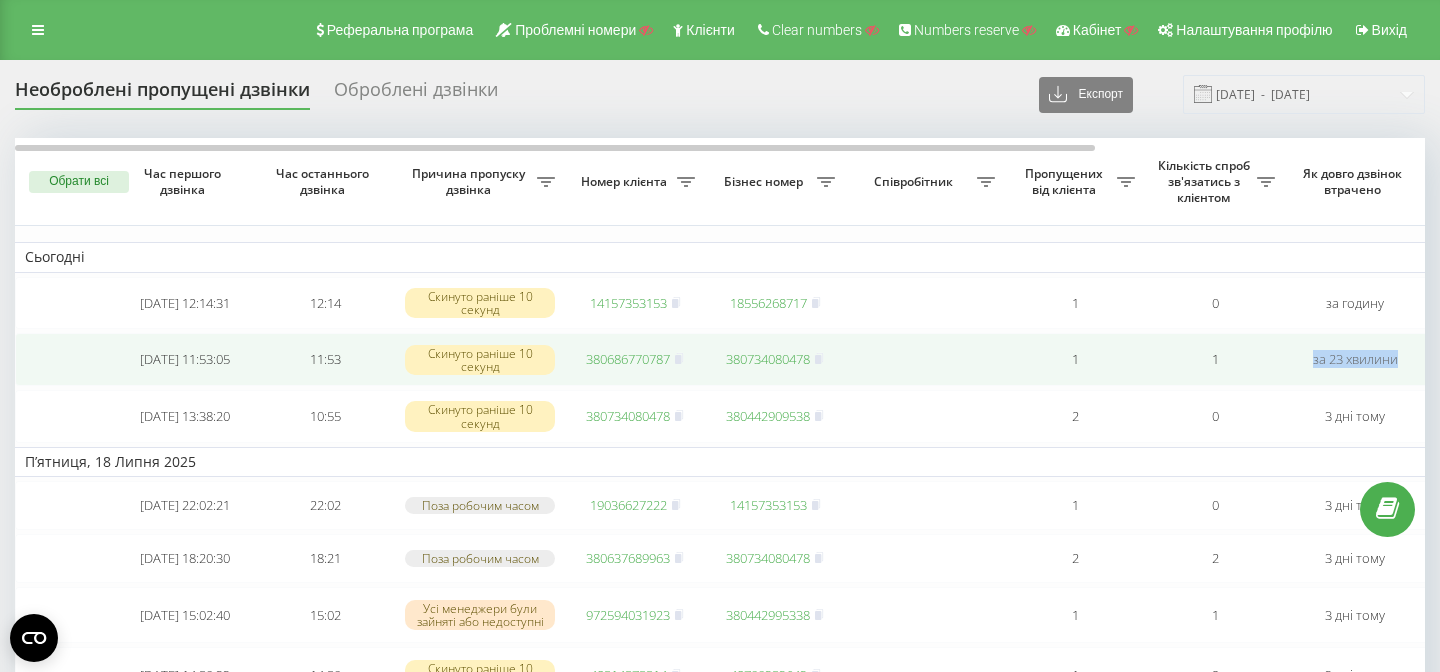 drag, startPoint x: 1314, startPoint y: 366, endPoint x: 1402, endPoint y: 363, distance: 88.051125 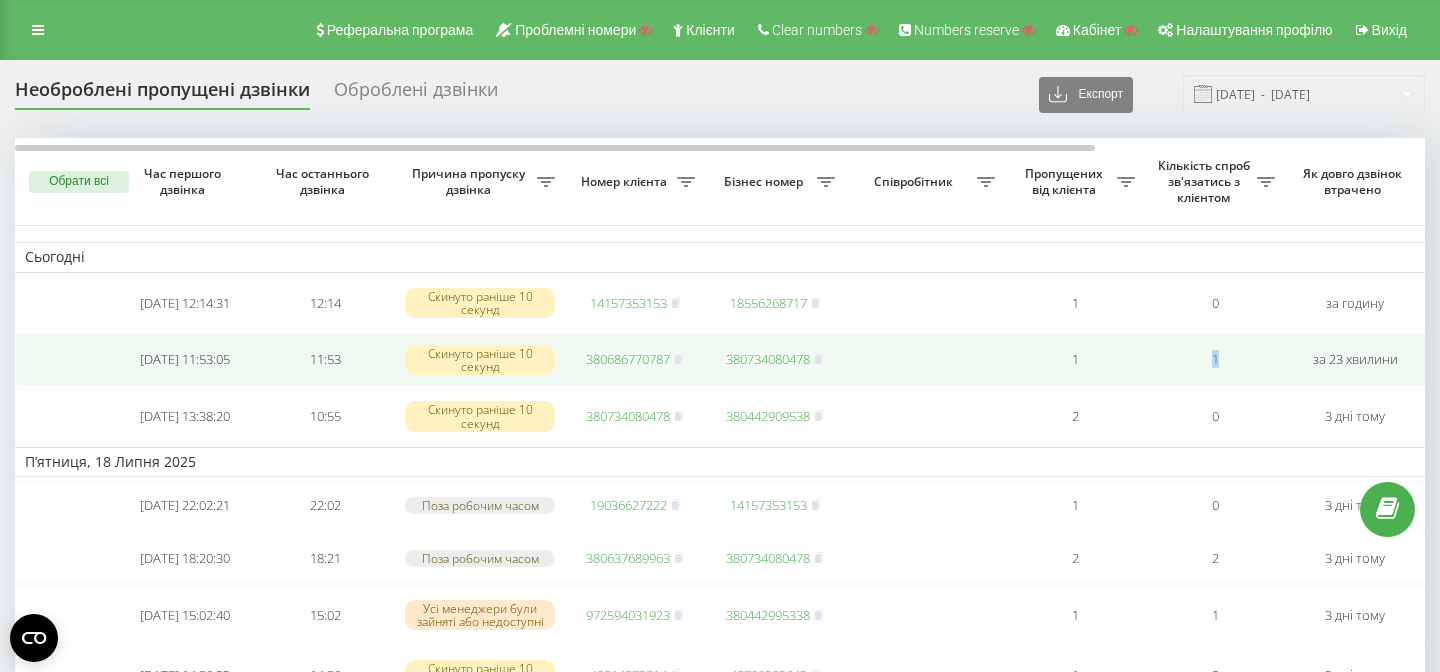 drag, startPoint x: 1245, startPoint y: 354, endPoint x: 1209, endPoint y: 382, distance: 45.607018 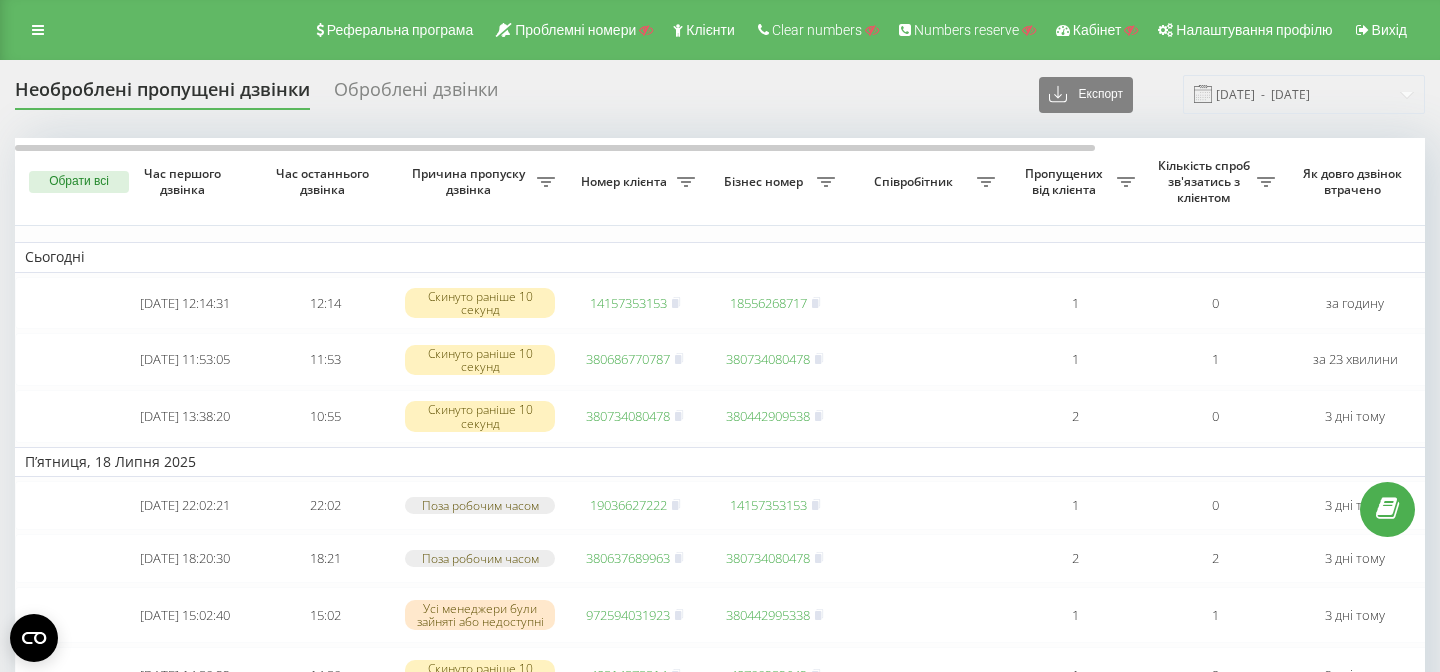 drag, startPoint x: 1160, startPoint y: 170, endPoint x: 1242, endPoint y: 206, distance: 89.55445 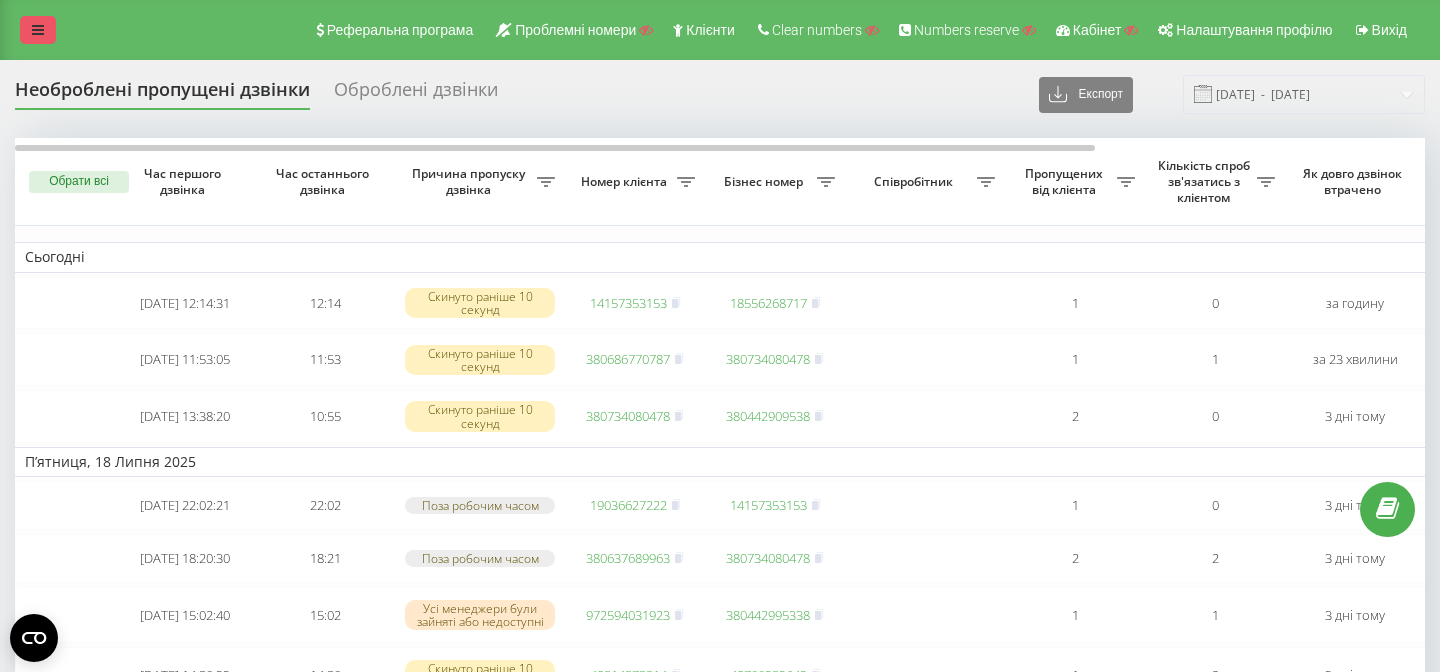 click at bounding box center [38, 30] 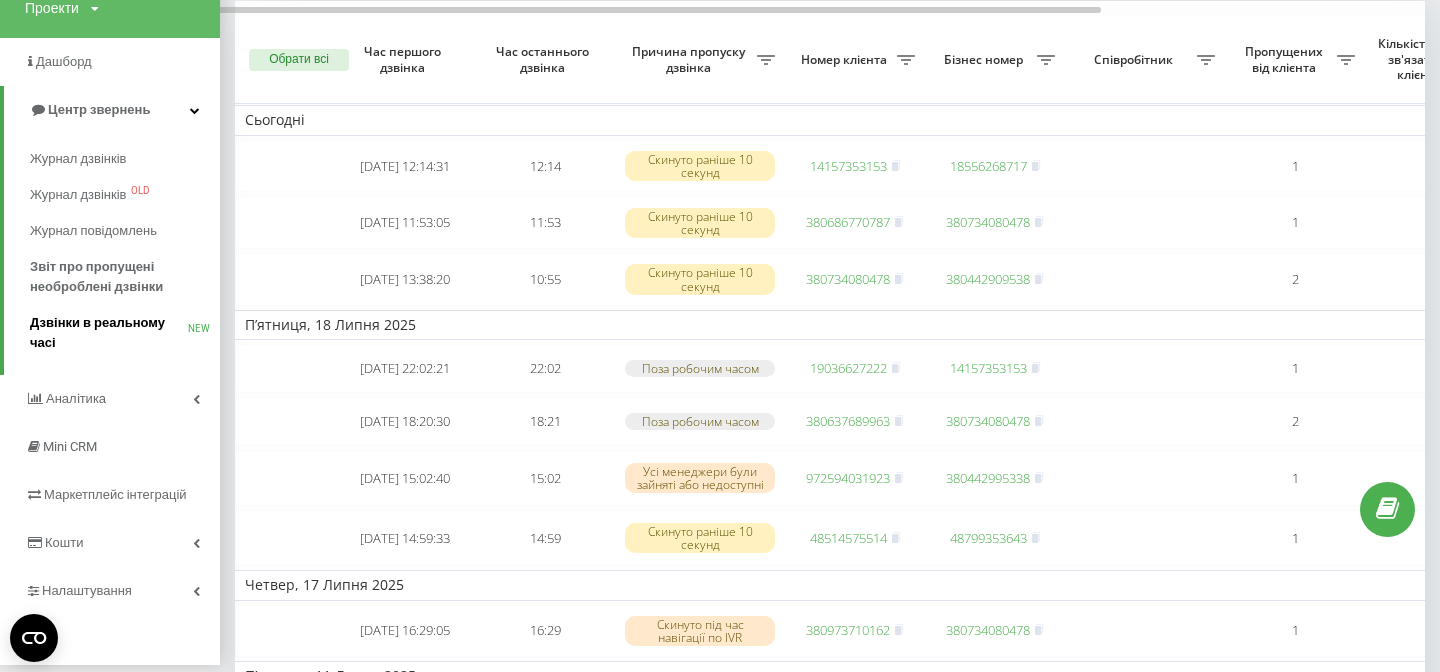 scroll, scrollTop: 151, scrollLeft: 0, axis: vertical 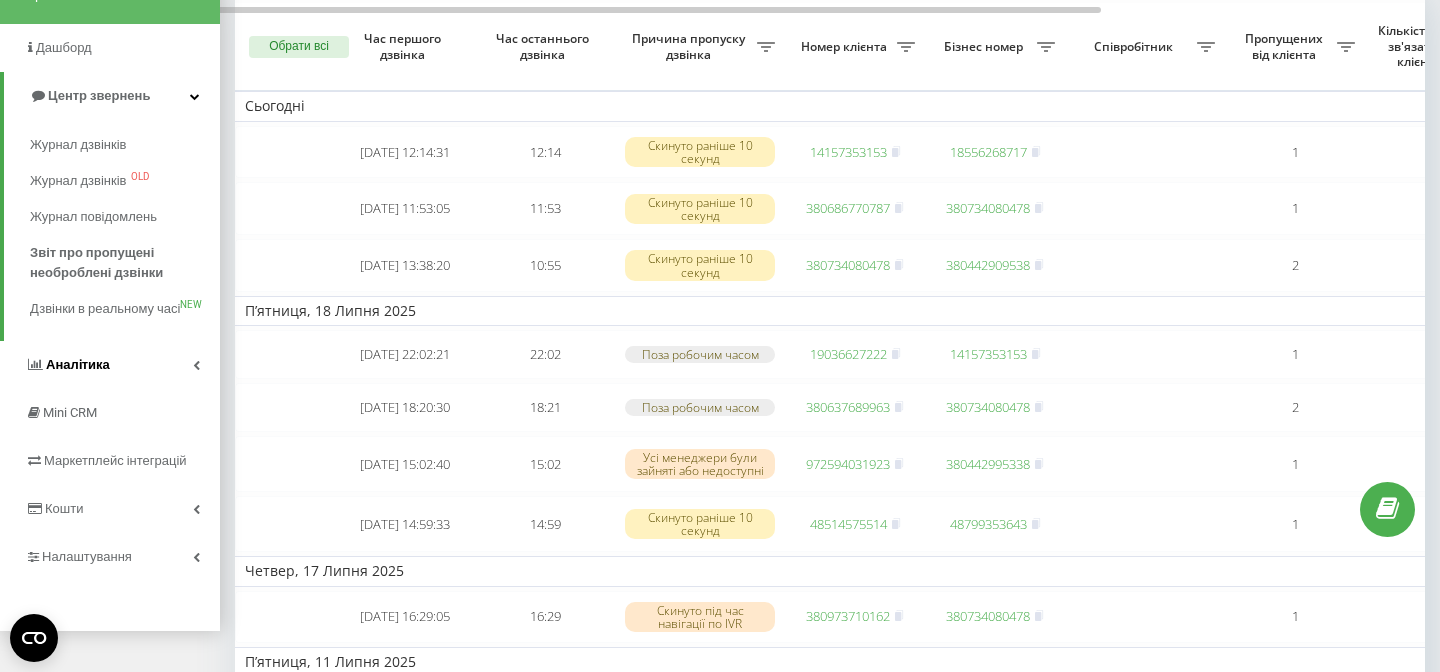 click on "Аналiтика" at bounding box center [78, 364] 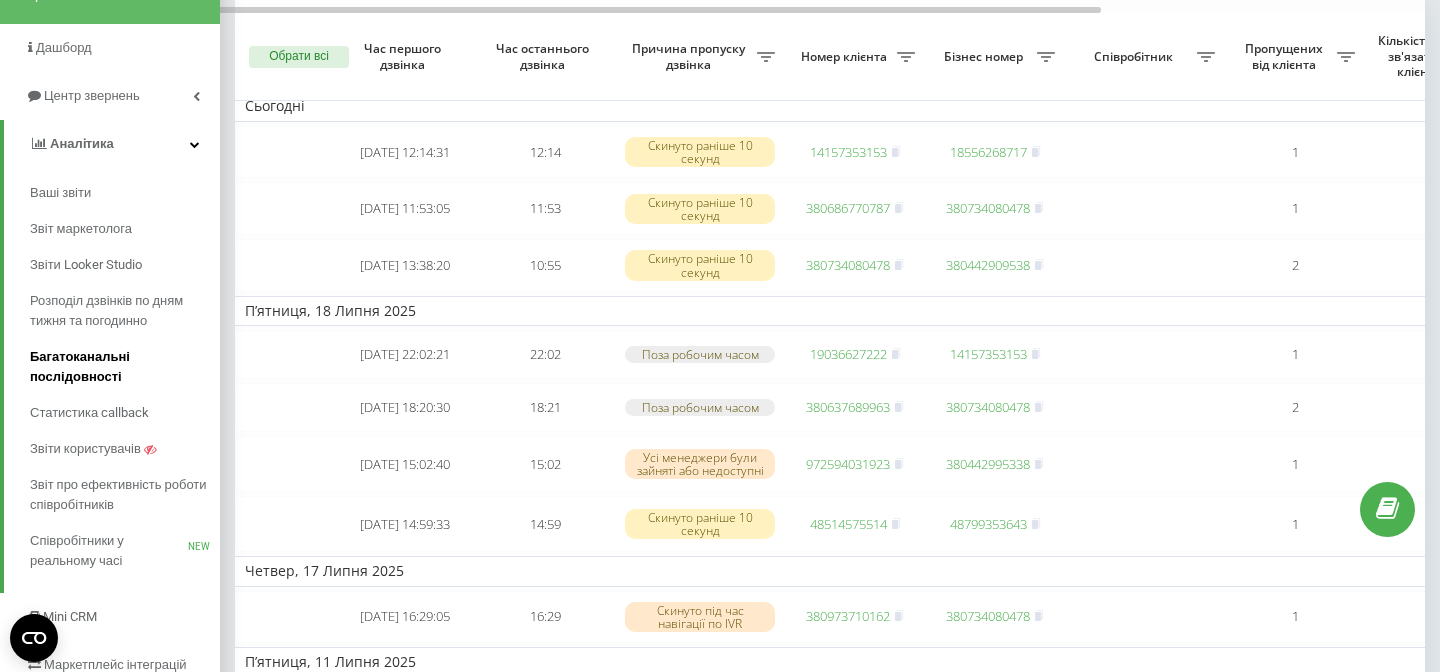 scroll, scrollTop: 165, scrollLeft: 0, axis: vertical 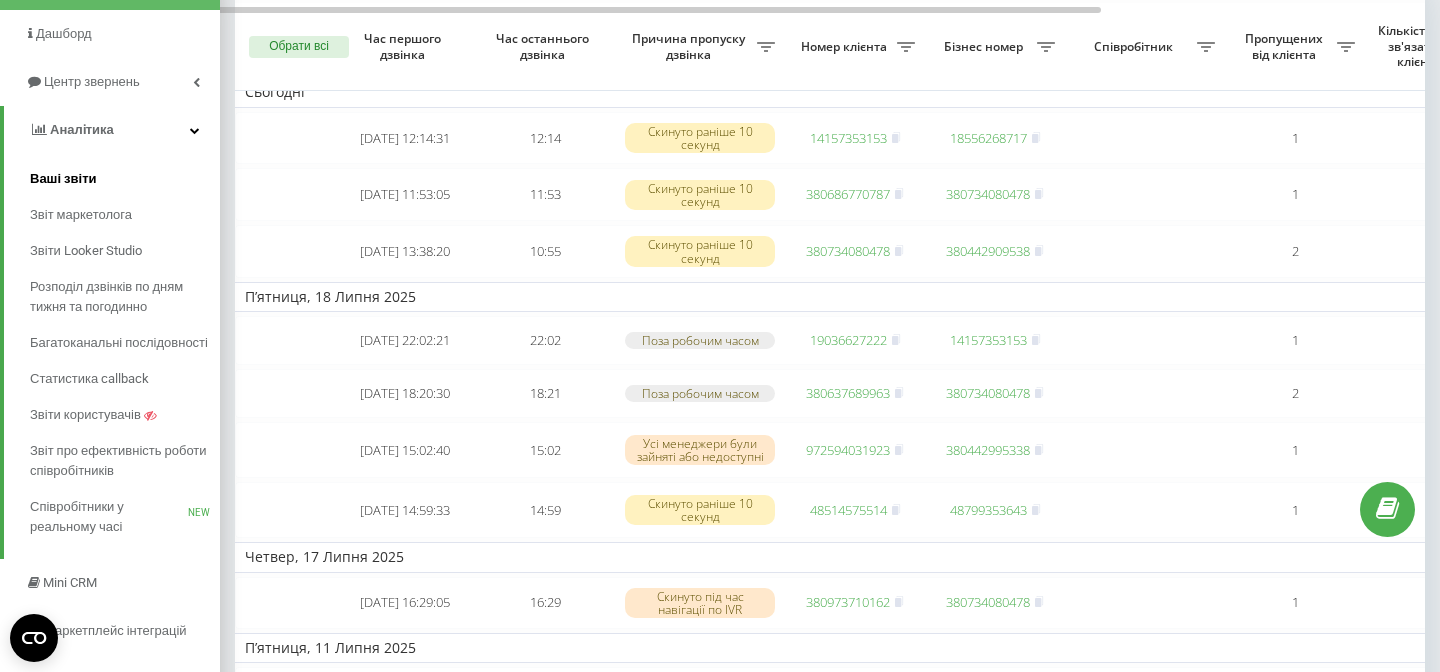click on "Ваші звіти" at bounding box center (63, 179) 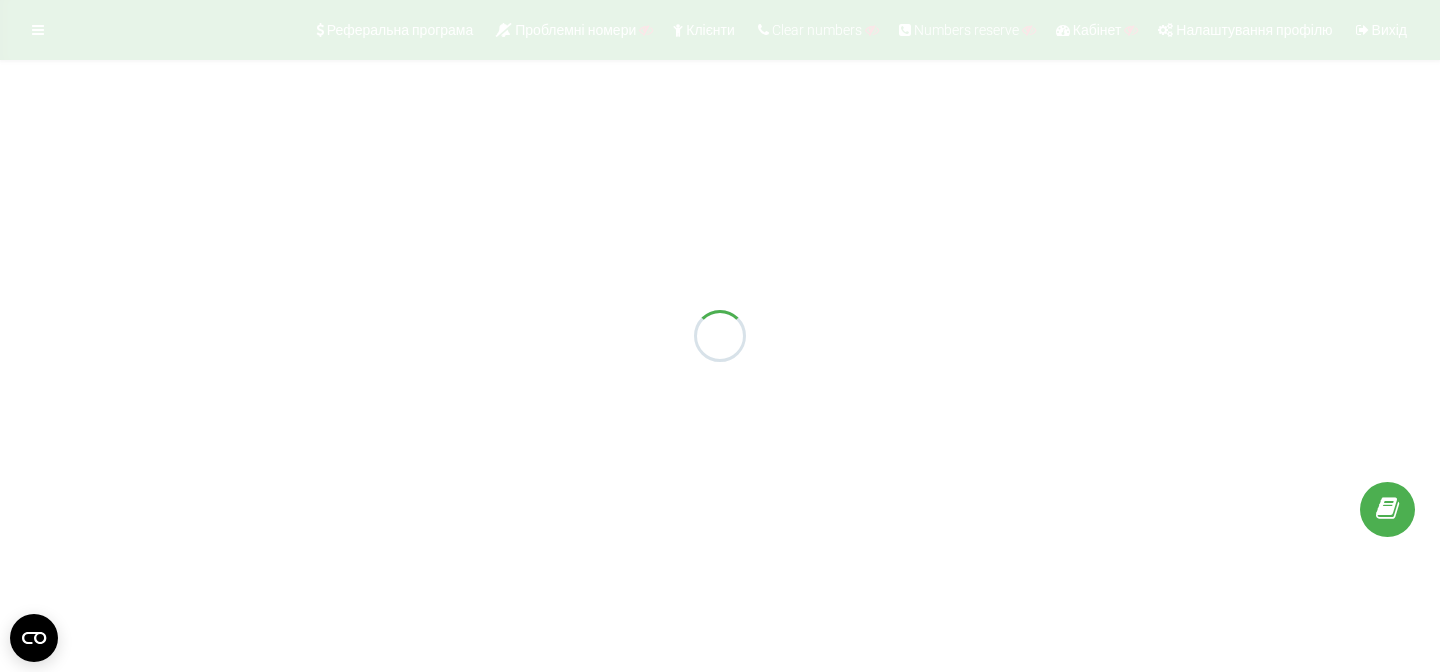 scroll, scrollTop: 0, scrollLeft: 0, axis: both 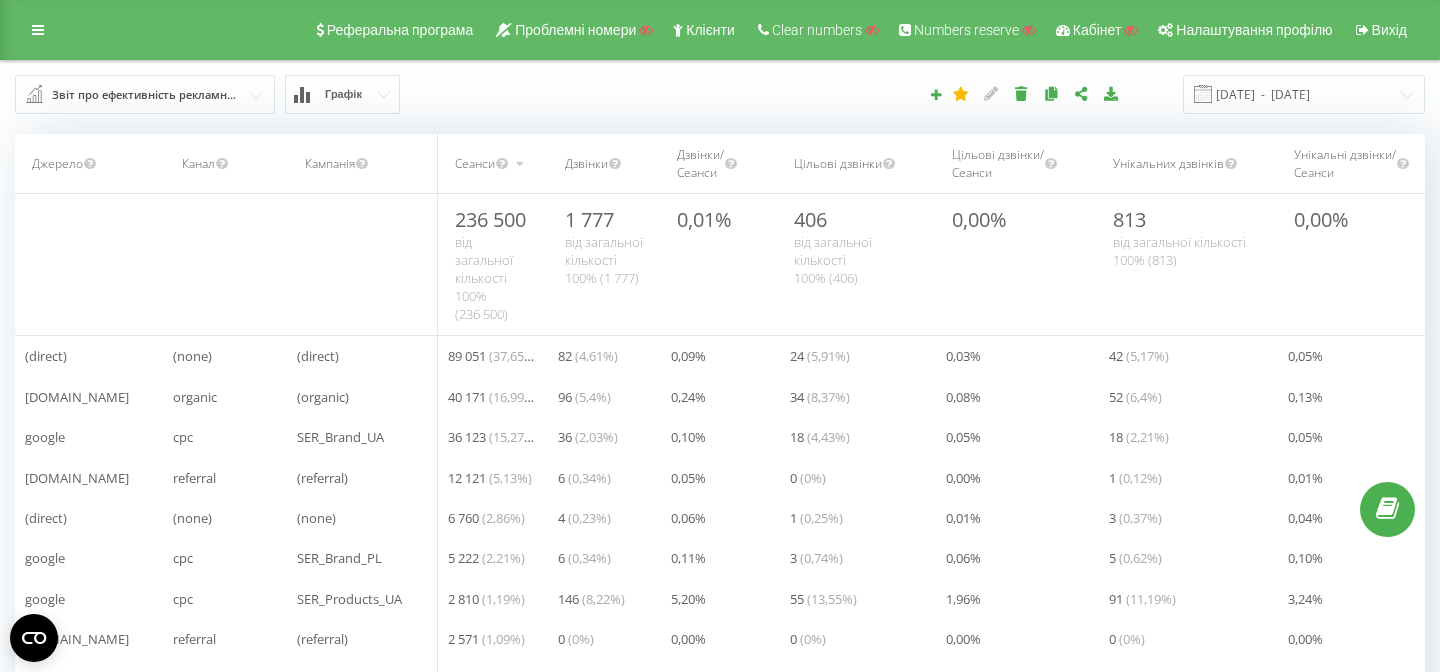 click on "Звіт про ефективність рекламних кампаній" at bounding box center (146, 95) 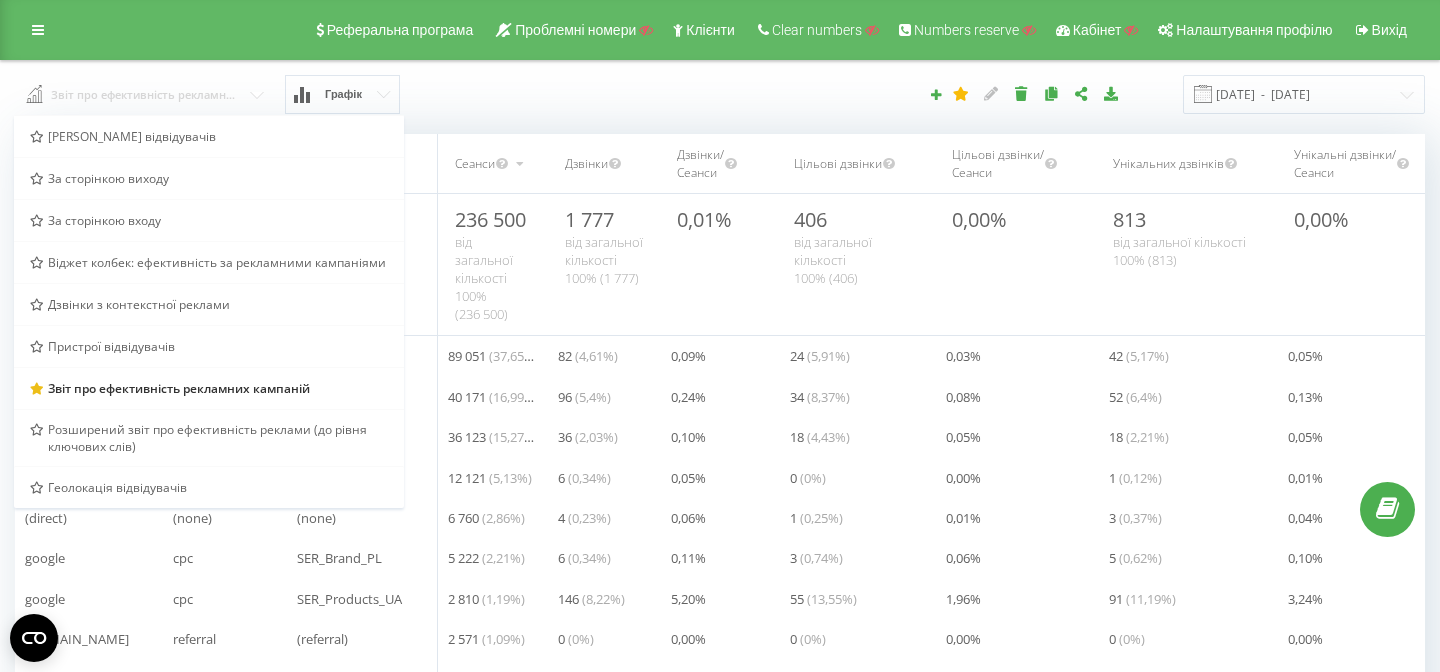 click at bounding box center [146, 93] 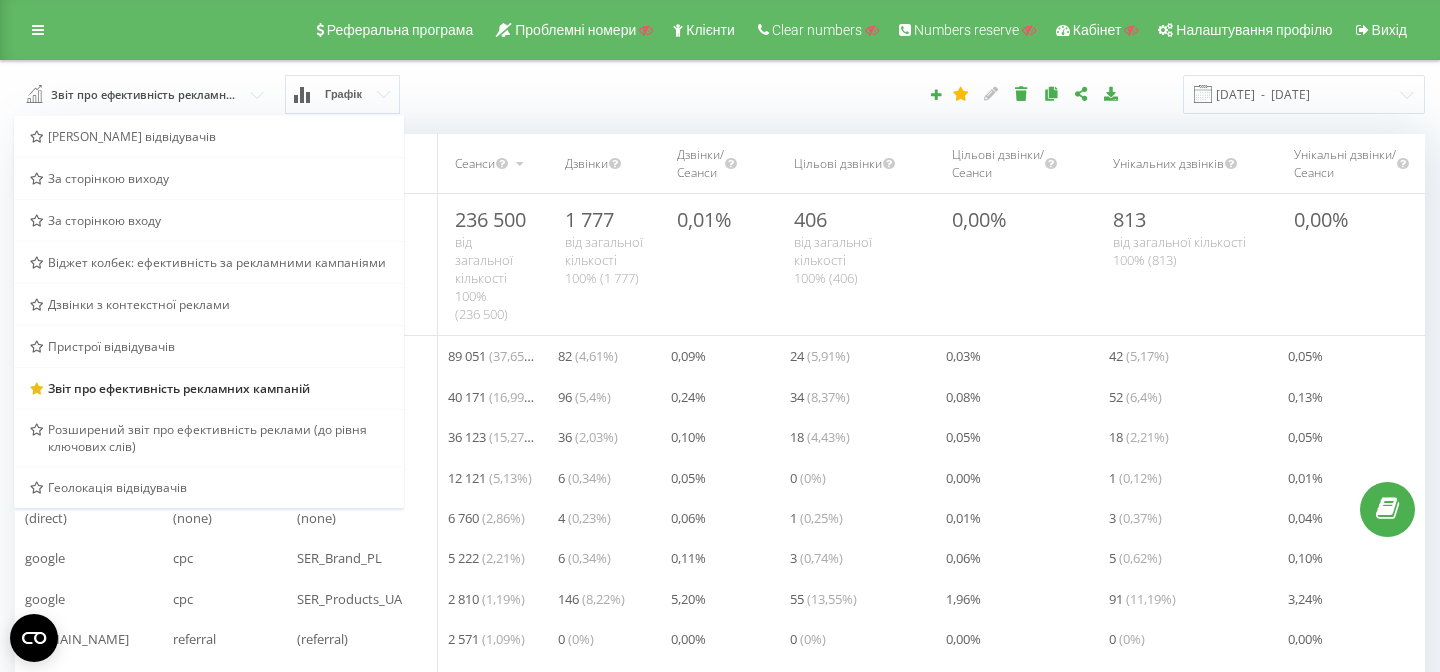 click on "Звіт про ефективність рекламних кампаній Браузер відвідувачів За сторінкою виходу За сторінкою входу Віджет колбек: ефективність за рекламними кампаніями Дзвінки з контекстної реклами Пристрої відвідувачів Звіт про ефективність рекламних кампаній Розширений звіт про ефективність реклами (до рівня ключових слів) Геолокація відвідувачів Графік" at bounding box center (270, 94) 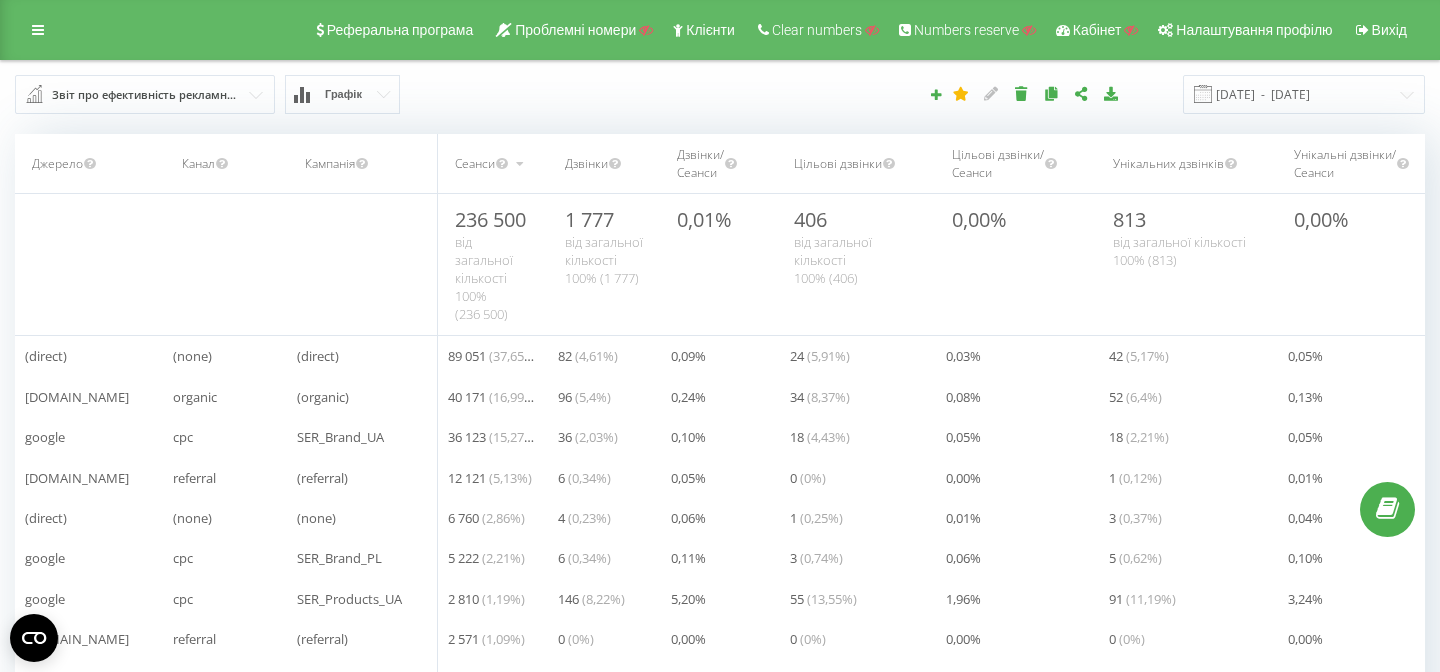 click on "Джерело" at bounding box center [57, 163] 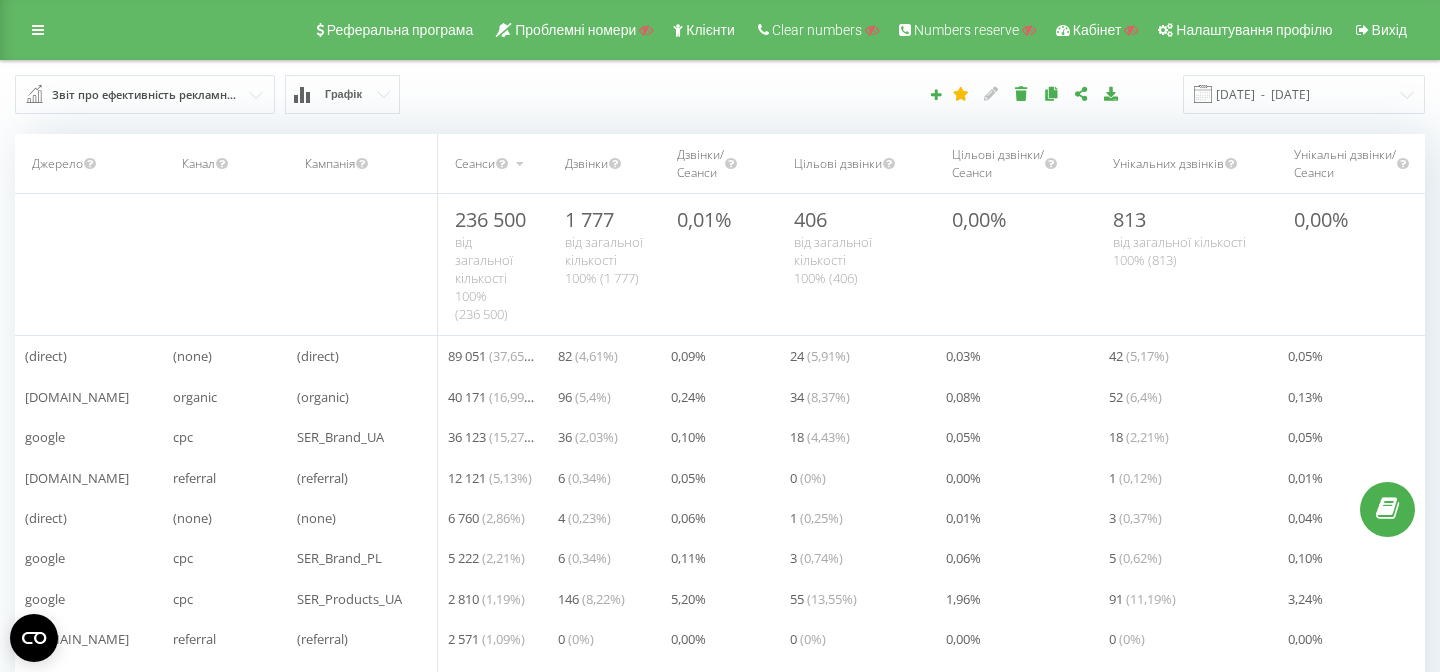 click on "www.google.com" at bounding box center (77, 397) 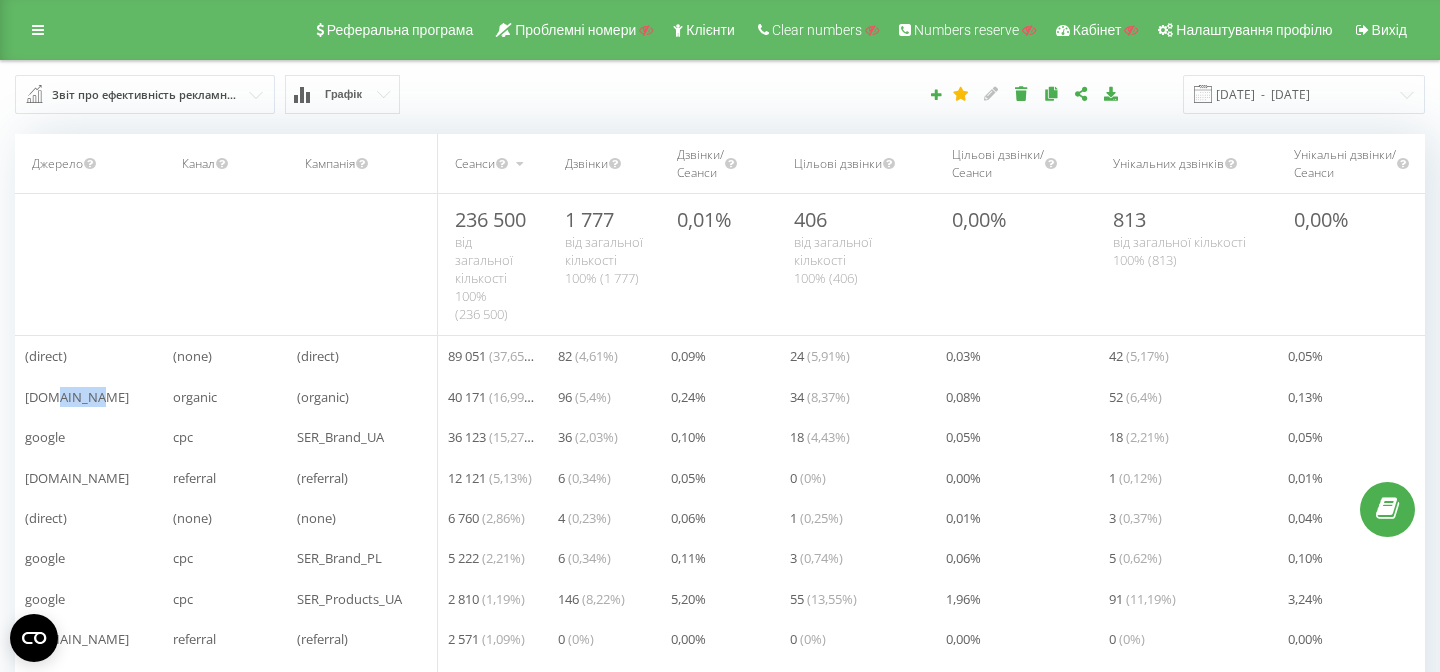 click on "www.google.com" at bounding box center [77, 397] 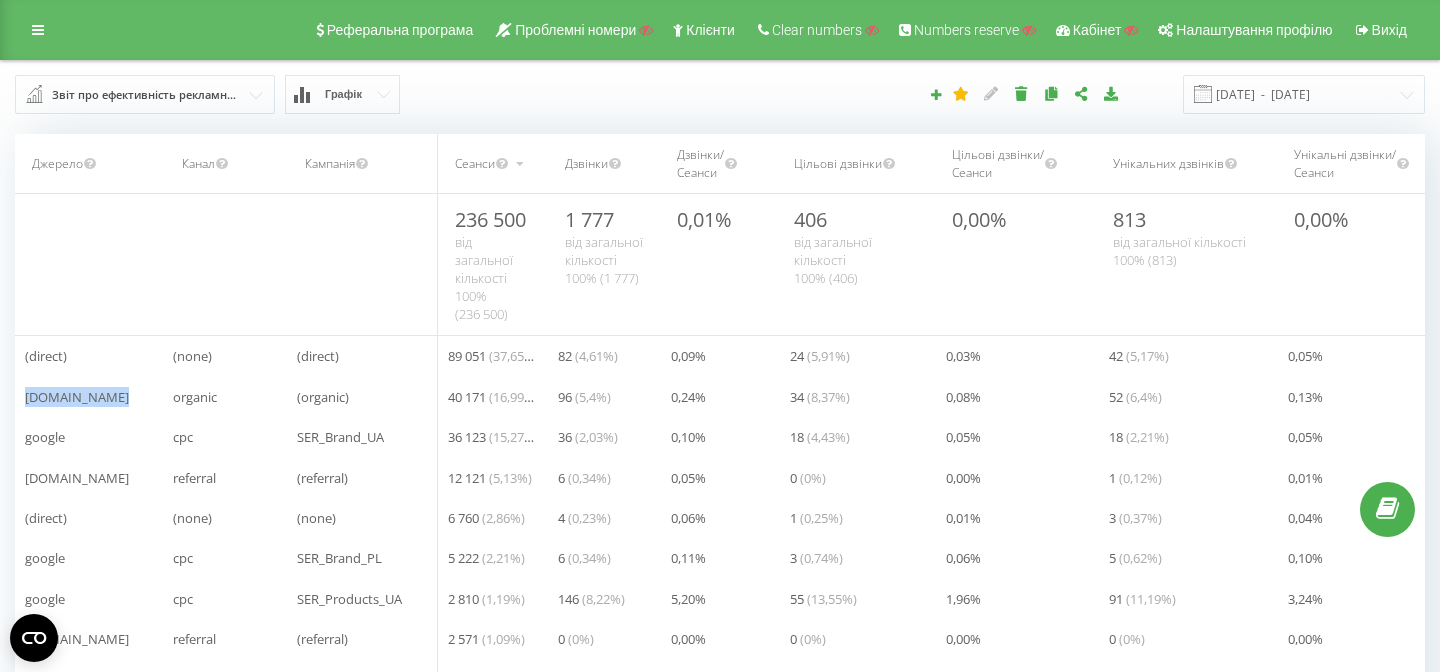 click on "www.google.com" at bounding box center (77, 397) 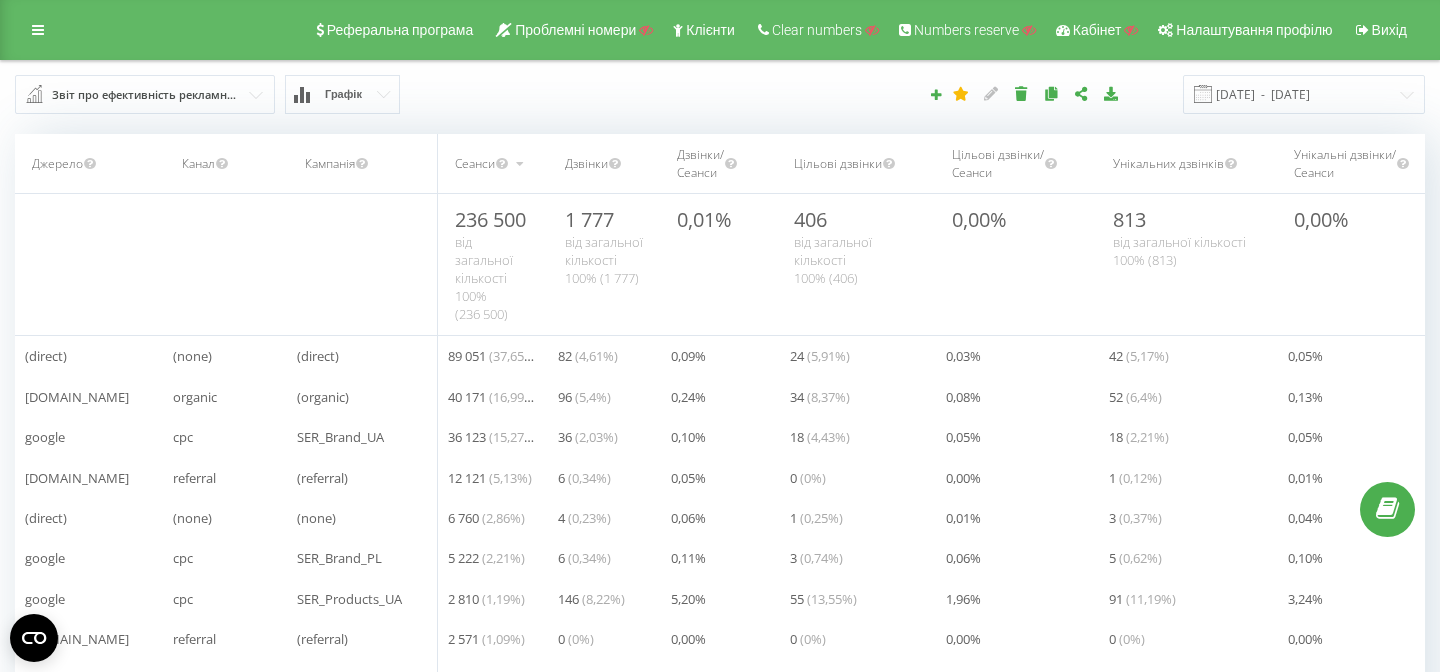 click on "organic" at bounding box center (195, 397) 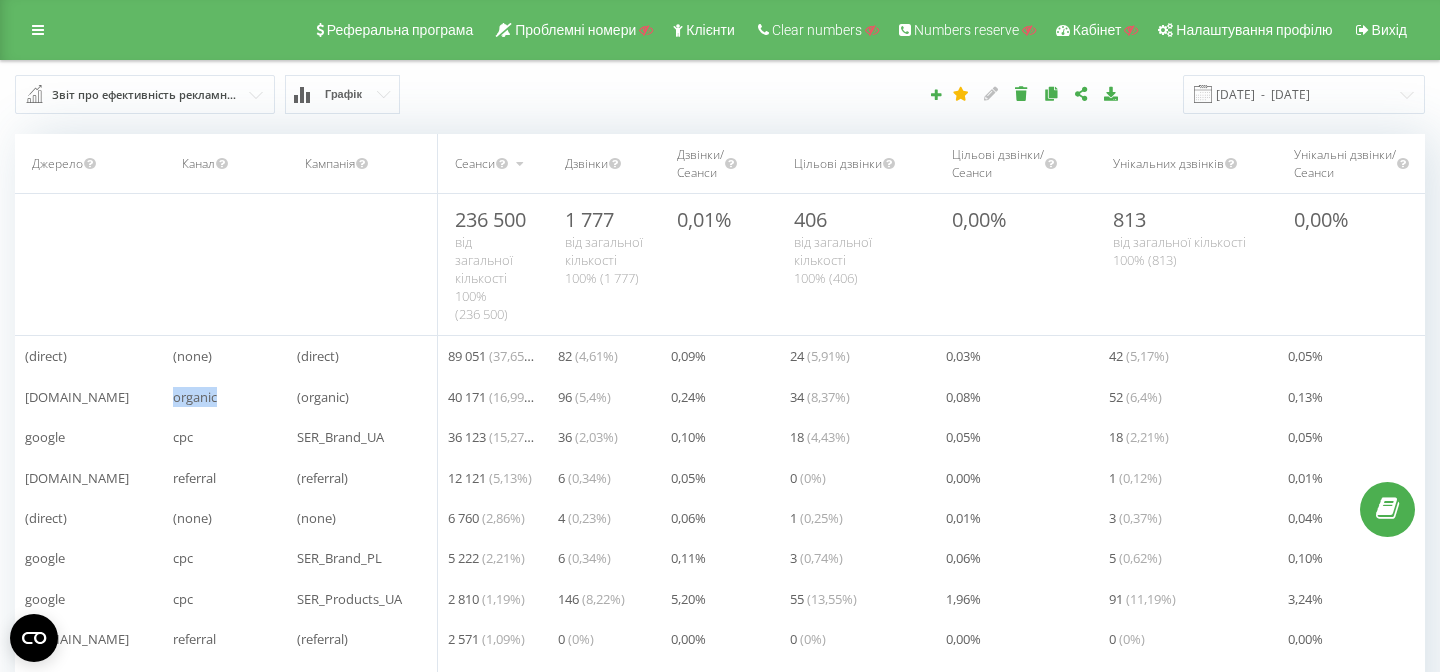 click on "organic" at bounding box center [195, 397] 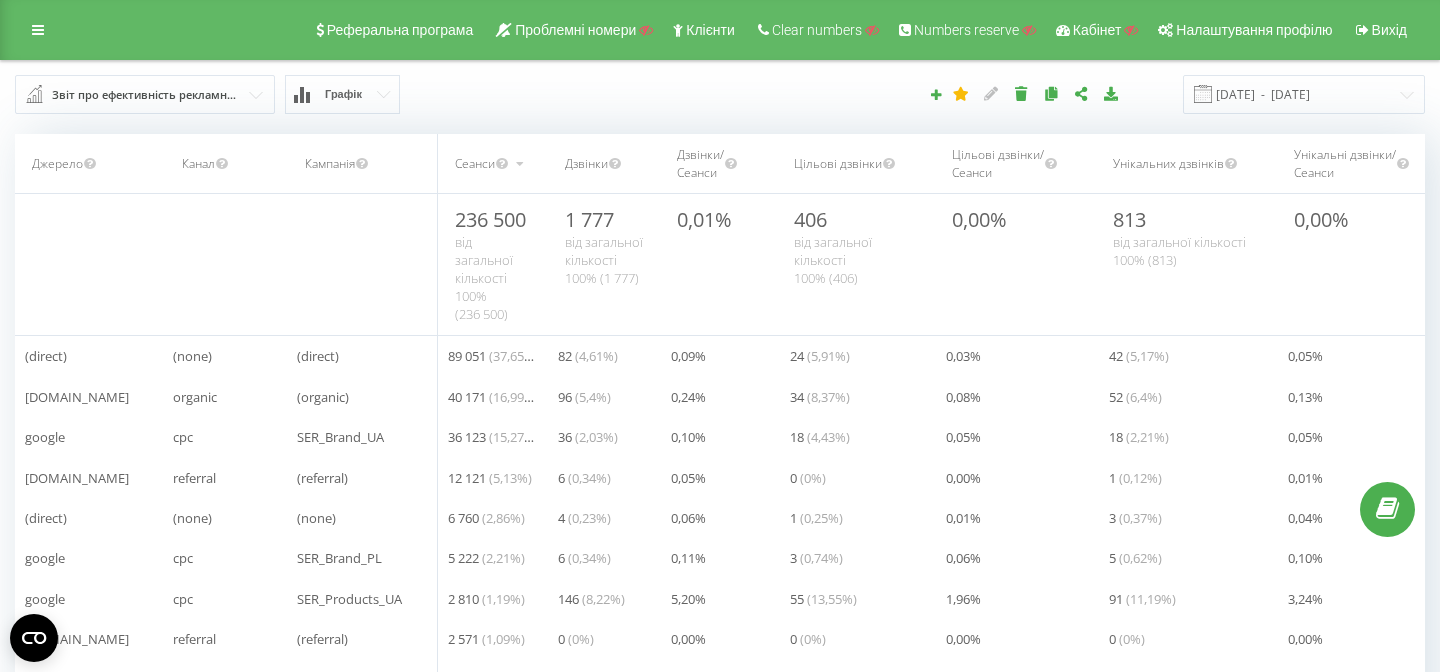 click on "40 171   ( 16,99 %)" at bounding box center [493, 397] 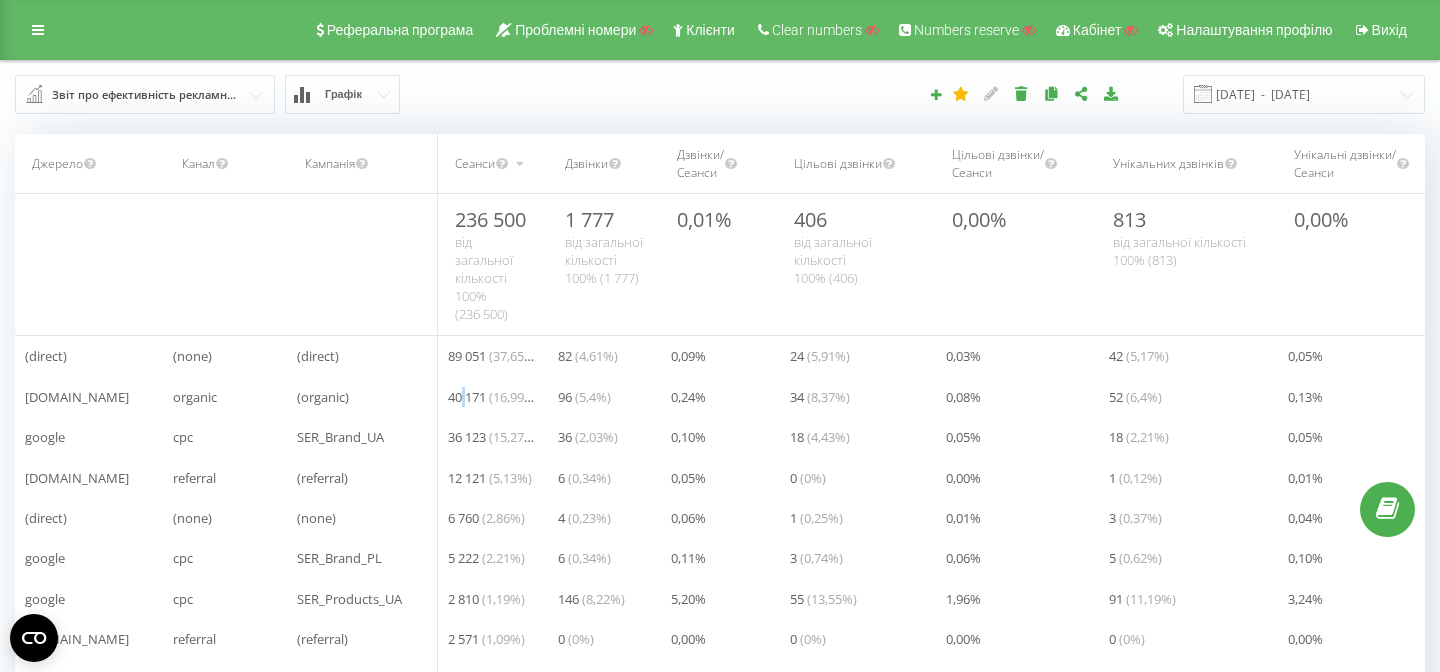 click on "40 171   ( 16,99 %)" at bounding box center [493, 397] 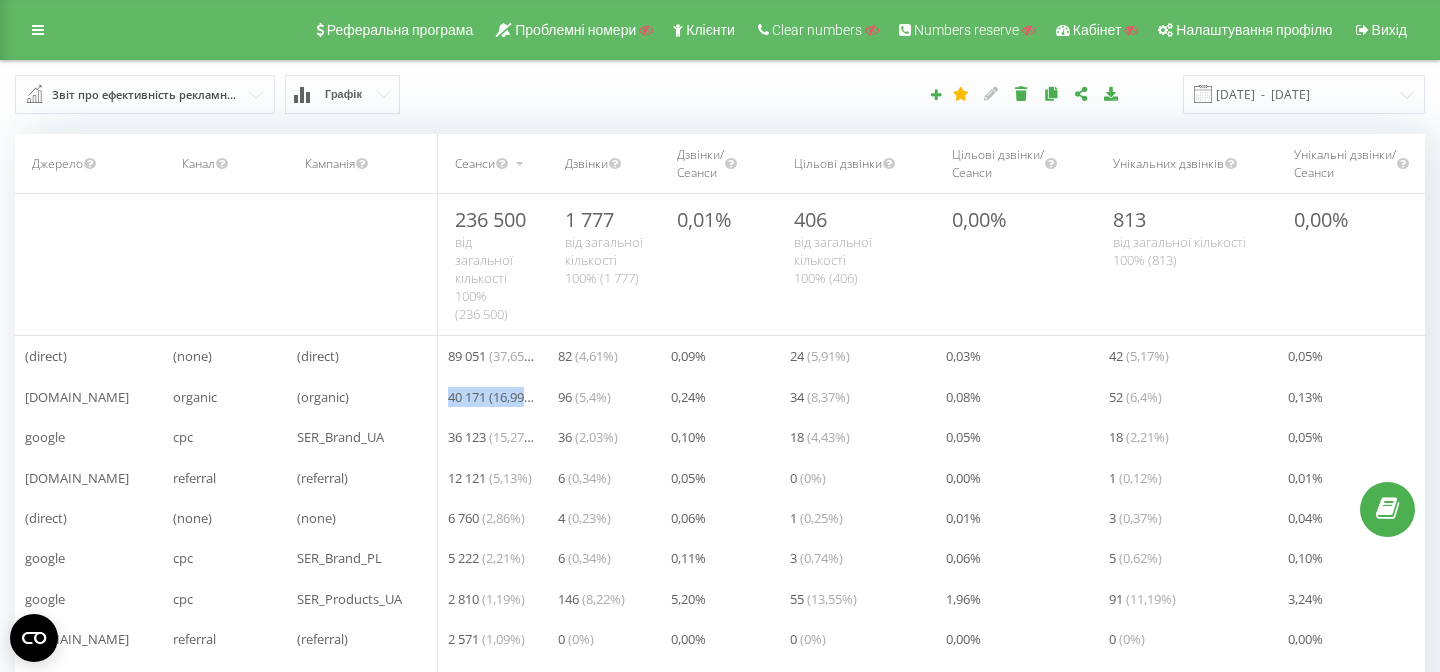 click on "40 171   ( 16,99 %)" at bounding box center [493, 397] 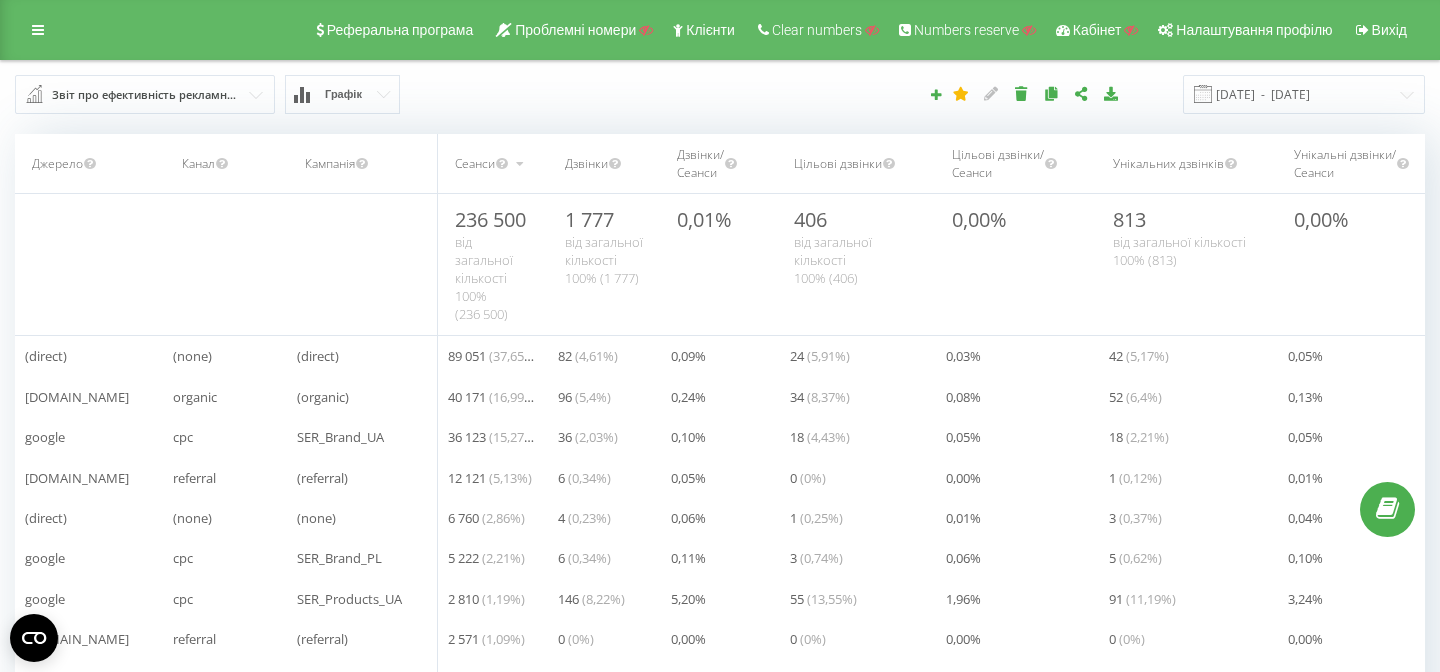 click on "96   ( 5,4 %)" at bounding box center (584, 397) 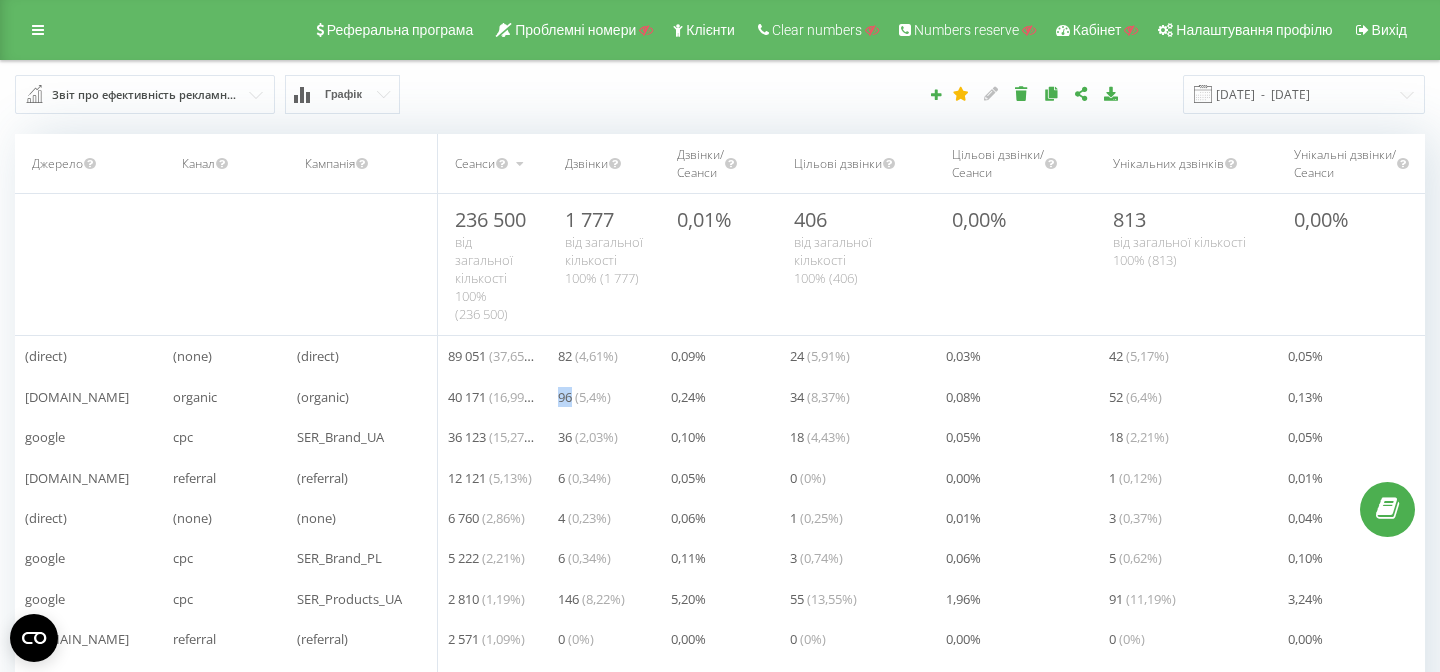 click on "96   ( 5,4 %)" at bounding box center [584, 397] 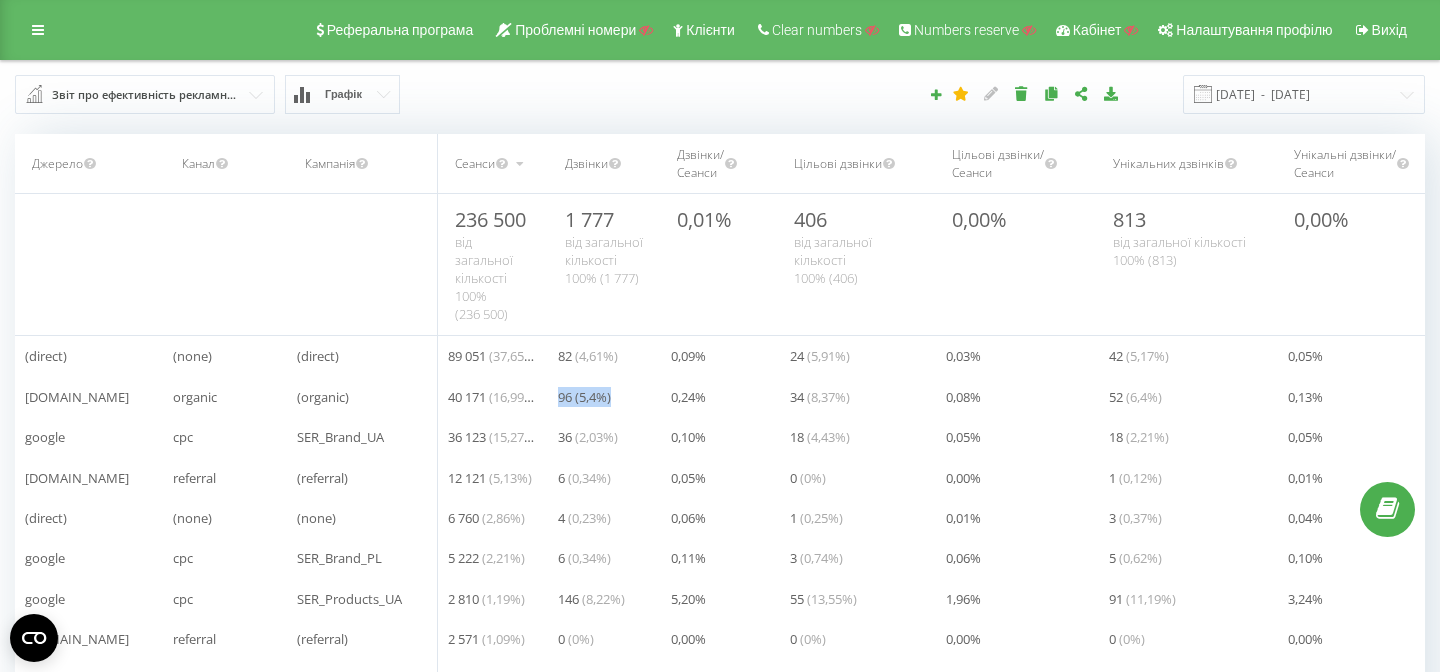 click on "96   ( 5,4 %)" at bounding box center (584, 397) 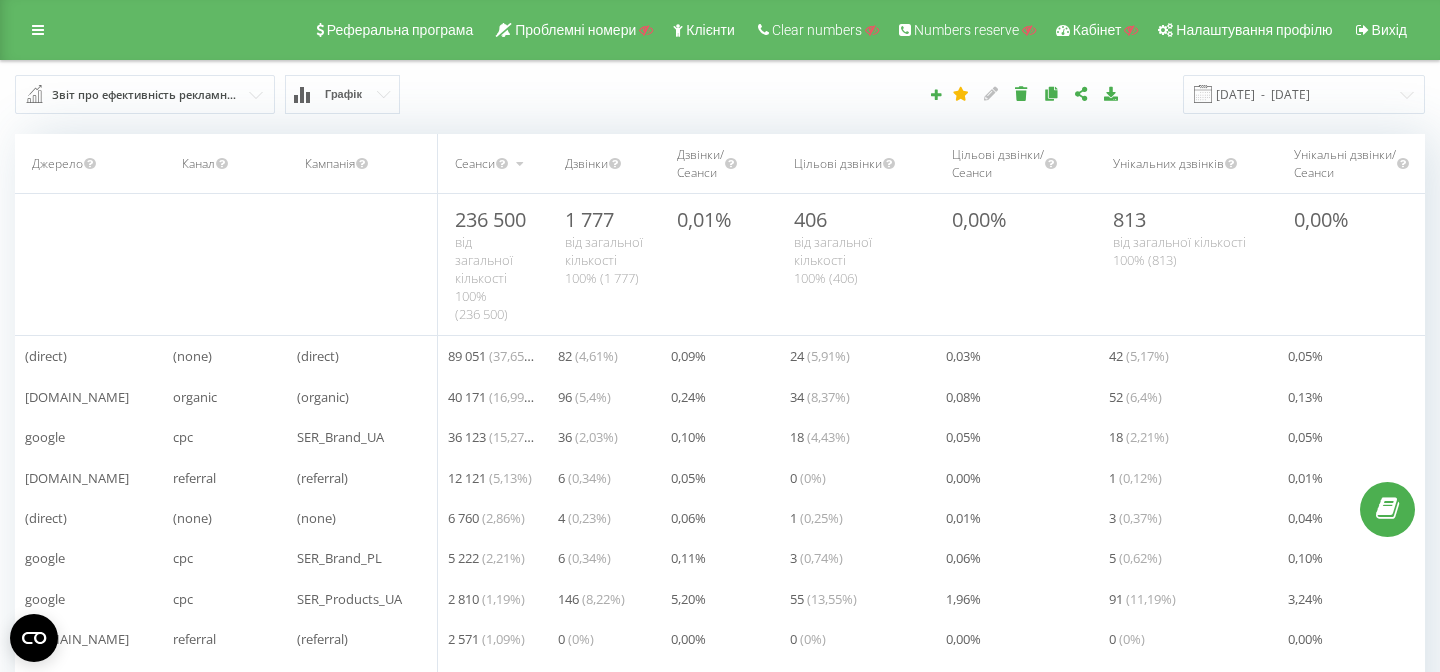 click on "google" at bounding box center (45, 437) 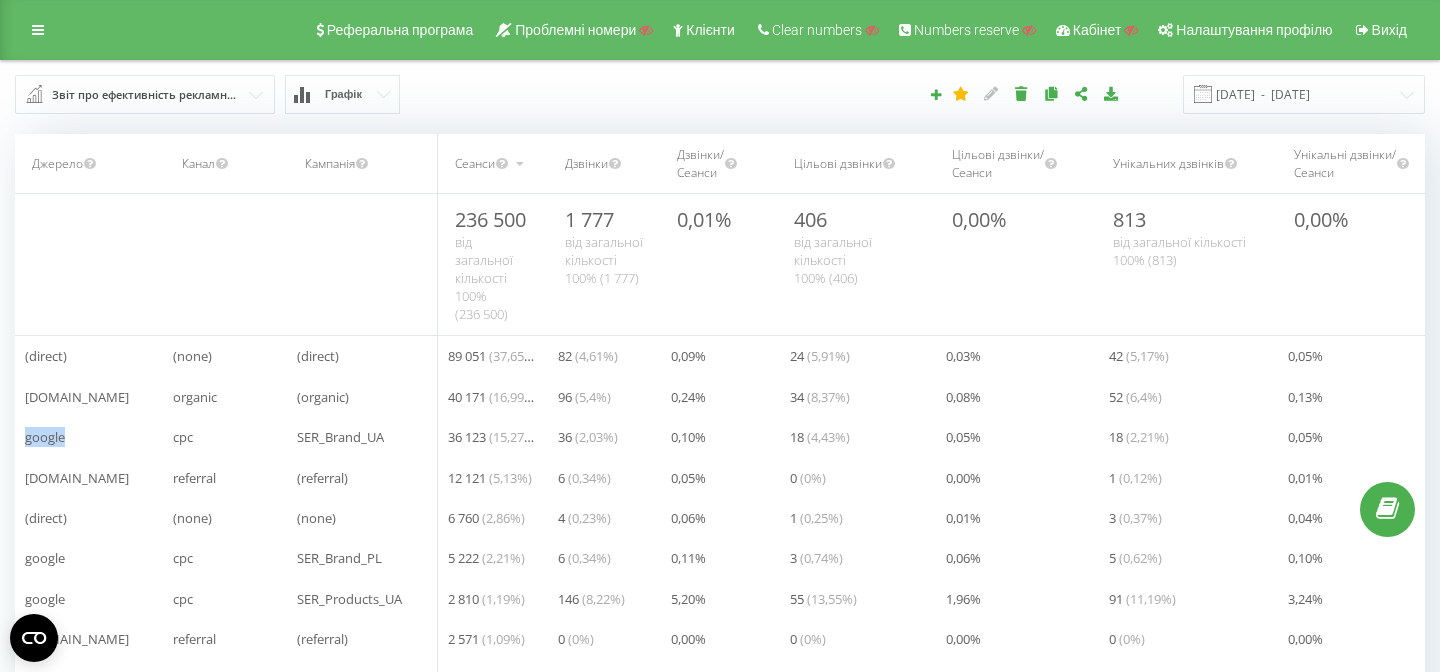 click on "google" at bounding box center [45, 437] 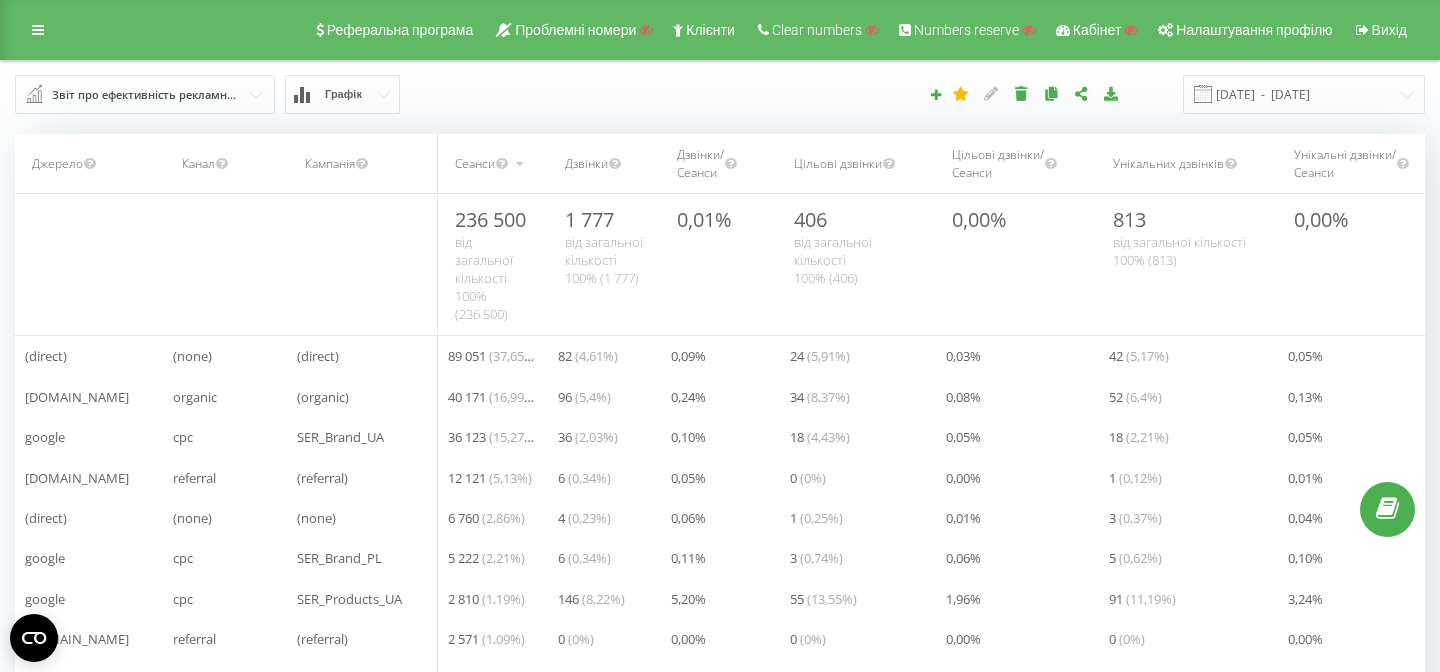 click on "cpc" at bounding box center (183, 437) 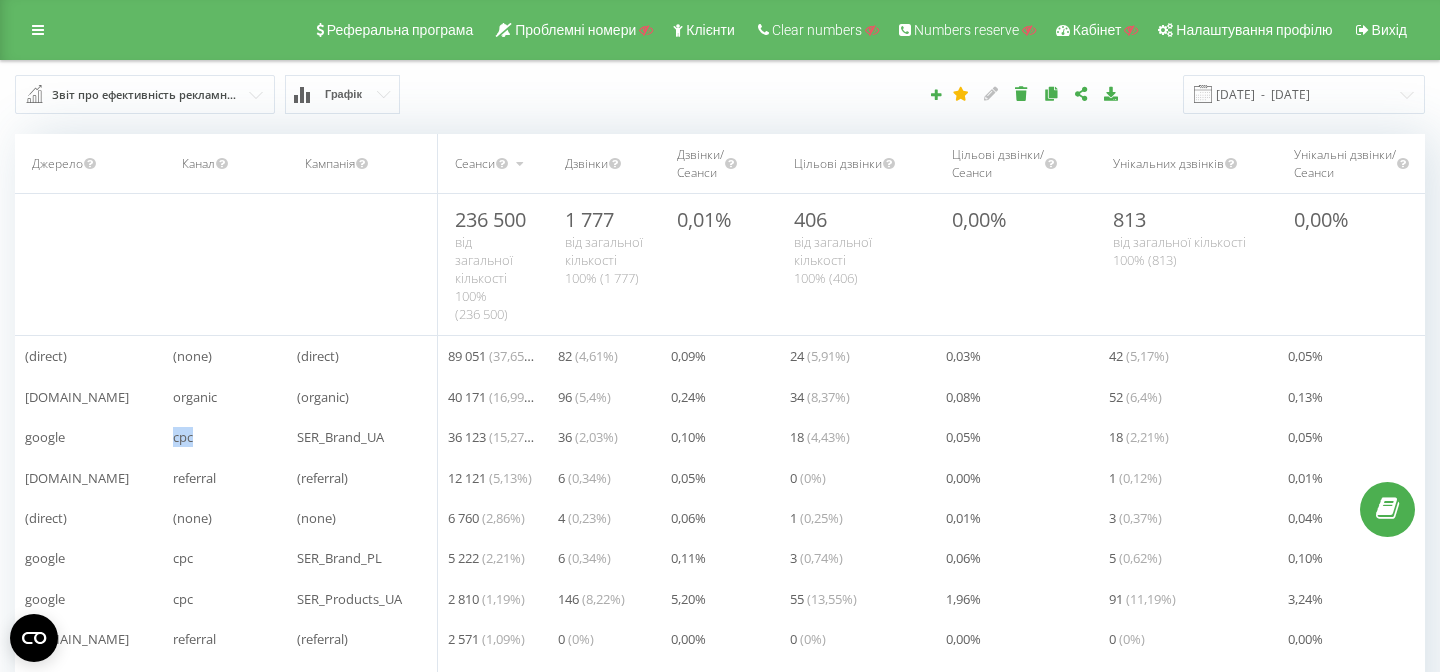 click on "cpc" at bounding box center [183, 437] 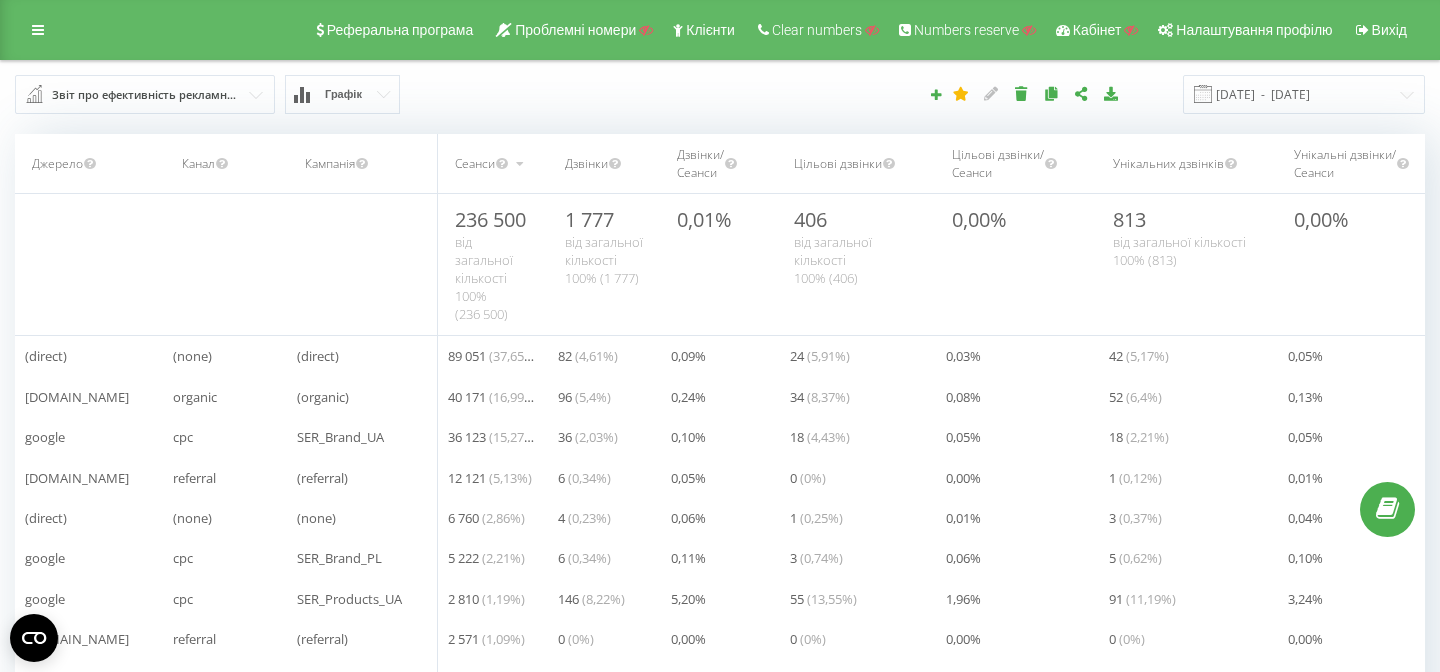 click on "SER_Brand_UA" at bounding box center (340, 437) 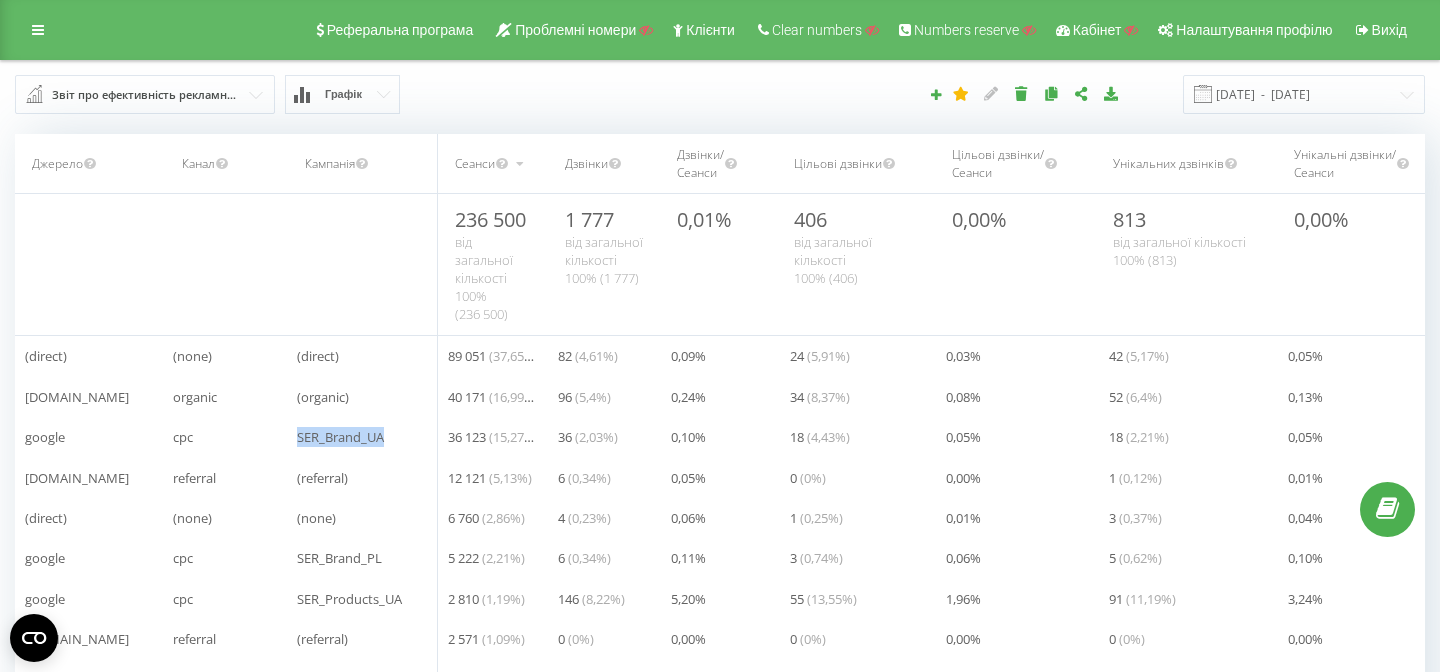 click on "SER_Brand_UA" at bounding box center [340, 437] 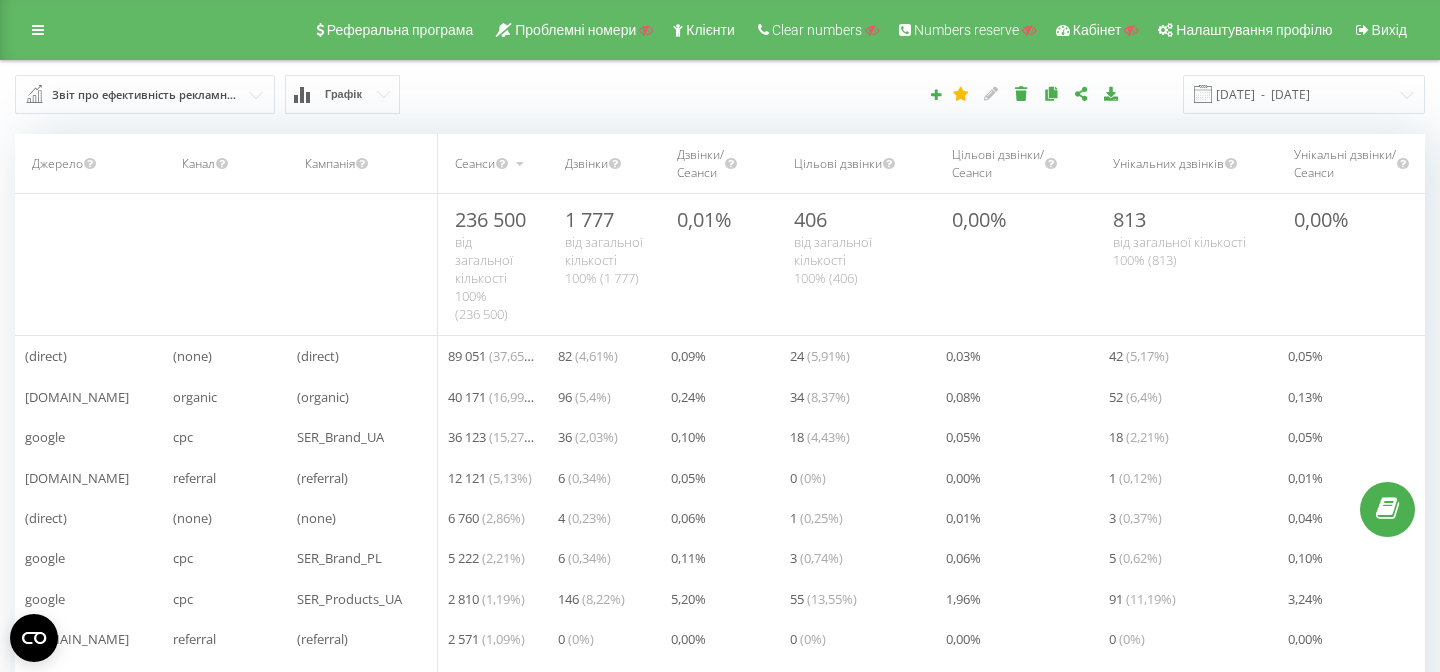 click on "36 123   ( 15,27 %)" at bounding box center (493, 437) 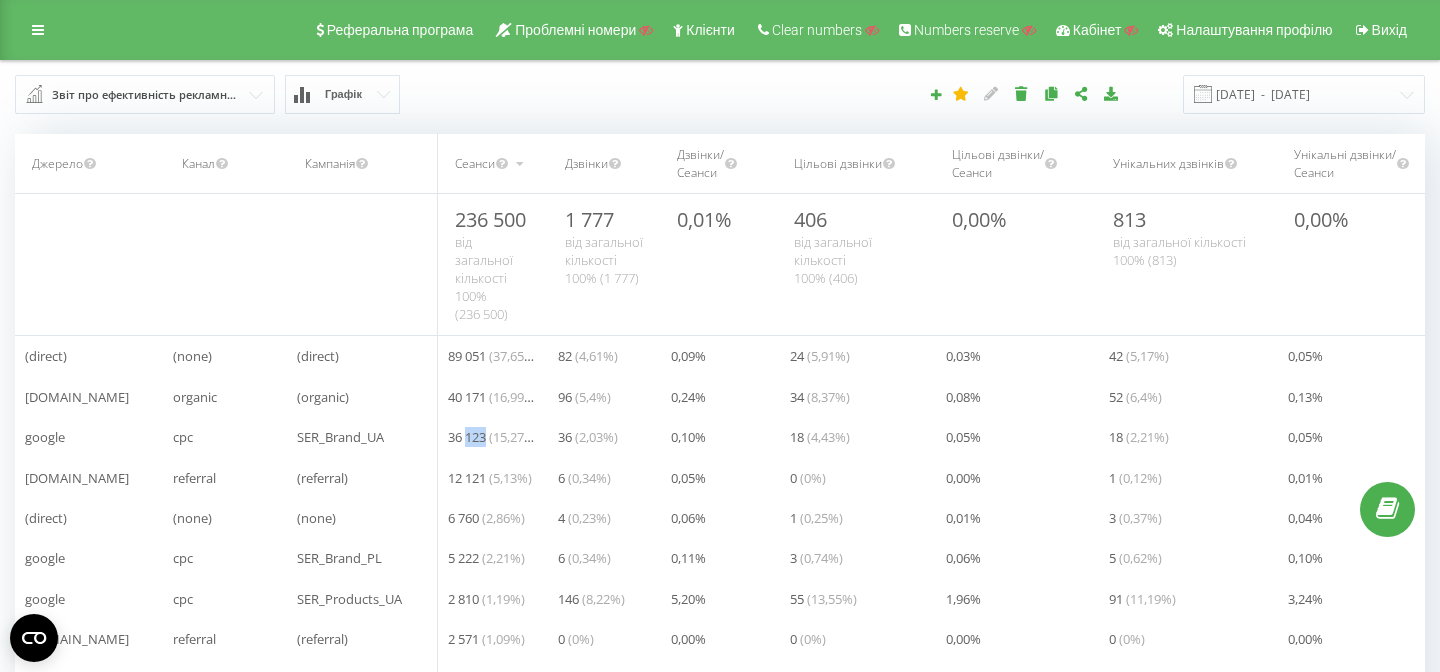 click on "36 123   ( 15,27 %)" at bounding box center (493, 437) 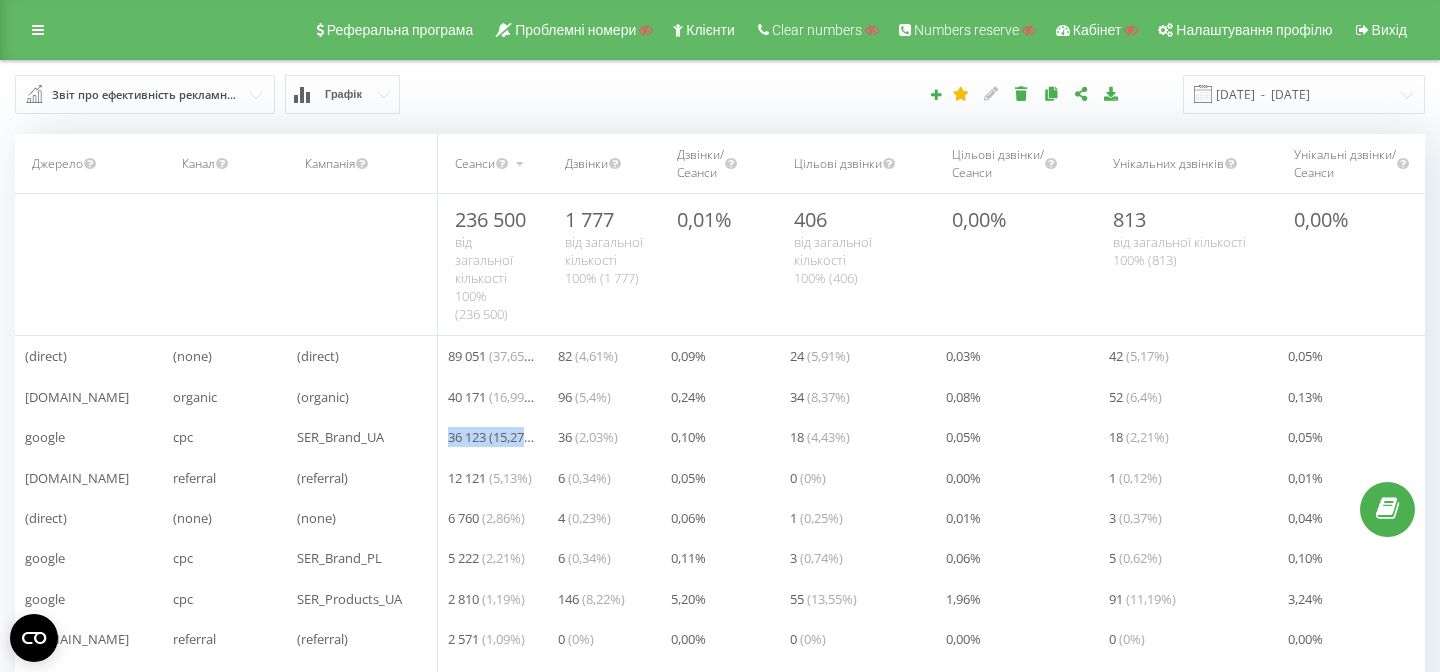 click on "36 123   ( 15,27 %)" at bounding box center [493, 437] 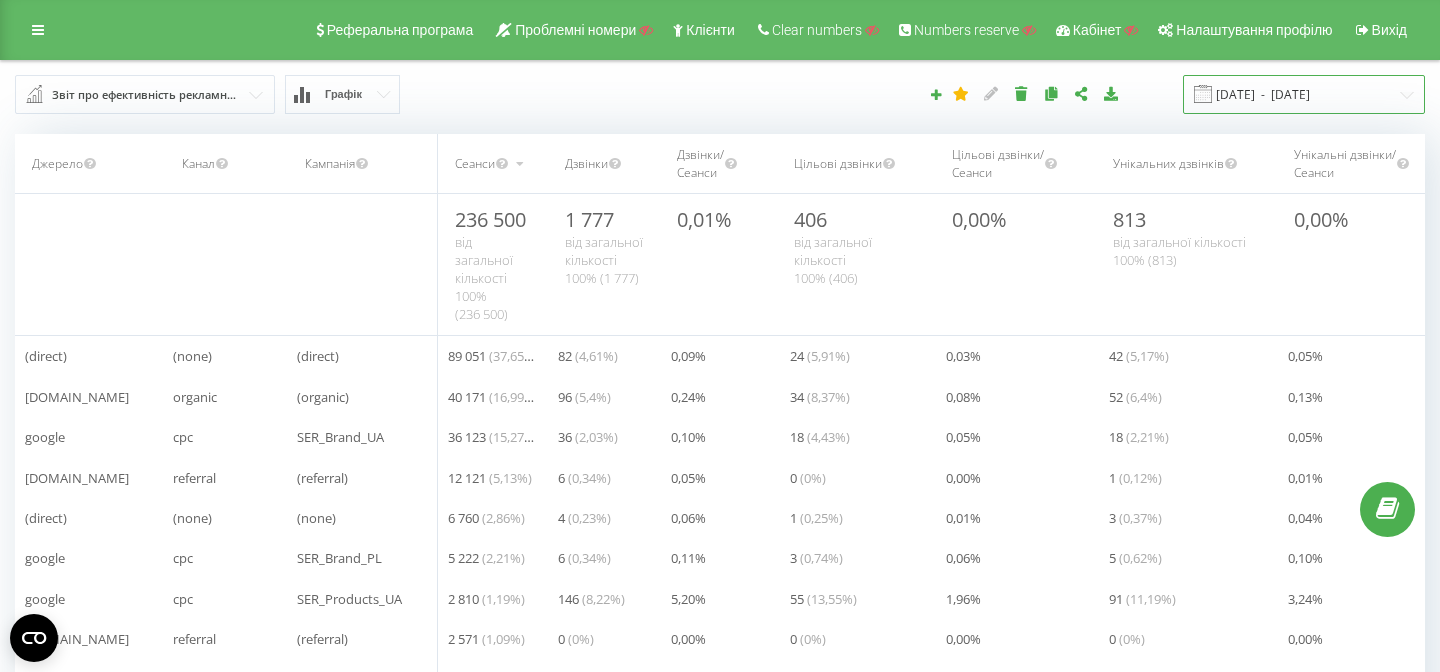 click on "[DATE]  -  [DATE]" at bounding box center [1304, 94] 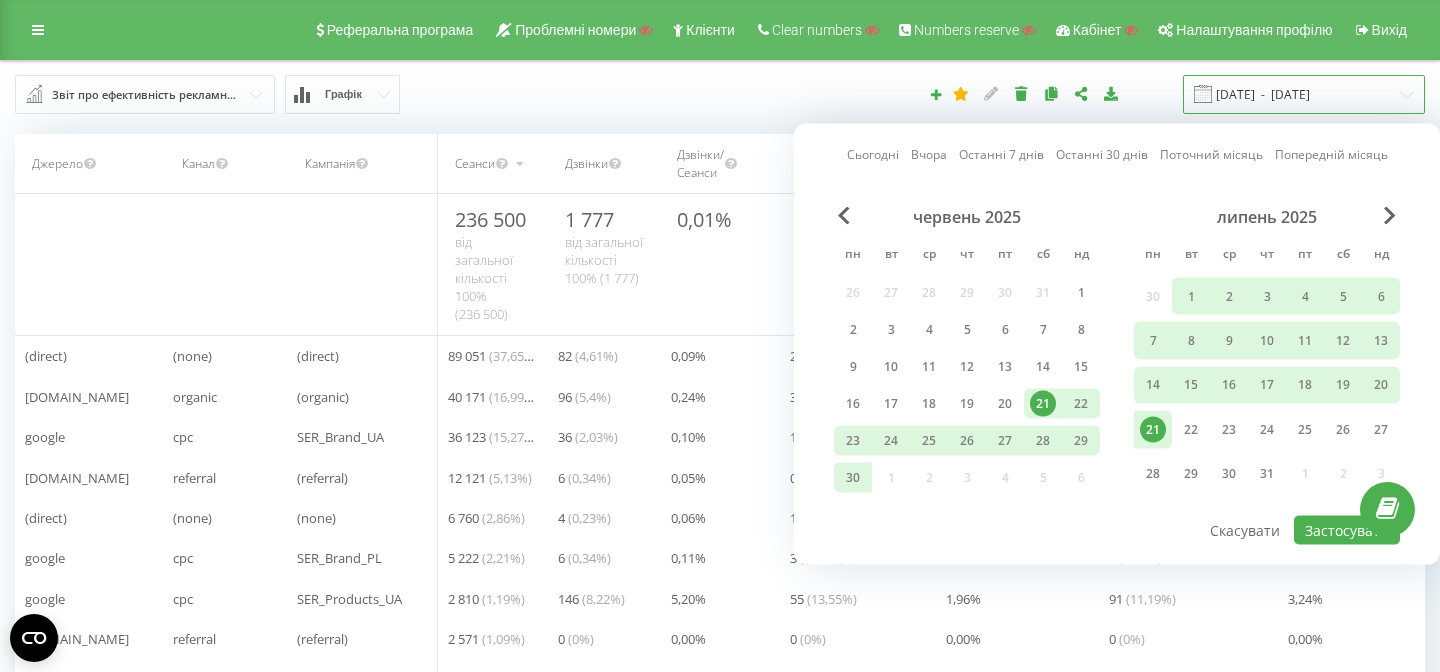 click on "[DATE]  -  [DATE]" at bounding box center [1304, 94] 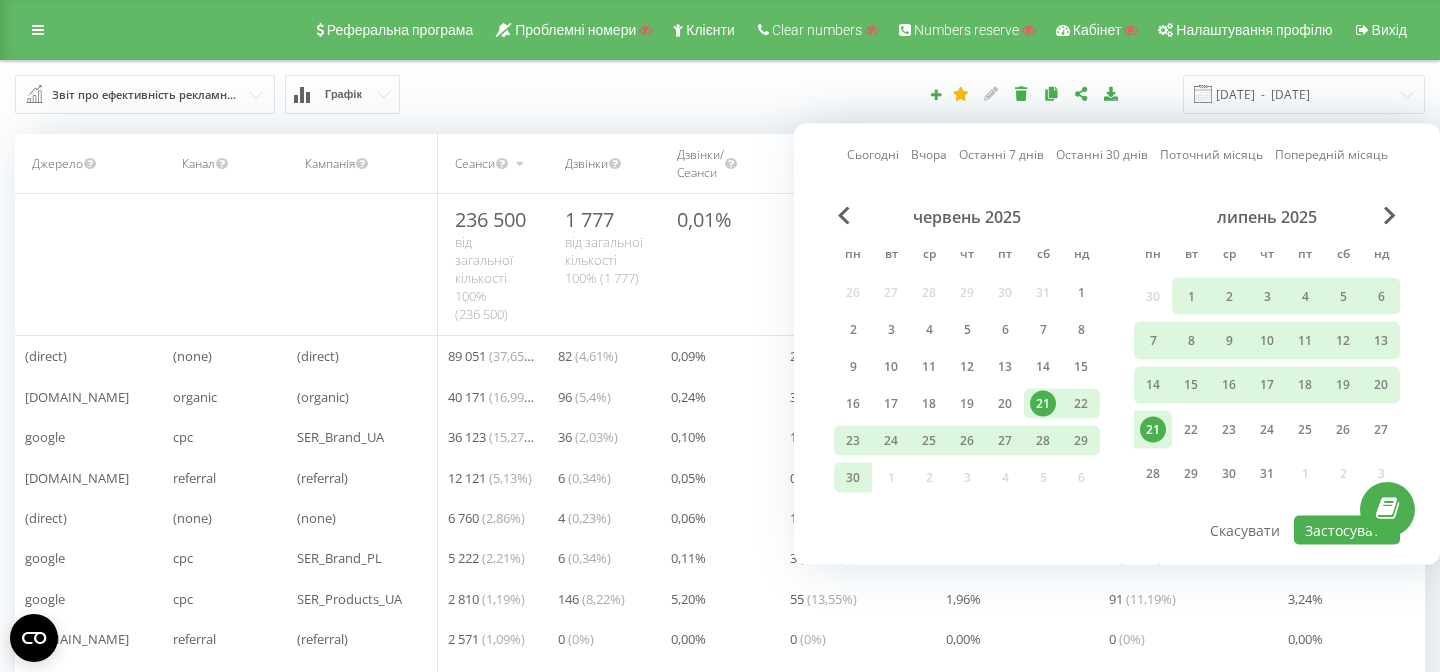 click on "36   ( 2,03 %)" at bounding box center (588, 437) 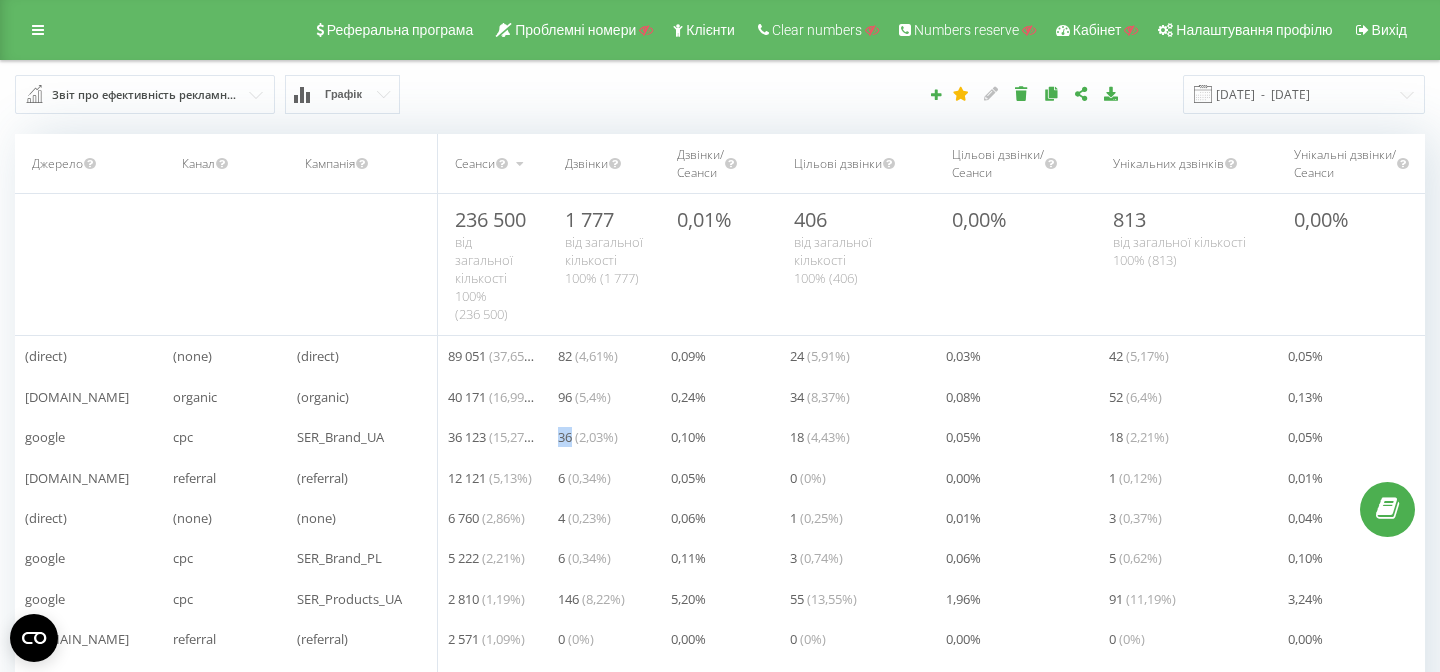 click on "36   ( 2,03 %)" at bounding box center (588, 437) 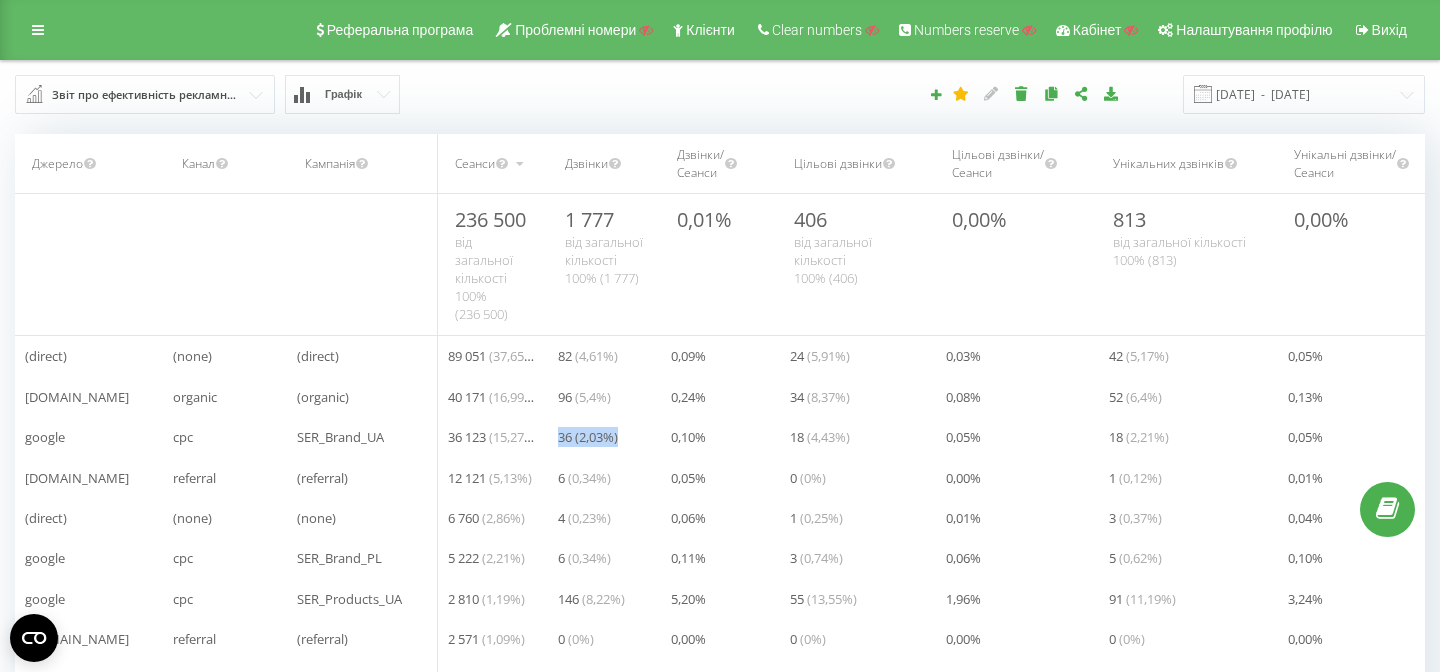 click on "36   ( 2,03 %)" at bounding box center [588, 437] 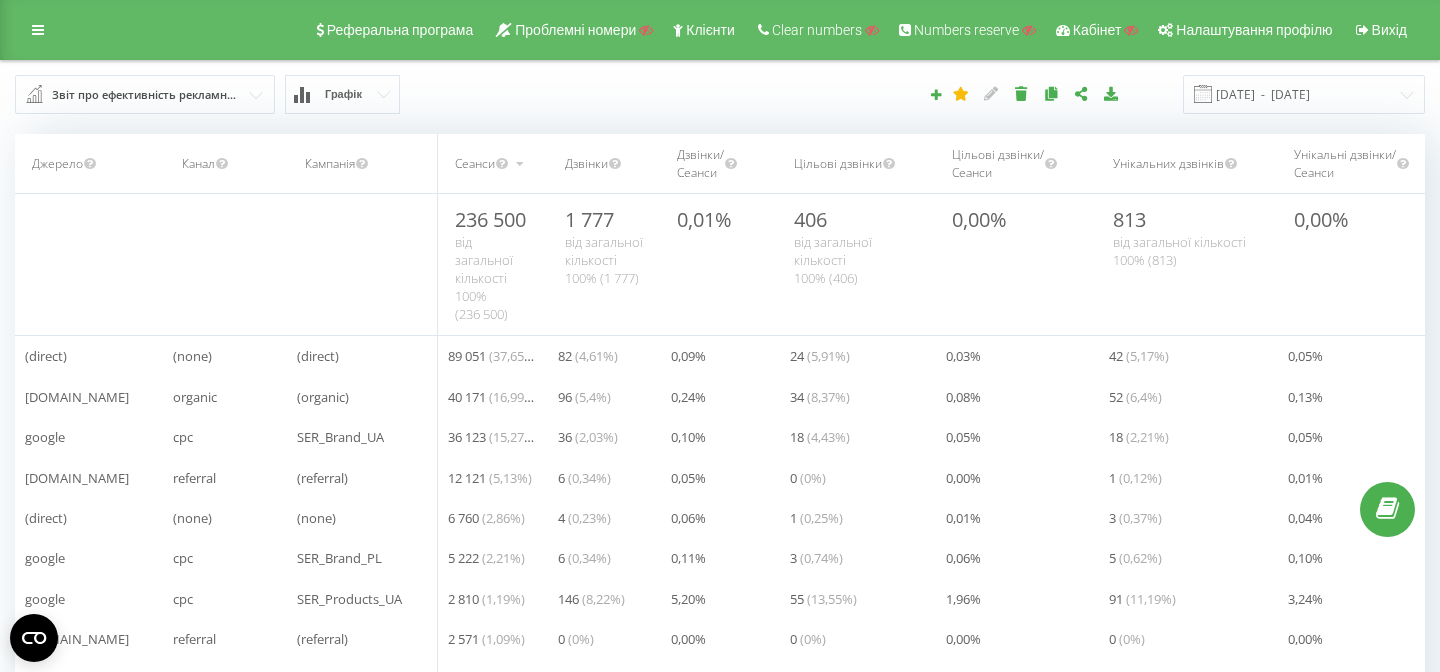 click on "0,10 %" at bounding box center (721, 437) 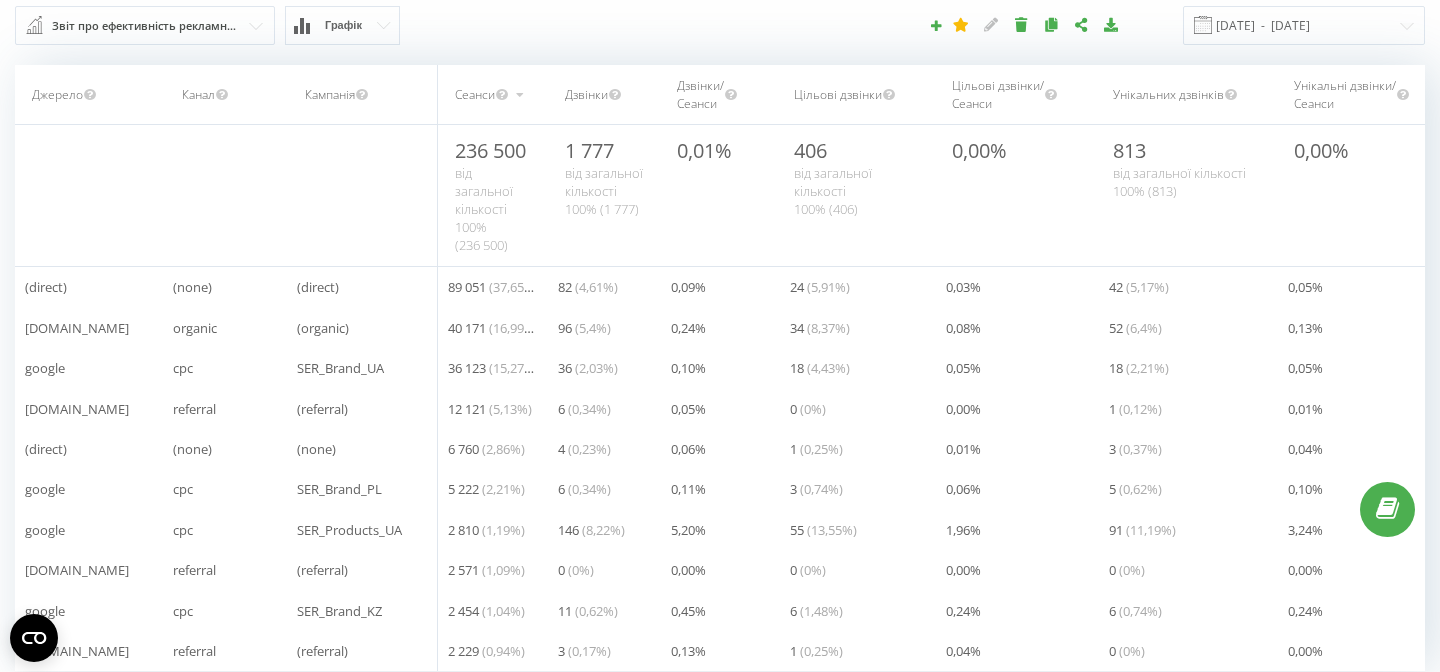 click on "cpc" at bounding box center [183, 489] 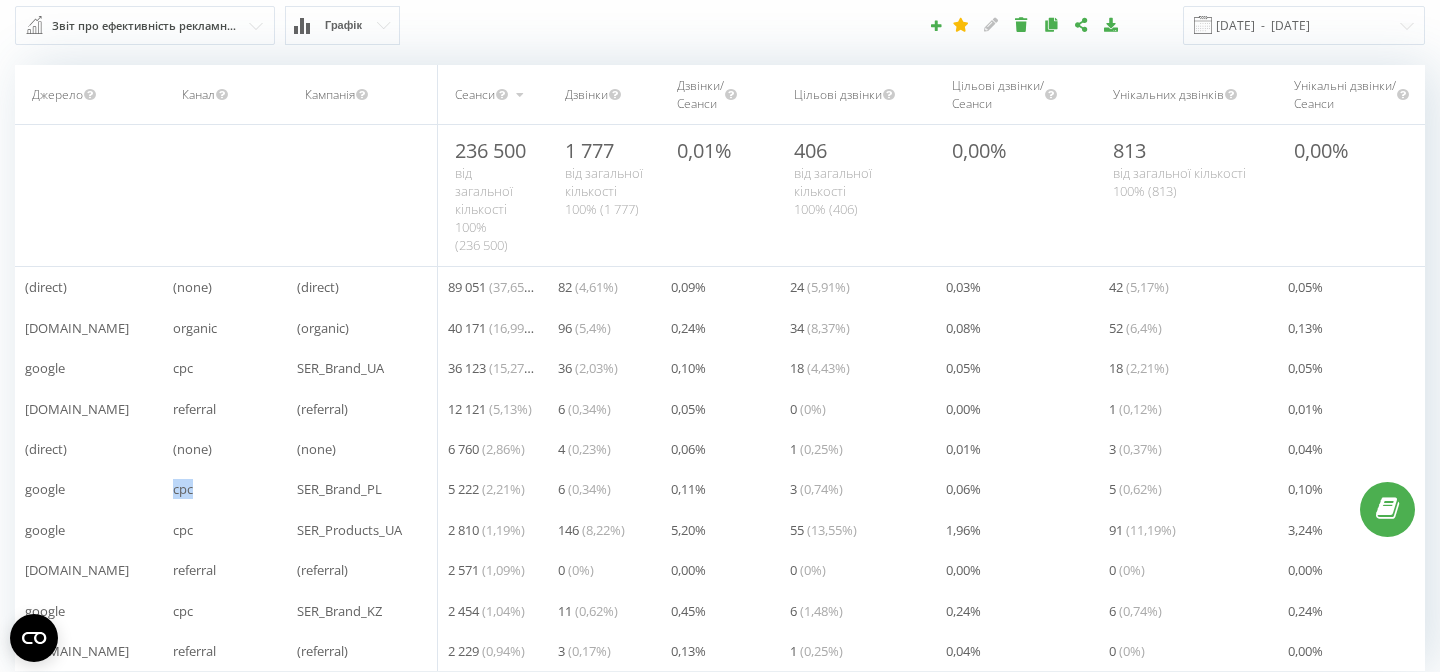 click on "cpc" at bounding box center [183, 489] 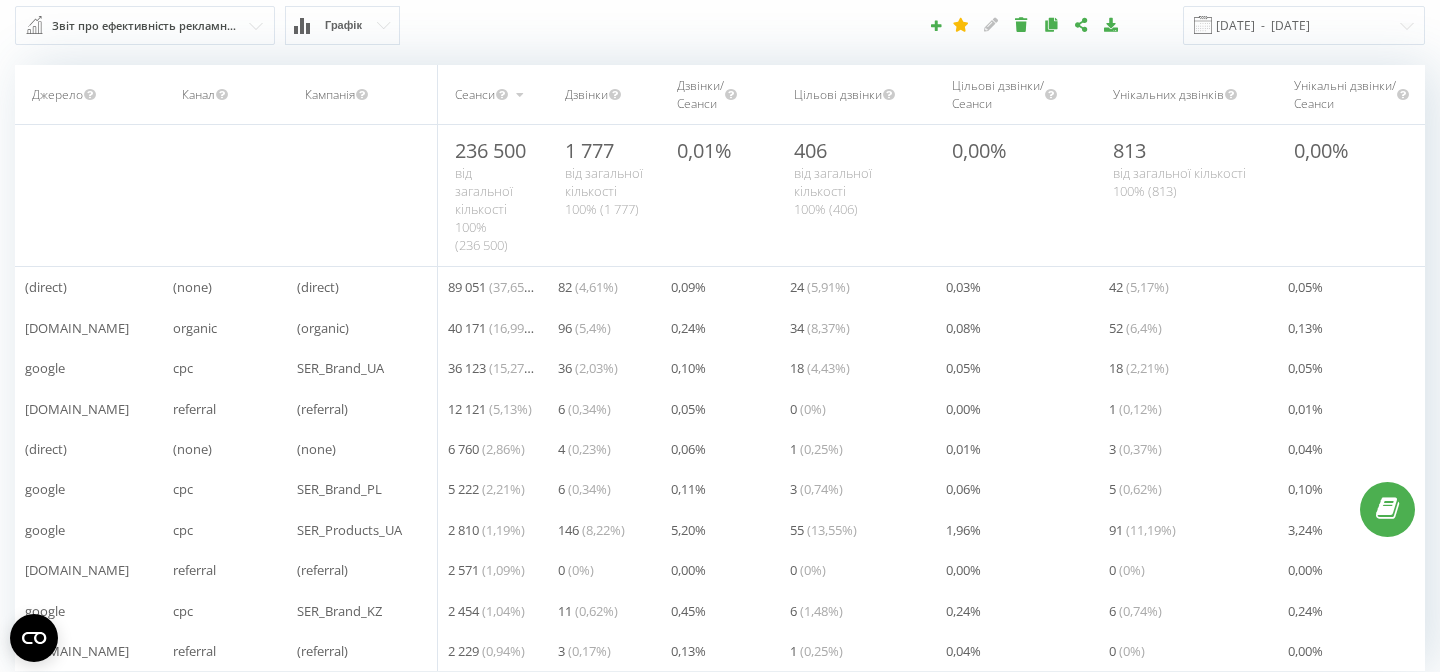 click on "referral" at bounding box center [194, 409] 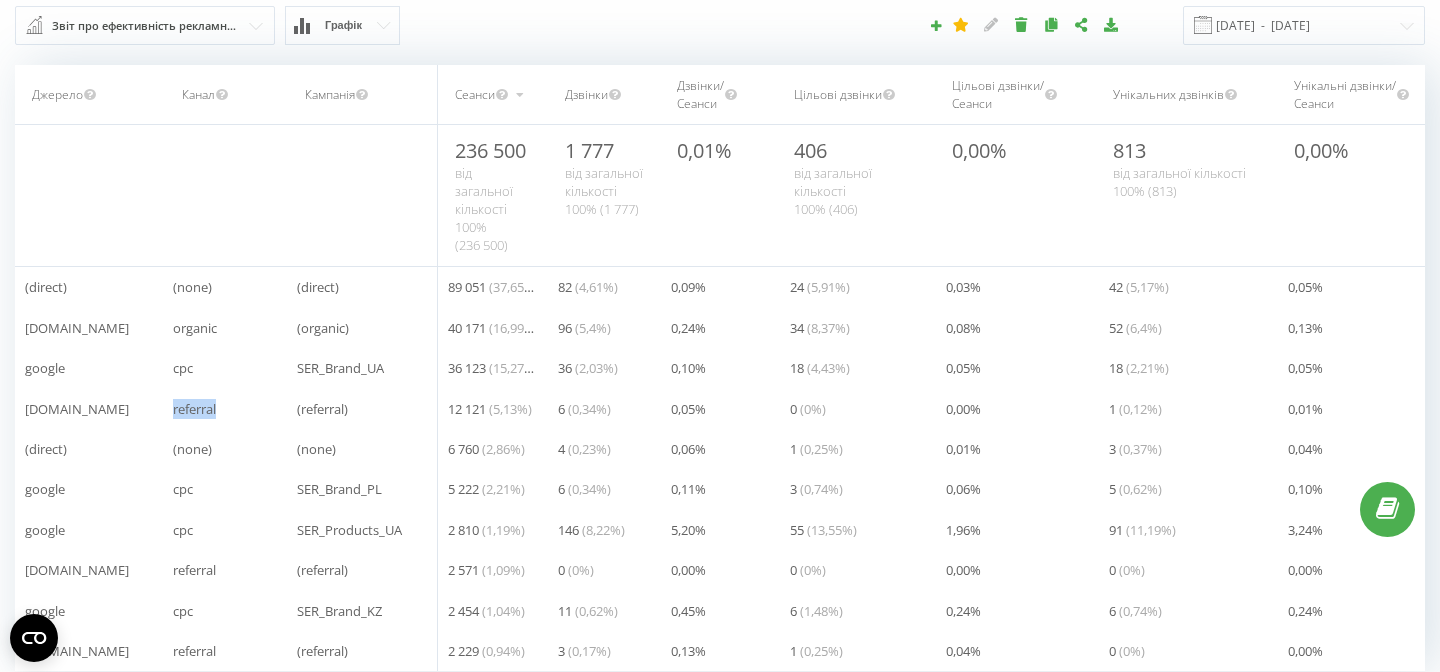 click on "referral" at bounding box center [194, 409] 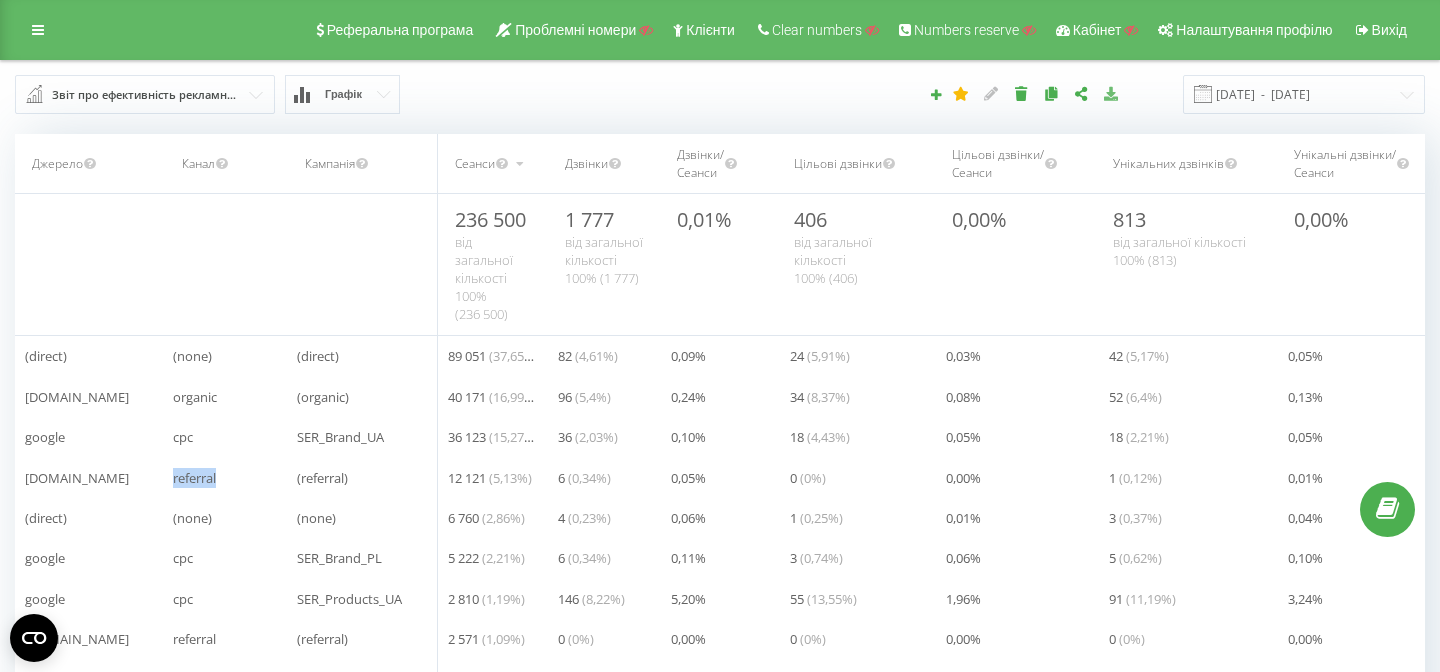 click at bounding box center (1113, 94) 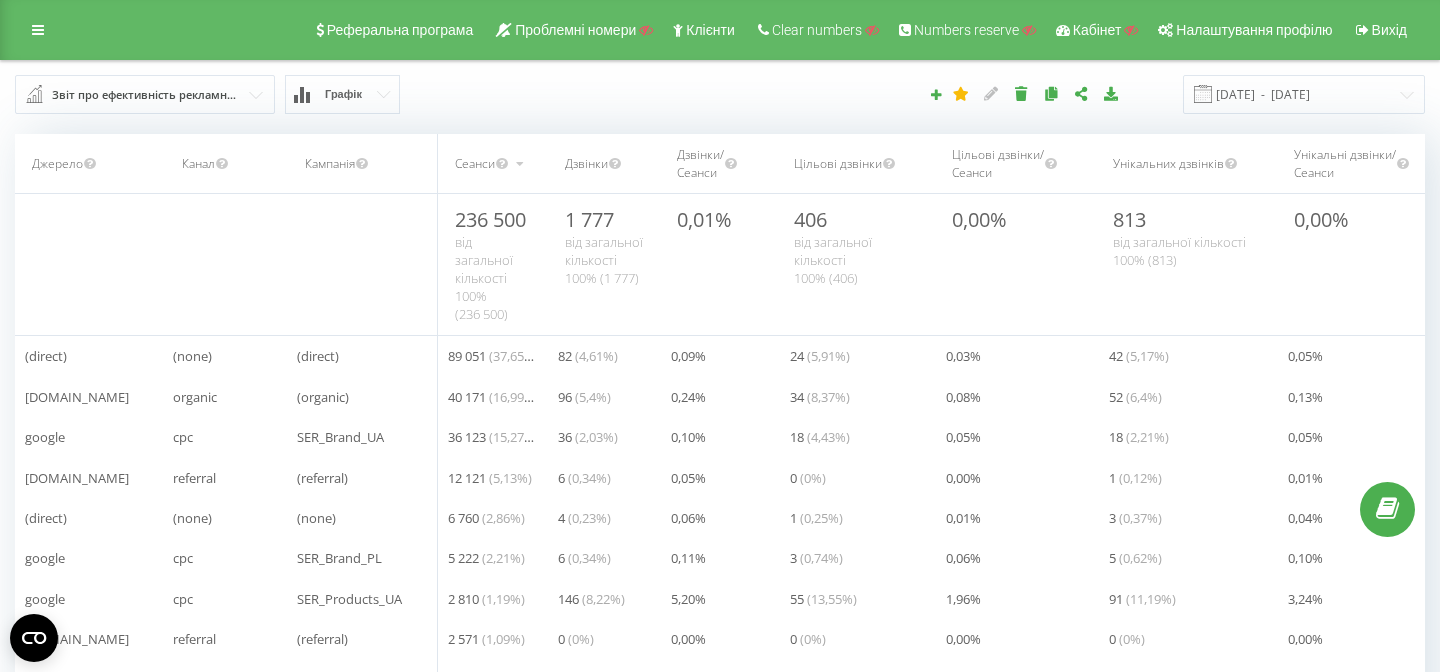 click on "Звіт про ефективність рекламних кампаній Браузер відвідувачів За сторінкою виходу За сторінкою входу Віджет колбек: ефективність за рекламними кампаніями Дзвінки з контекстної реклами Пристрої відвідувачів Звіт про ефективність рекламних кампаній Розширений звіт про ефективність реклами (до рівня ключових слів) Геолокація відвідувачів Графік 21.06.2025  -  21.07.2025" at bounding box center (720, 94) 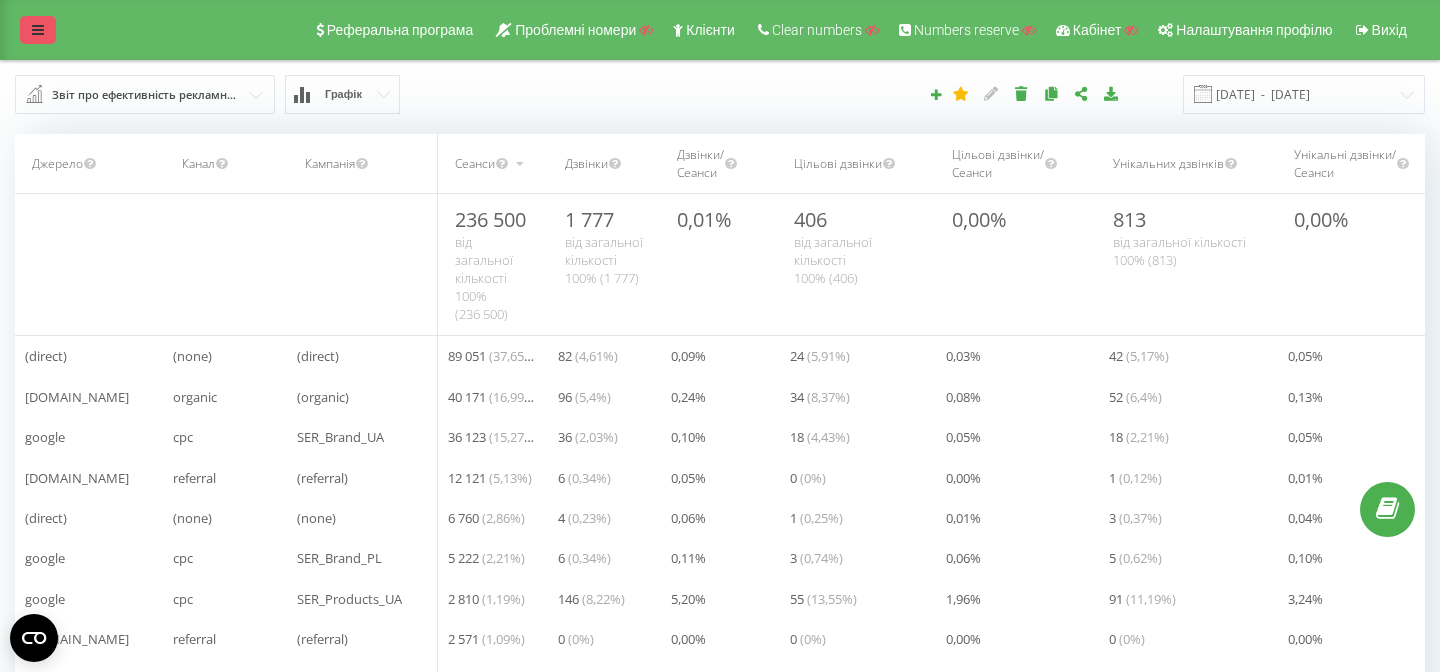 click at bounding box center (38, 30) 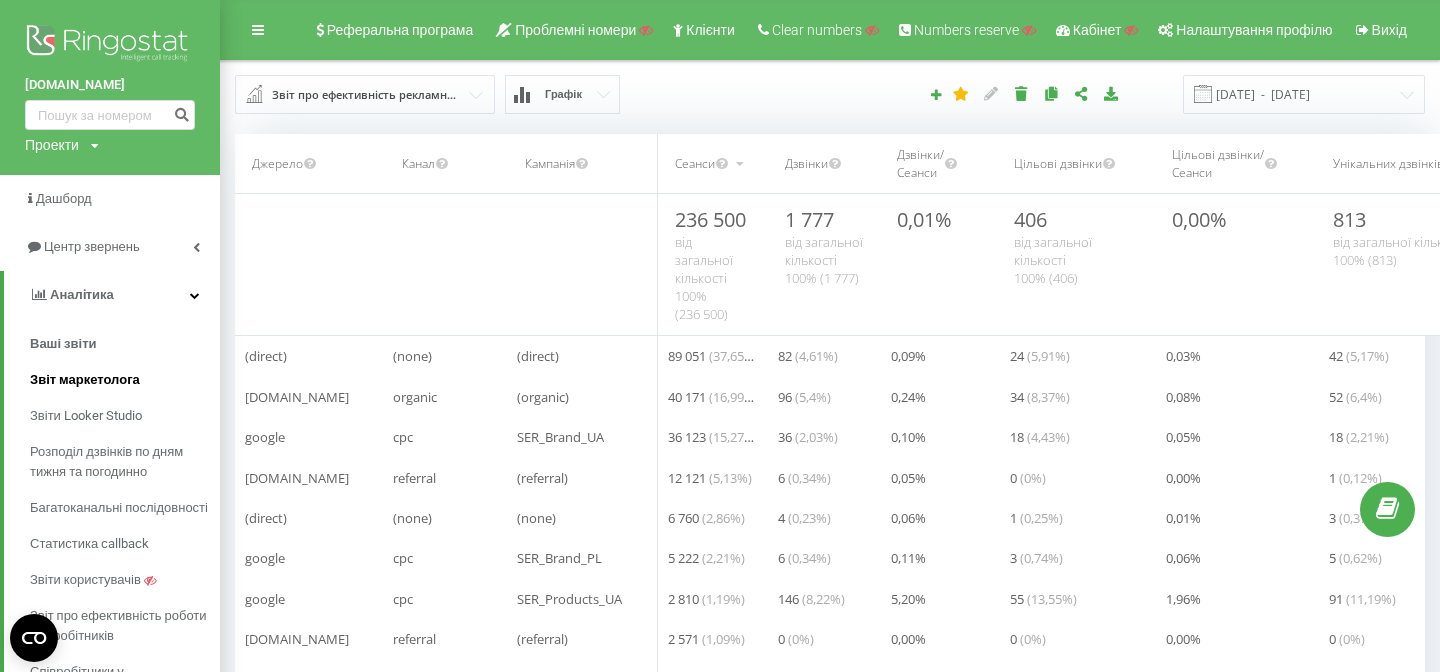 click on "Звіт маркетолога" at bounding box center [85, 380] 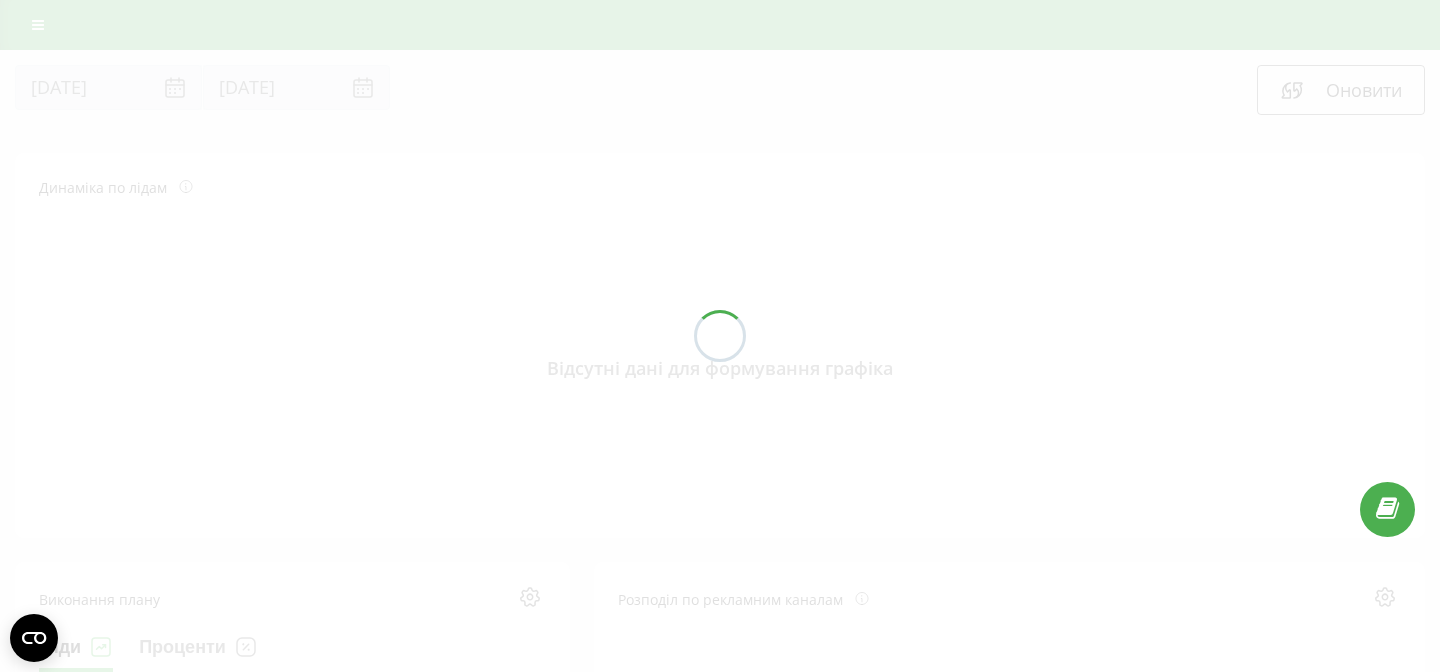 scroll, scrollTop: 0, scrollLeft: 0, axis: both 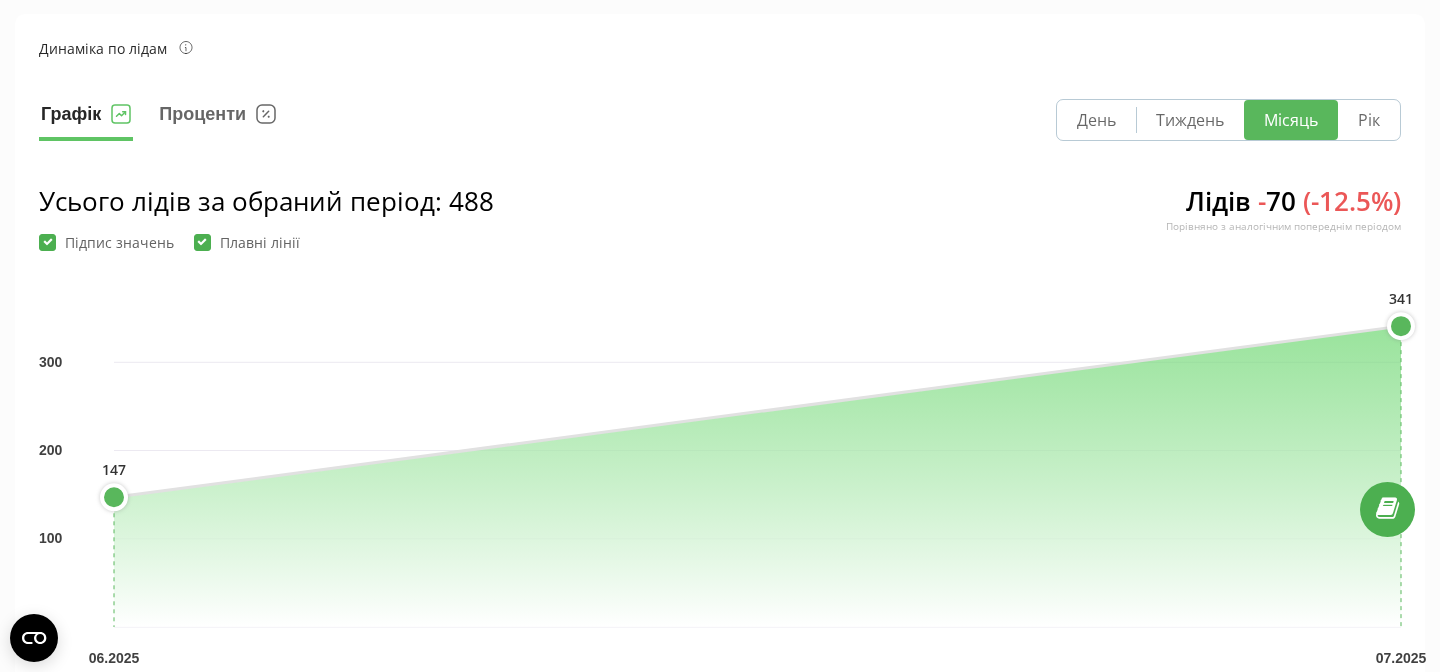 click on "Місяць" at bounding box center [1291, 120] 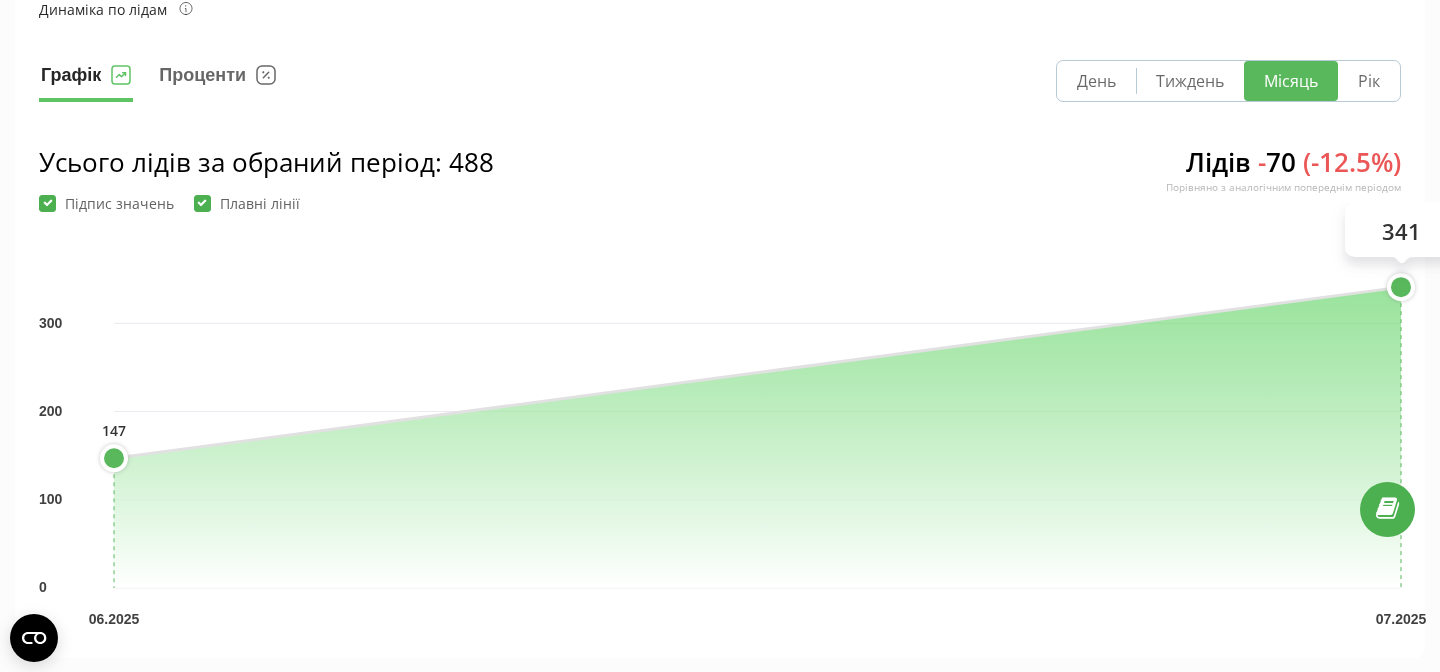 scroll, scrollTop: 189, scrollLeft: 0, axis: vertical 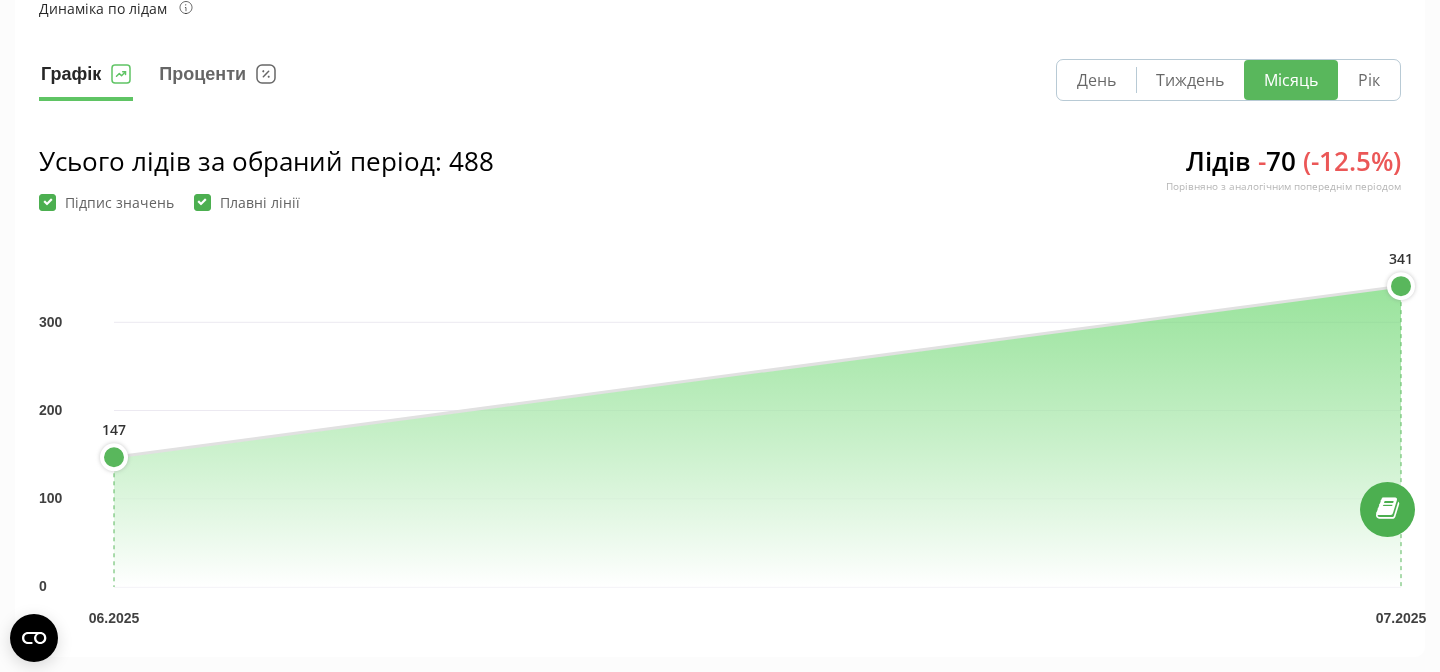 click on "Усього лідів за обраний період :   488" at bounding box center [266, 161] 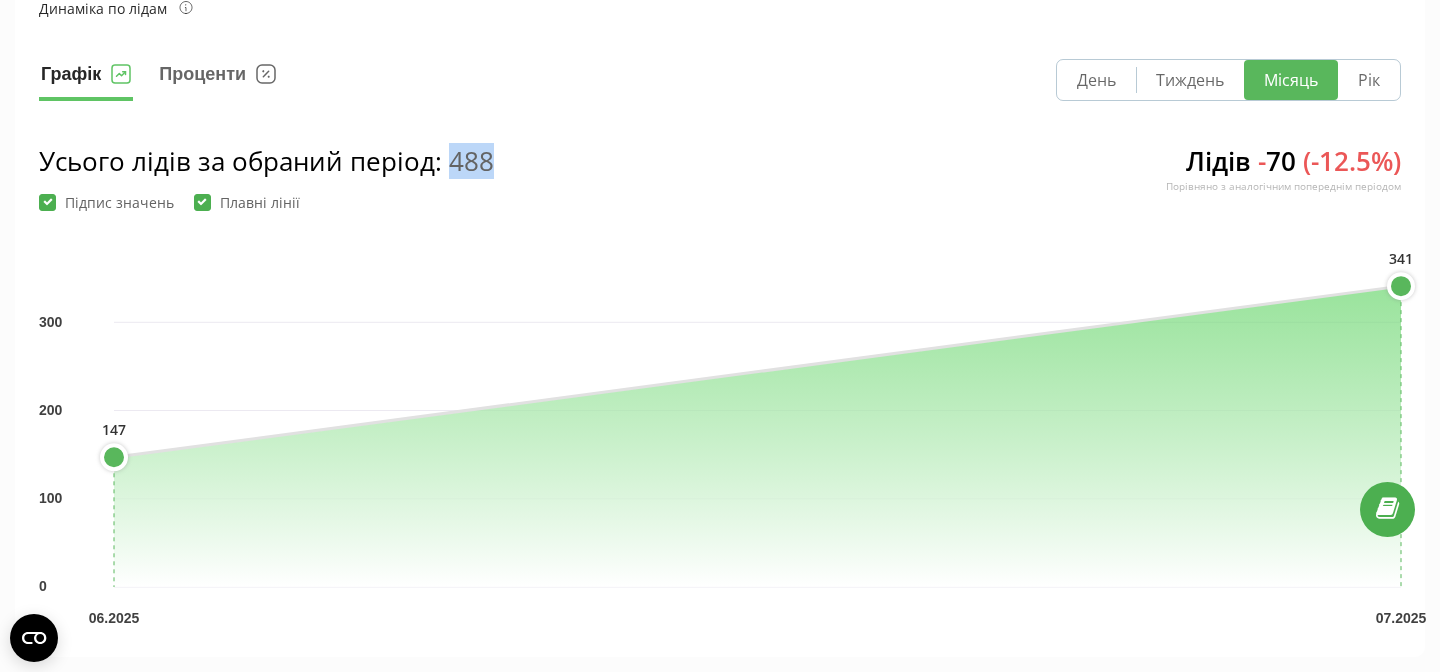 click on "Усього лідів за обраний період :   488" at bounding box center (266, 161) 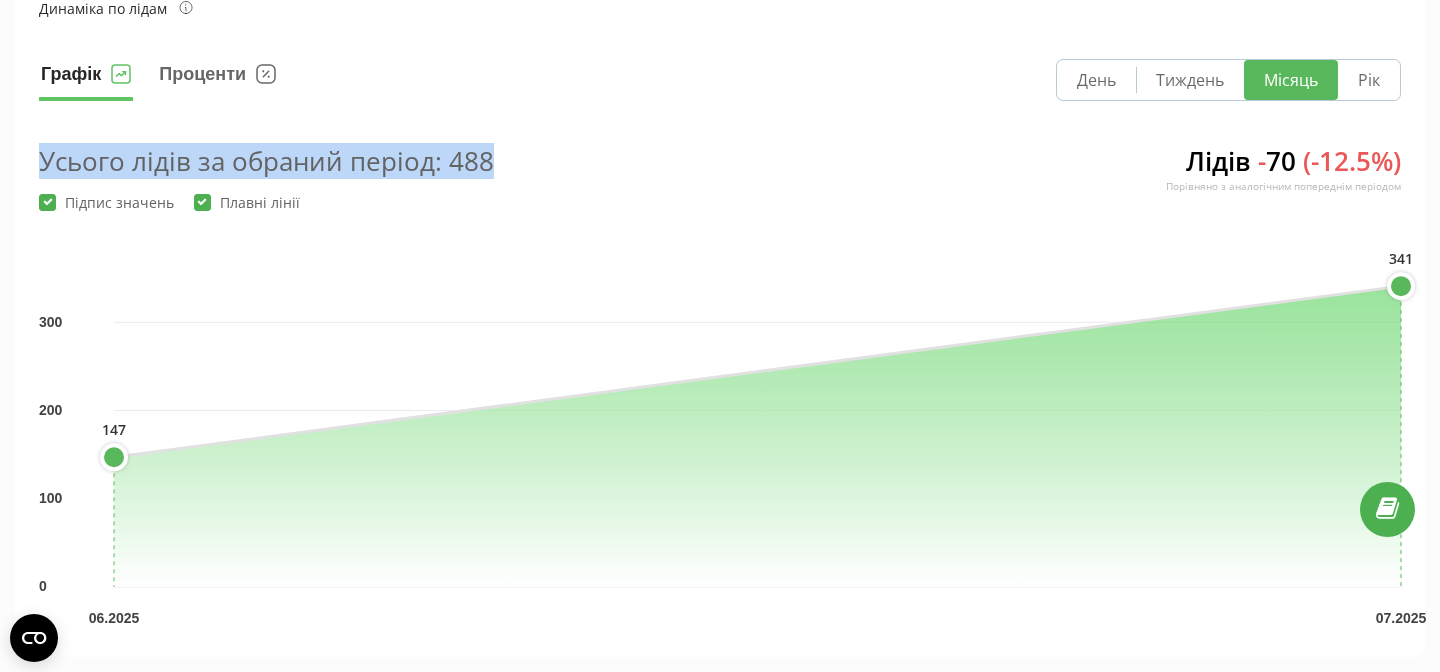 click on "Усього лідів за обраний період :   488" at bounding box center [266, 161] 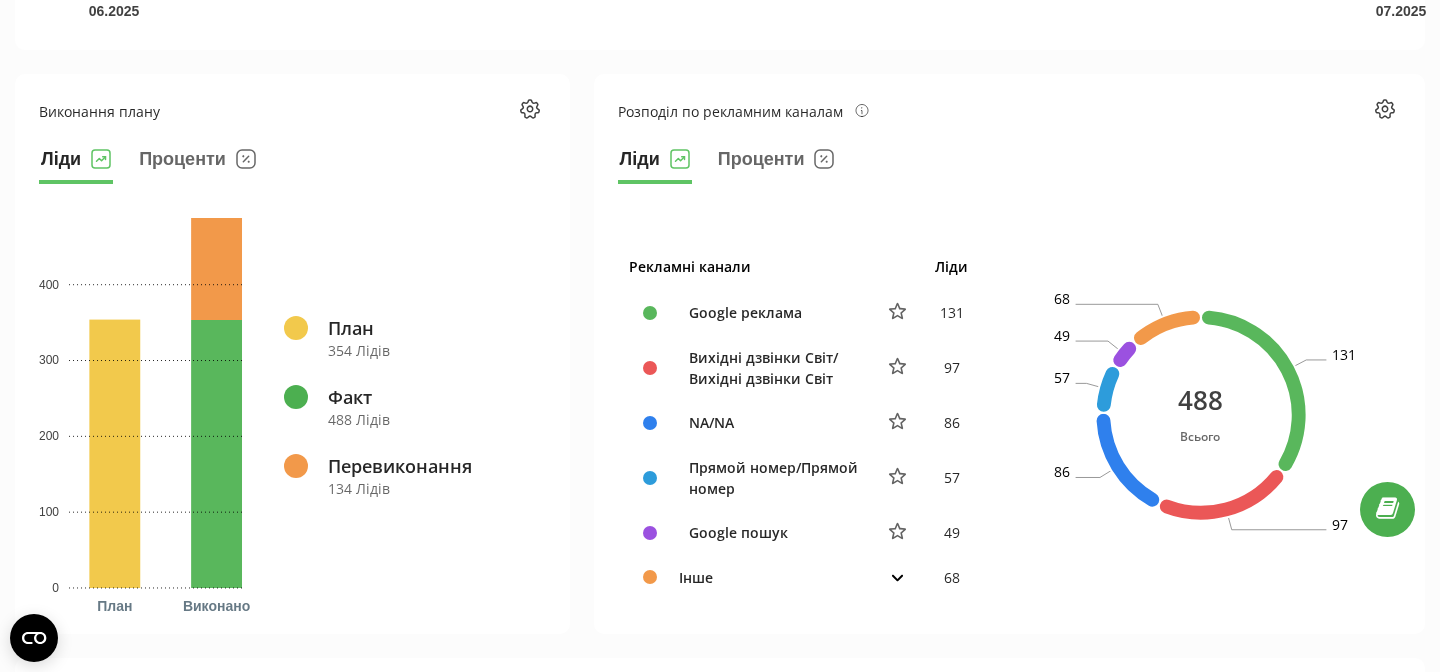 scroll, scrollTop: 785, scrollLeft: 0, axis: vertical 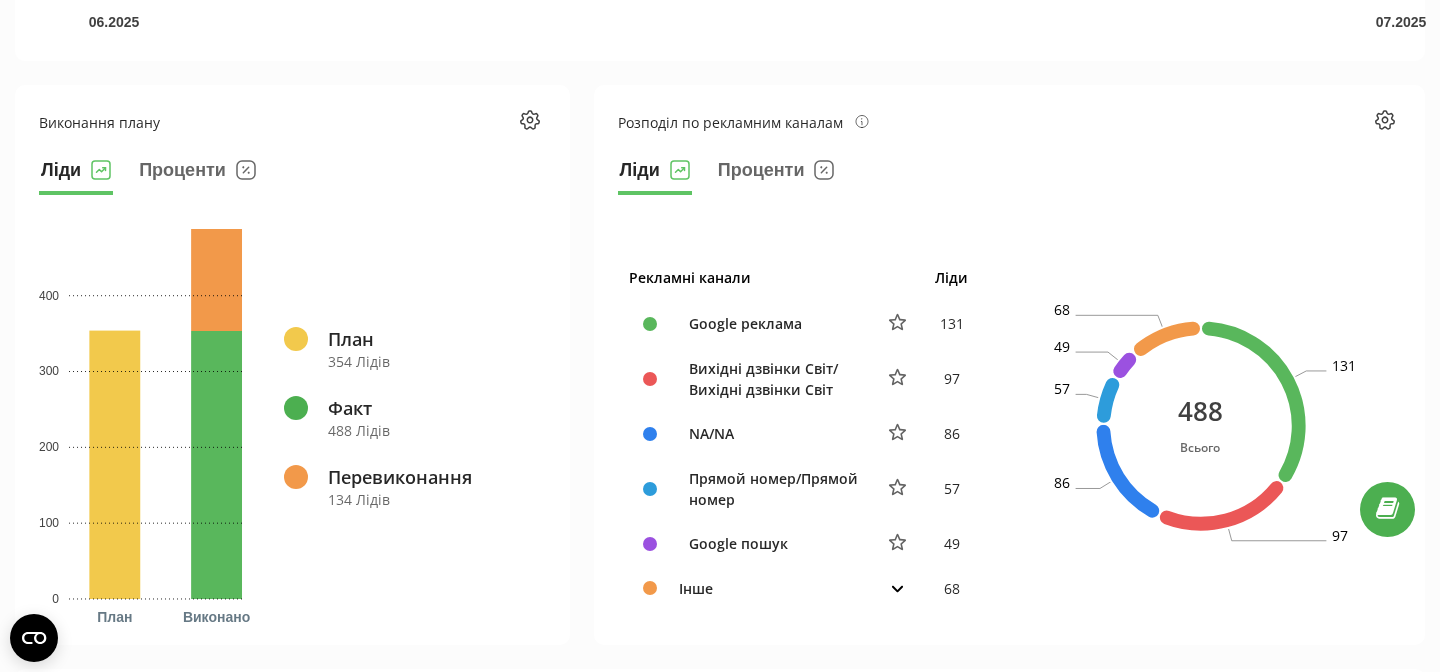 click on "354   Лідів" at bounding box center [359, 361] 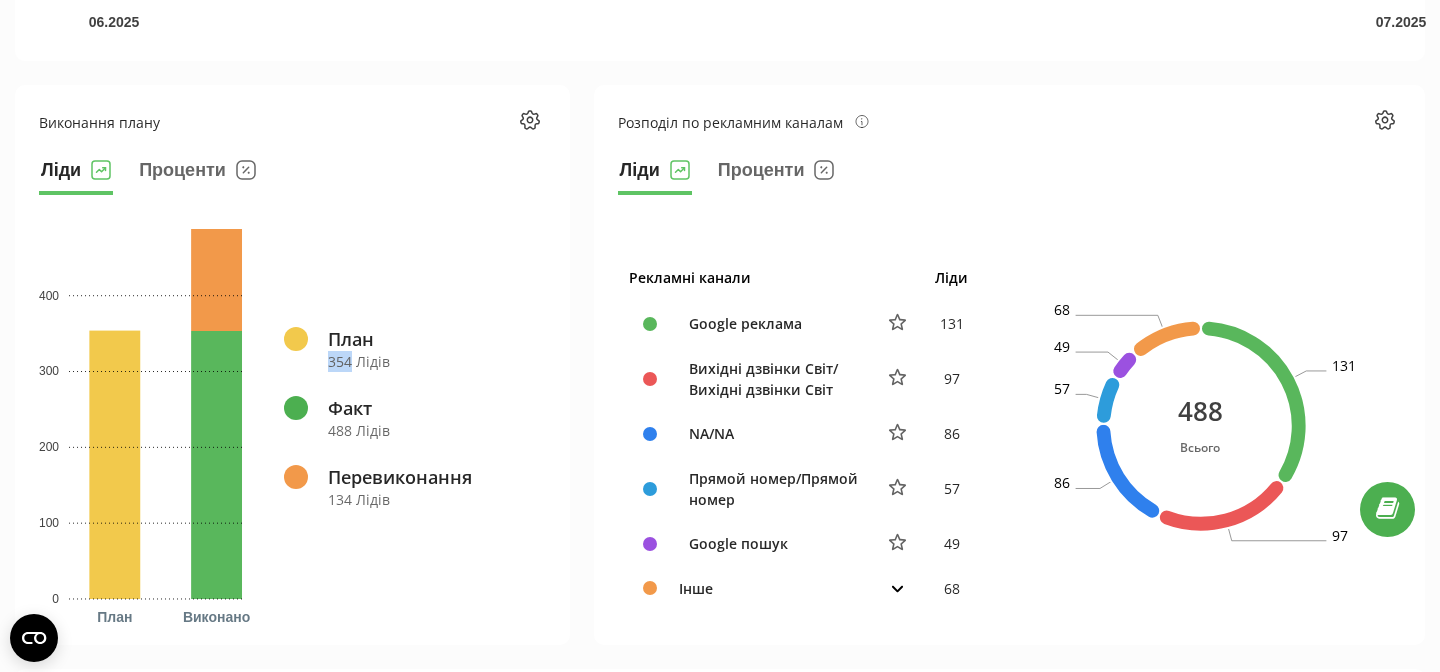 click on "354   Лідів" at bounding box center (359, 361) 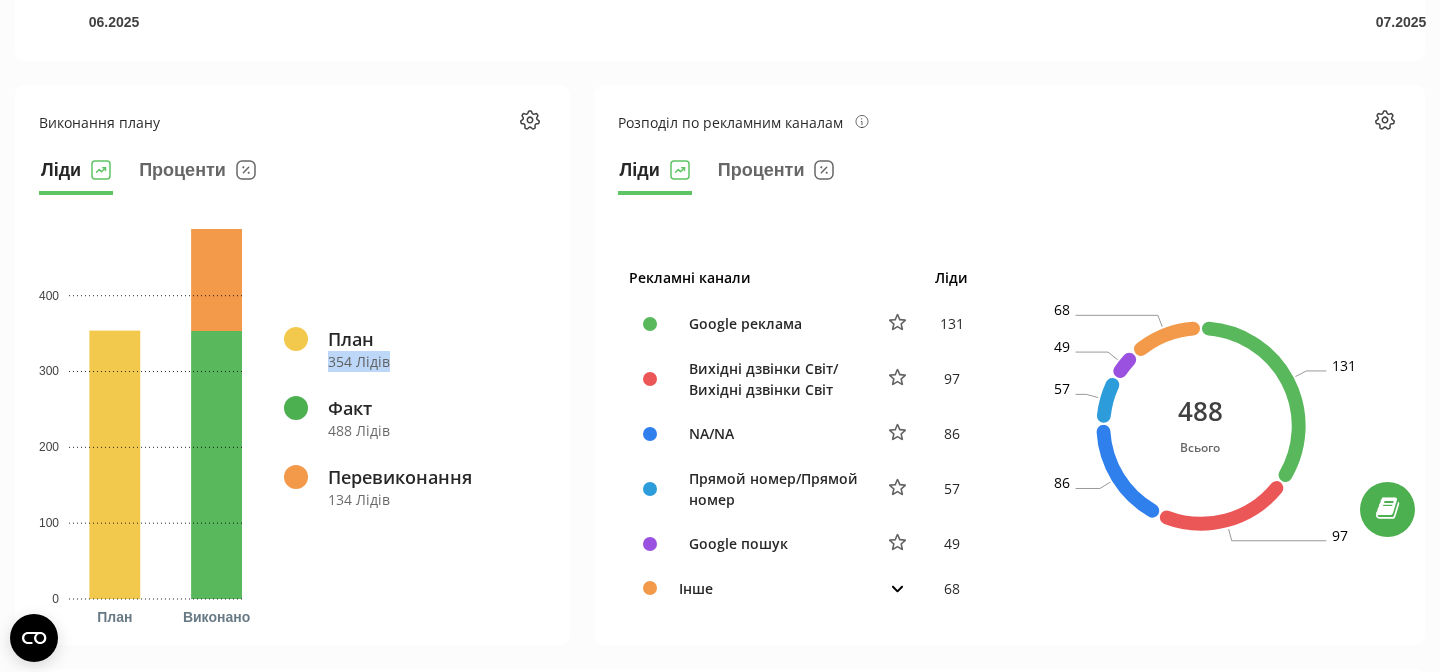 click on "354   Лідів" at bounding box center (359, 361) 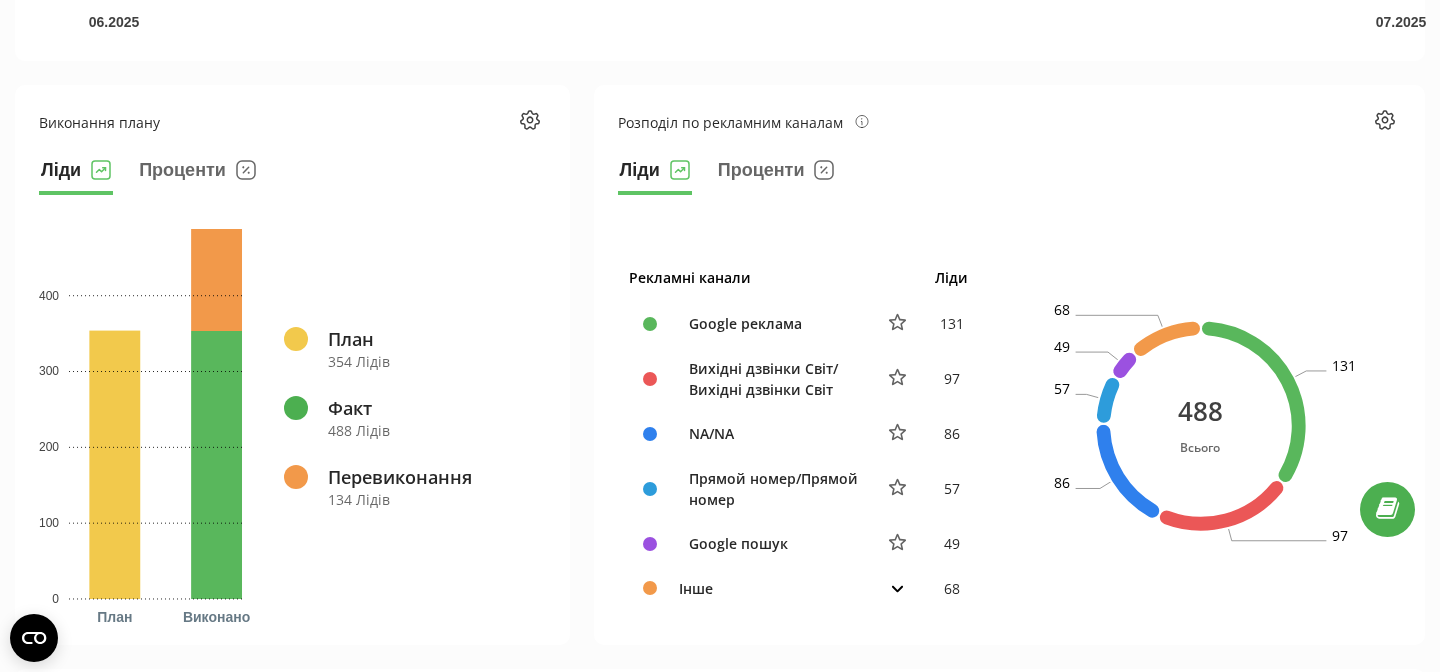 click on "488   Лідів" at bounding box center (359, 430) 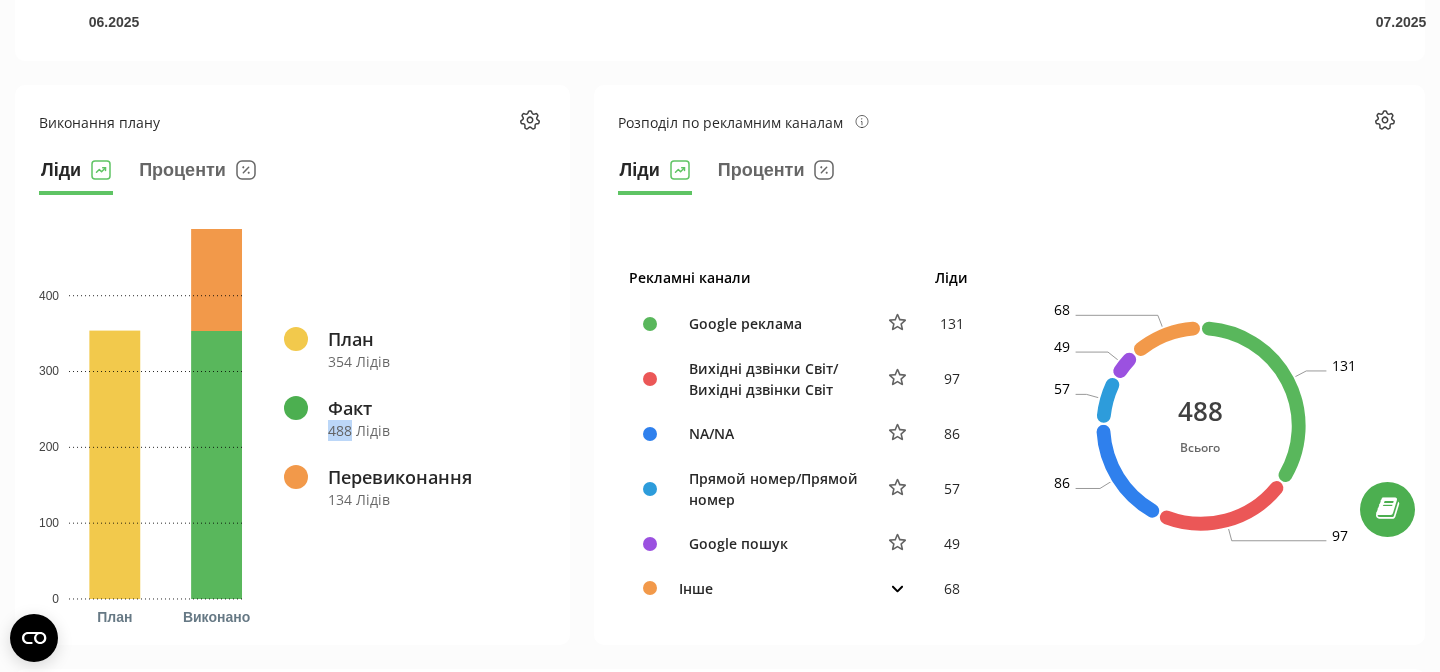 click on "488   Лідів" at bounding box center [359, 430] 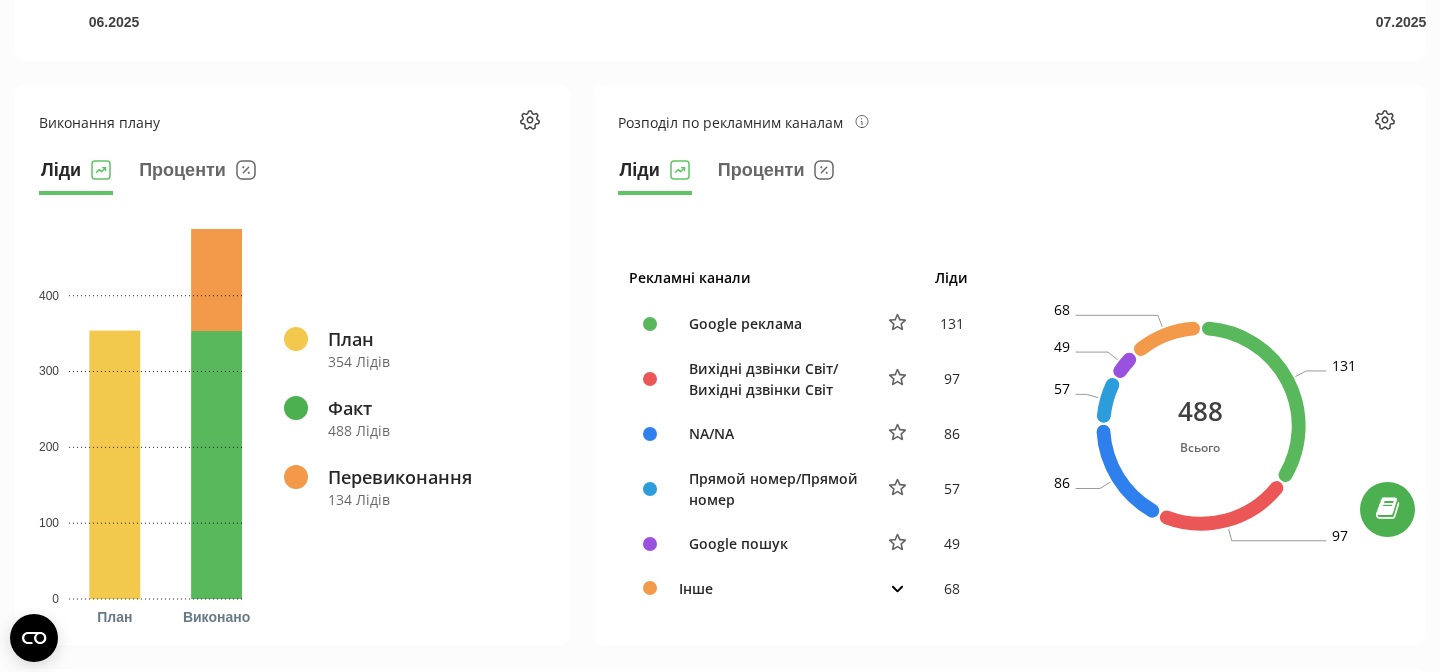 click on "Перевиконання 134   Лідів" at bounding box center [378, 487] 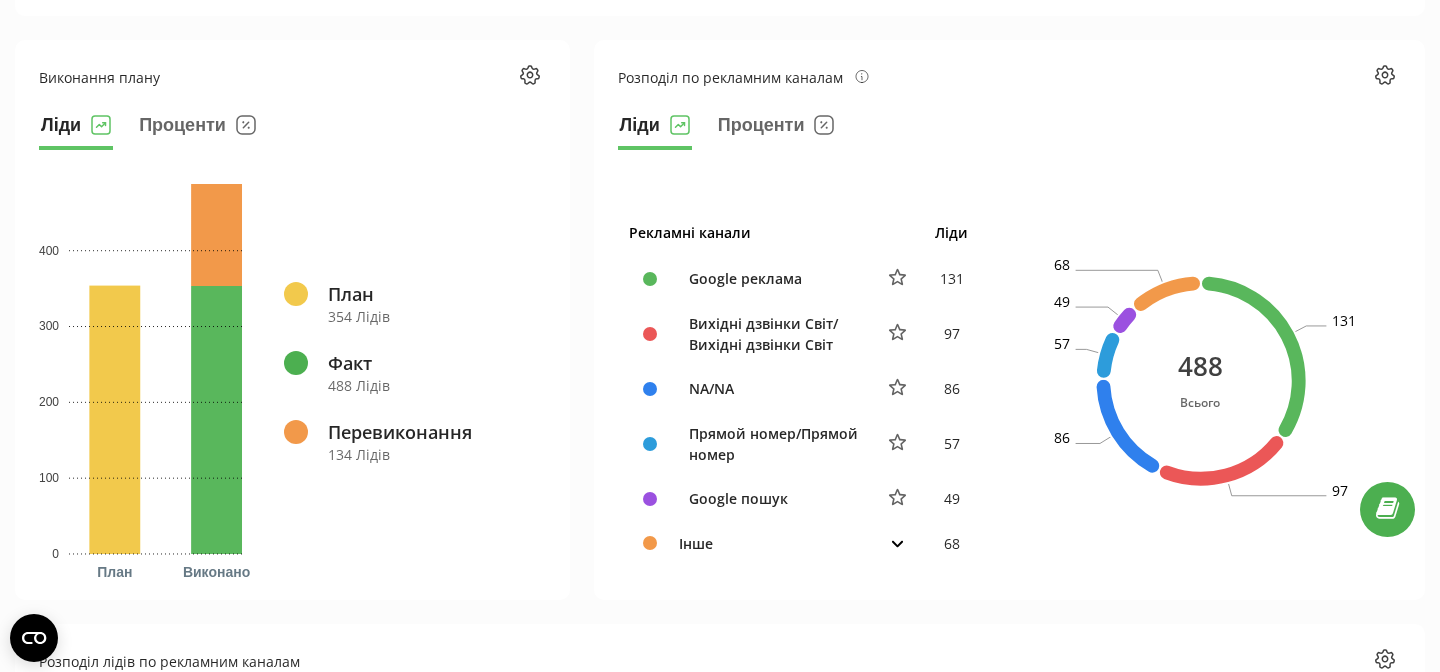 scroll, scrollTop: 859, scrollLeft: 0, axis: vertical 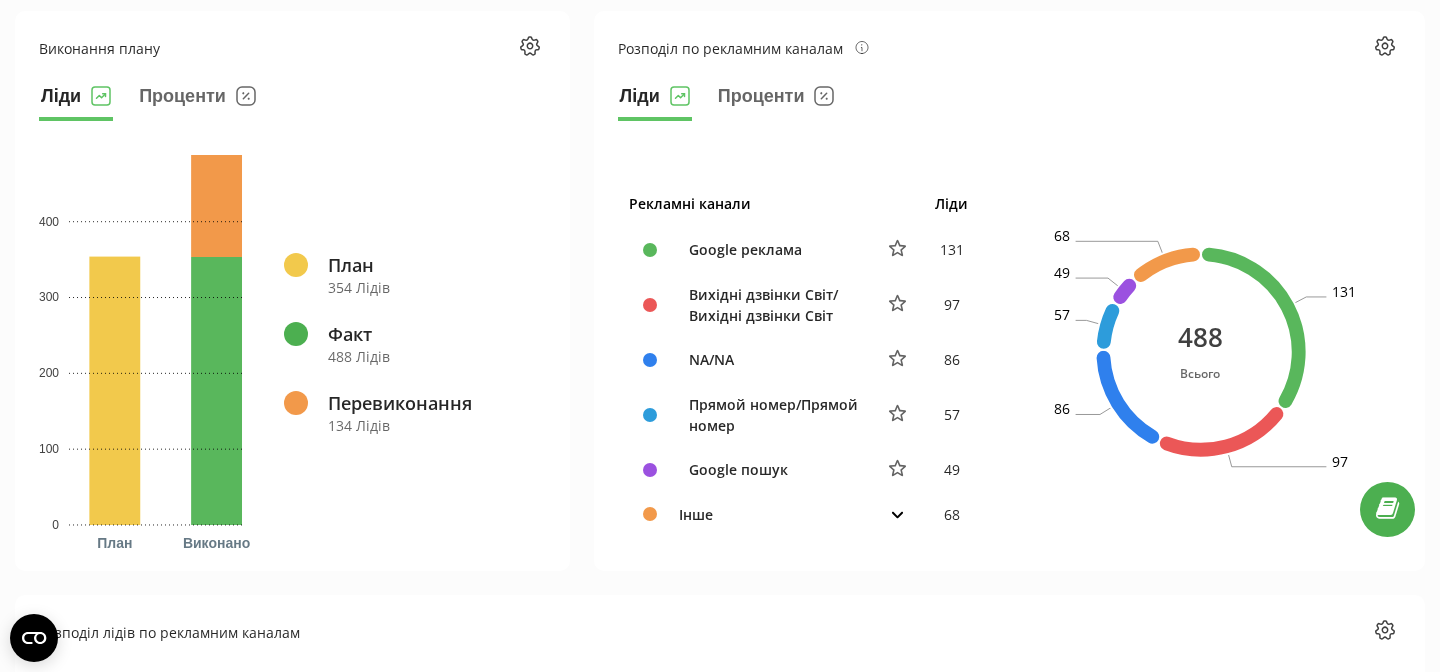 click on "Розподіл по рекламним каналам" at bounding box center (743, 48) 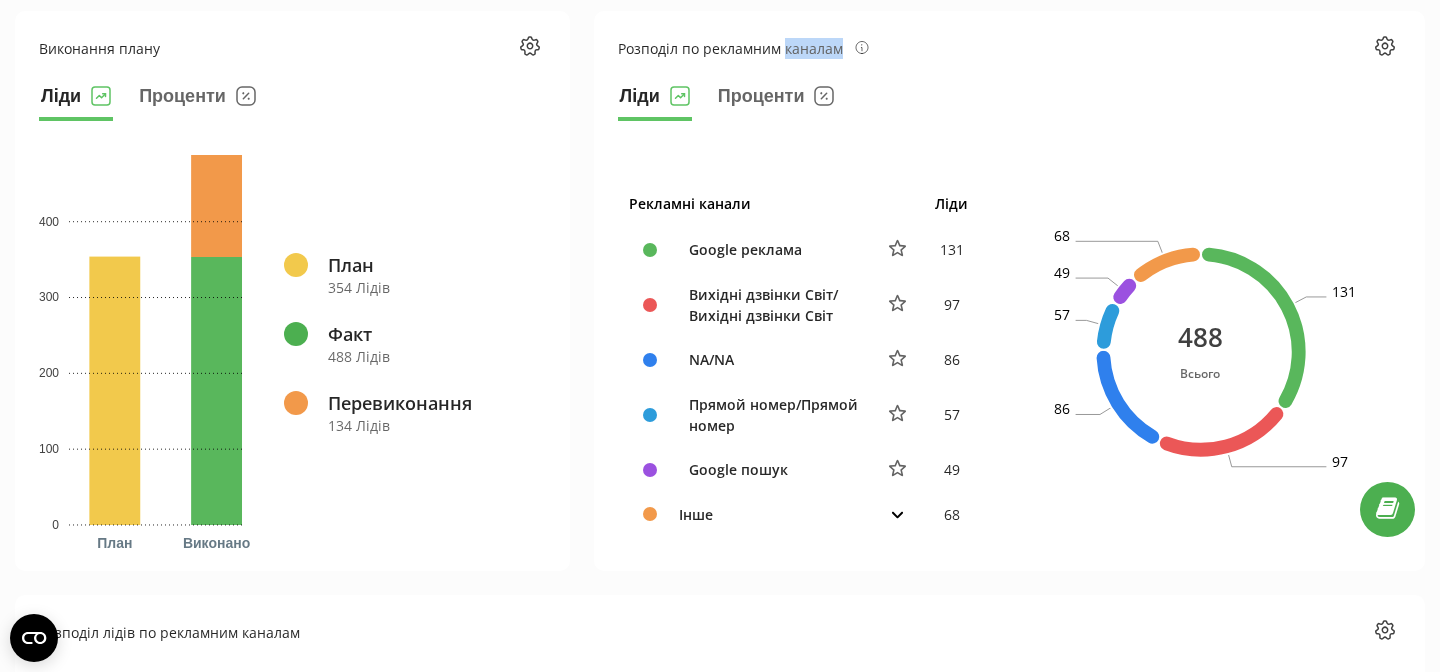 click on "Розподіл по рекламним каналам" at bounding box center [743, 48] 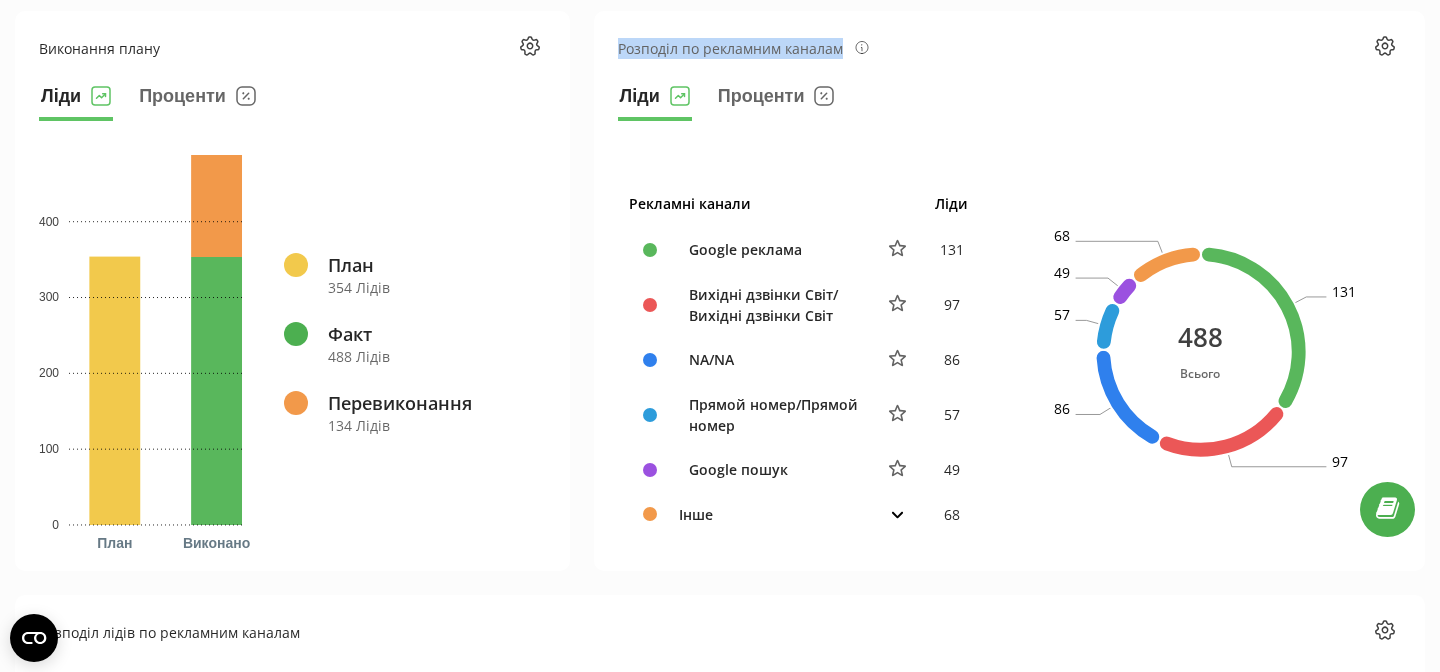 click on "Розподіл по рекламним каналам" at bounding box center [743, 48] 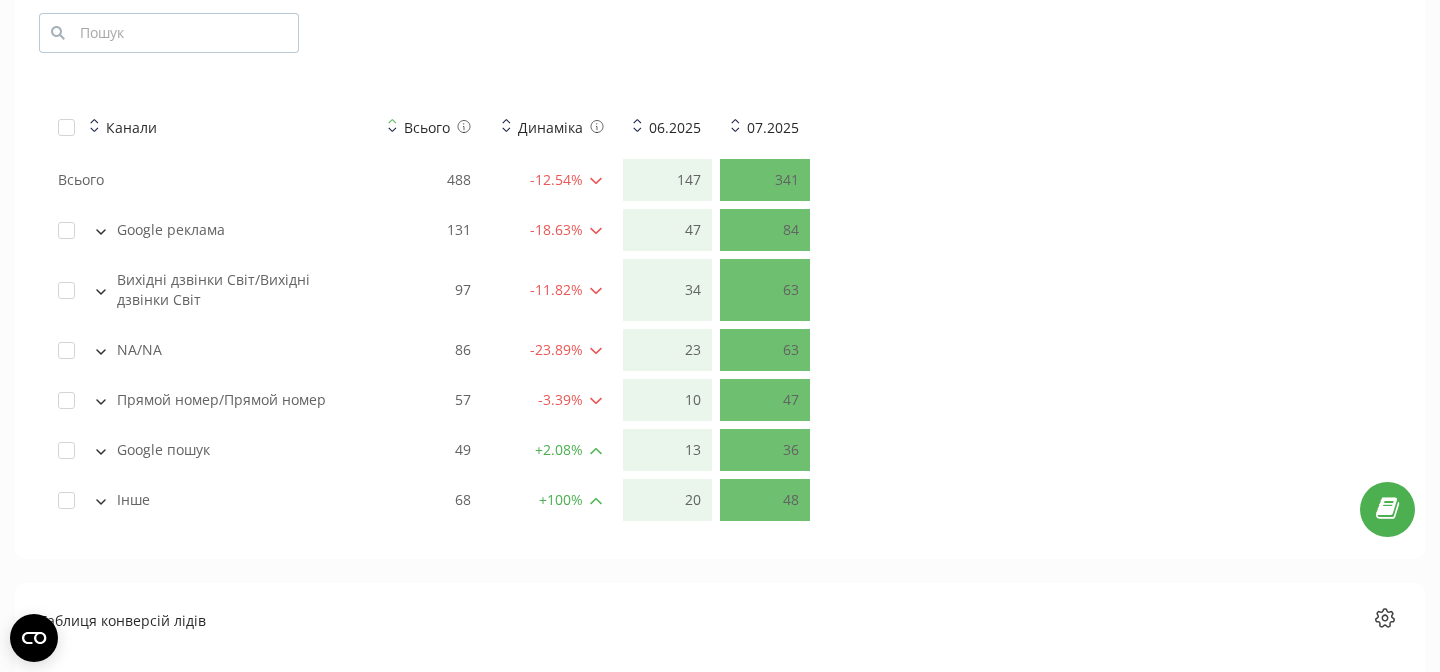 scroll, scrollTop: 1608, scrollLeft: 0, axis: vertical 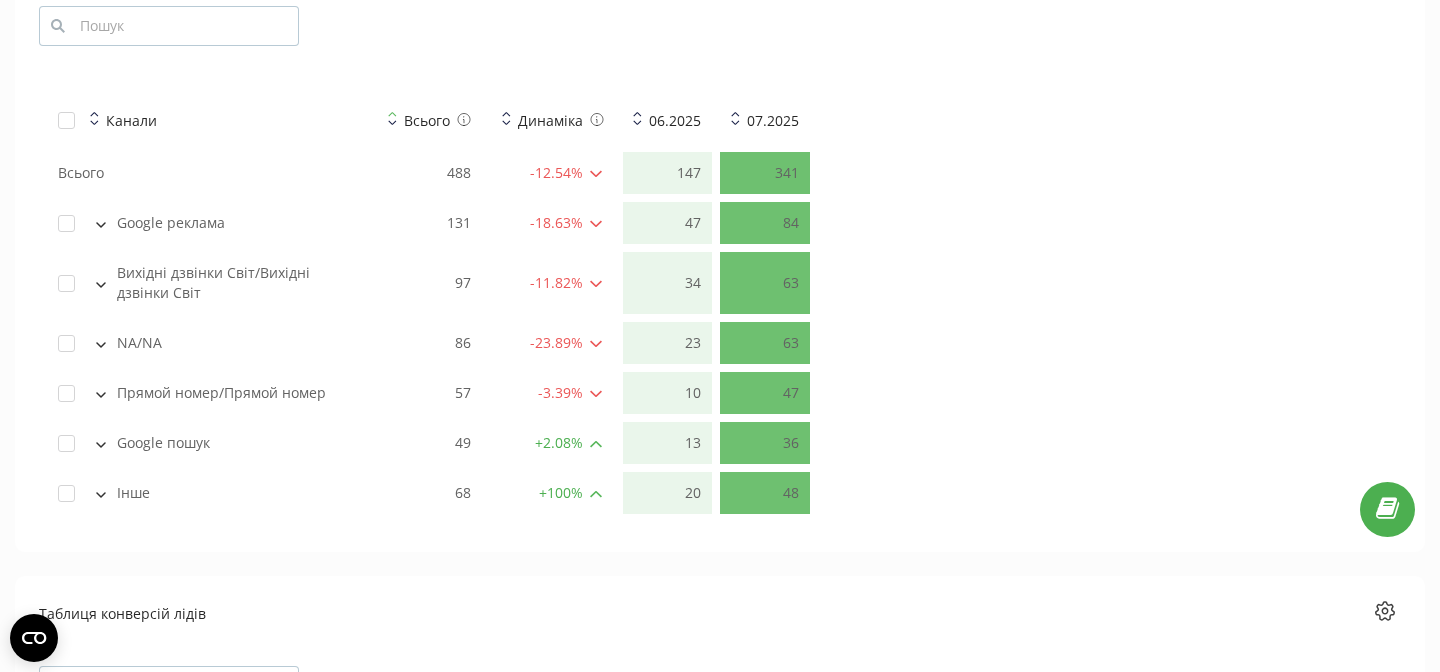 click on "Google реклама" at bounding box center [208, 223] 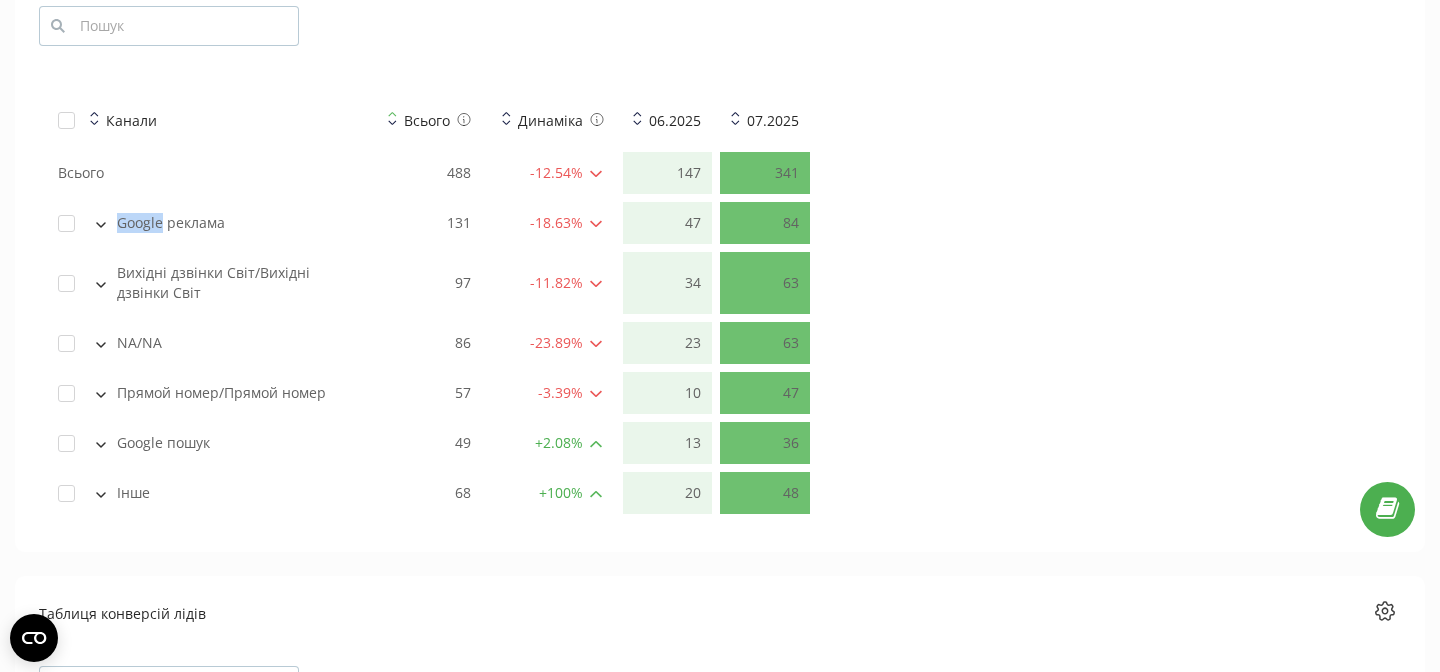 click on "Google реклама" at bounding box center (208, 223) 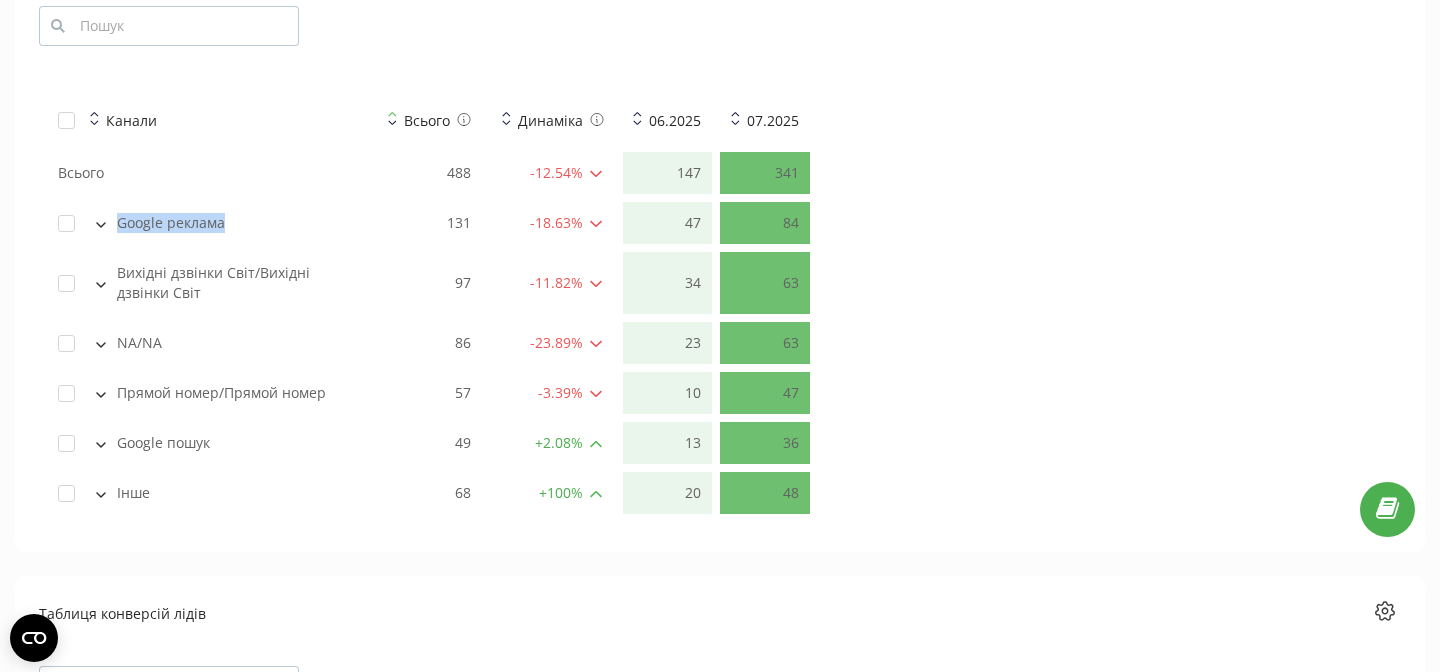 click on "Google реклама" at bounding box center [208, 223] 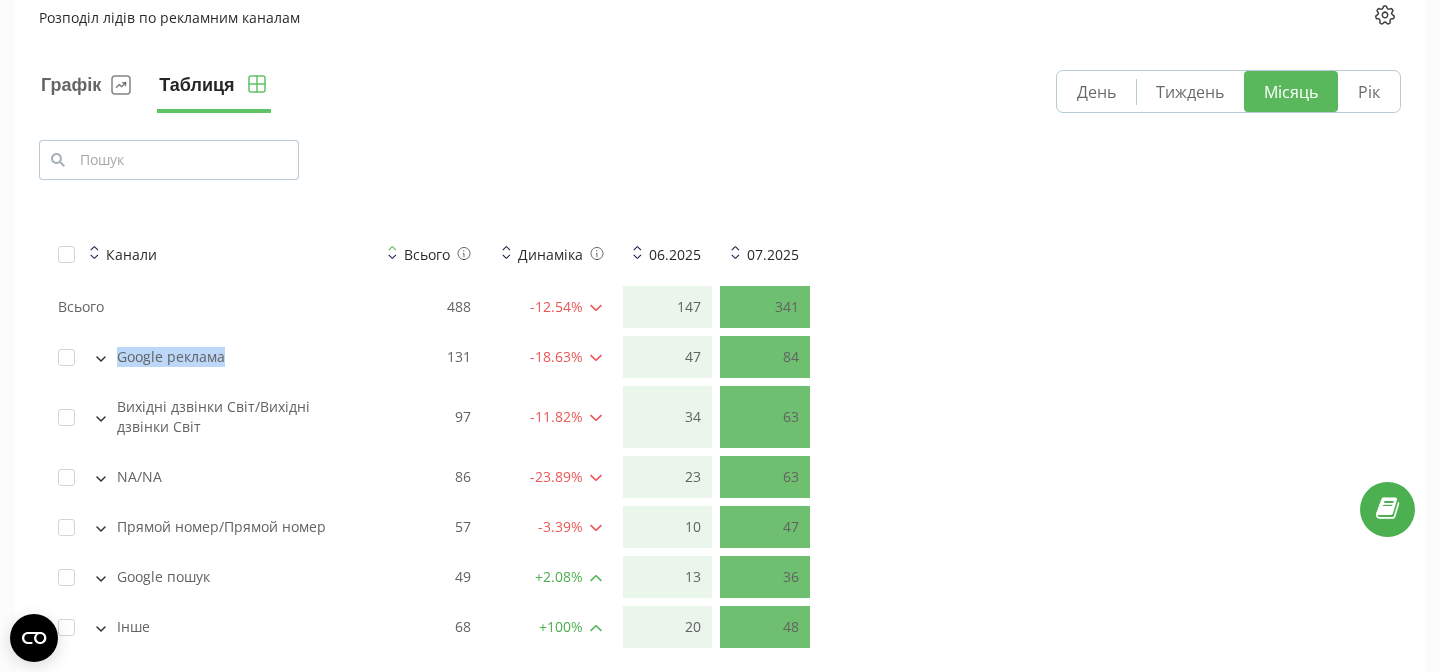 scroll, scrollTop: 1473, scrollLeft: 0, axis: vertical 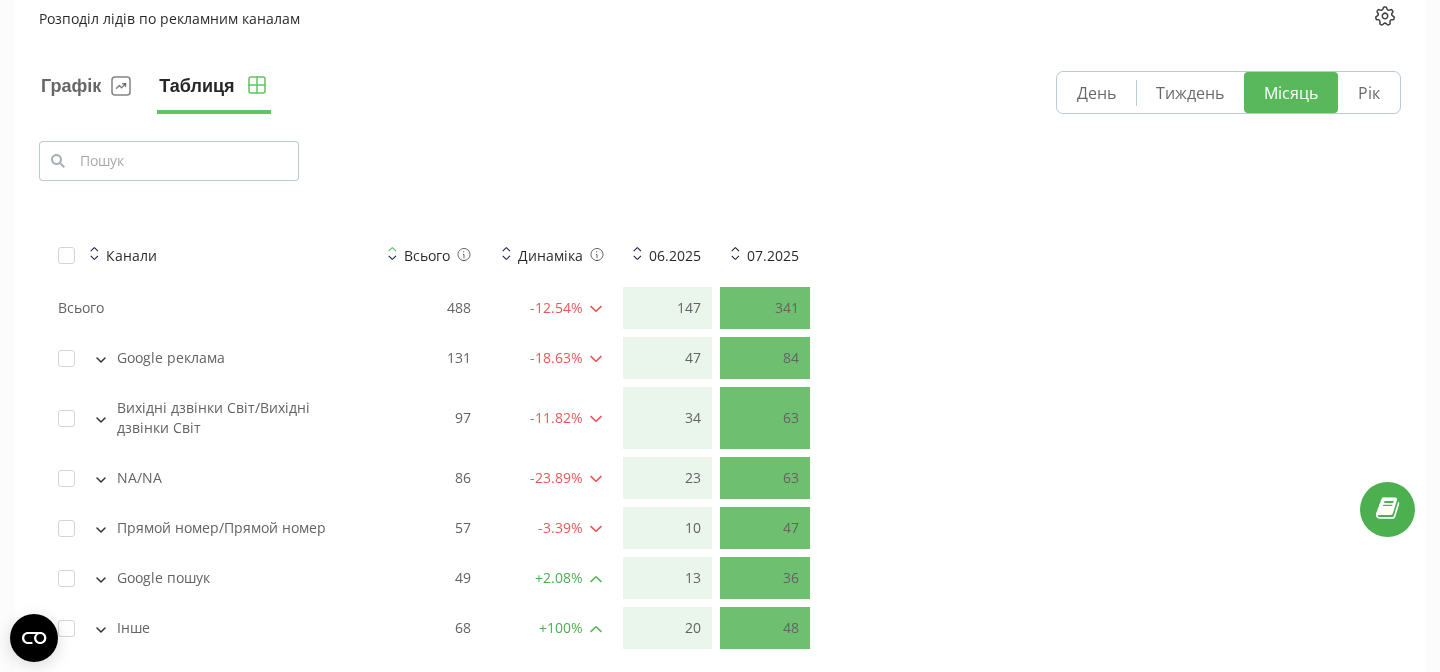 click on "131" at bounding box center (429, 358) 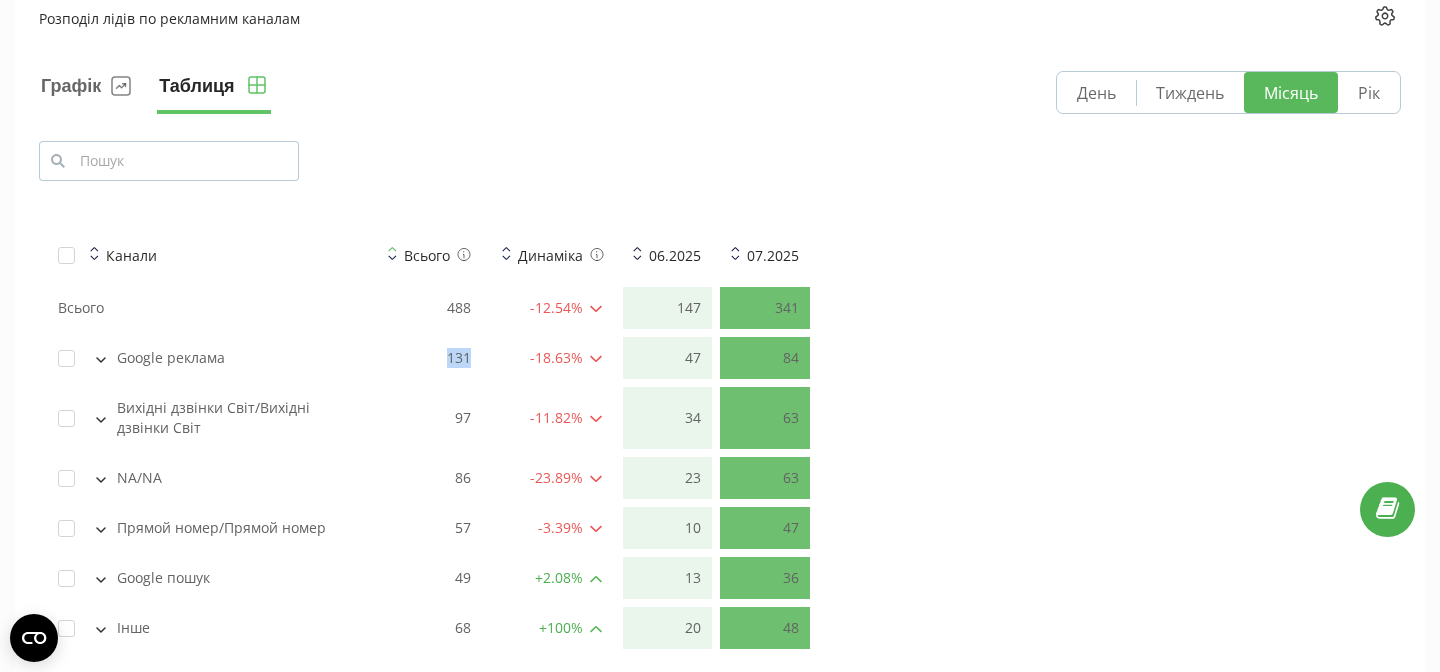 click on "131" at bounding box center [429, 358] 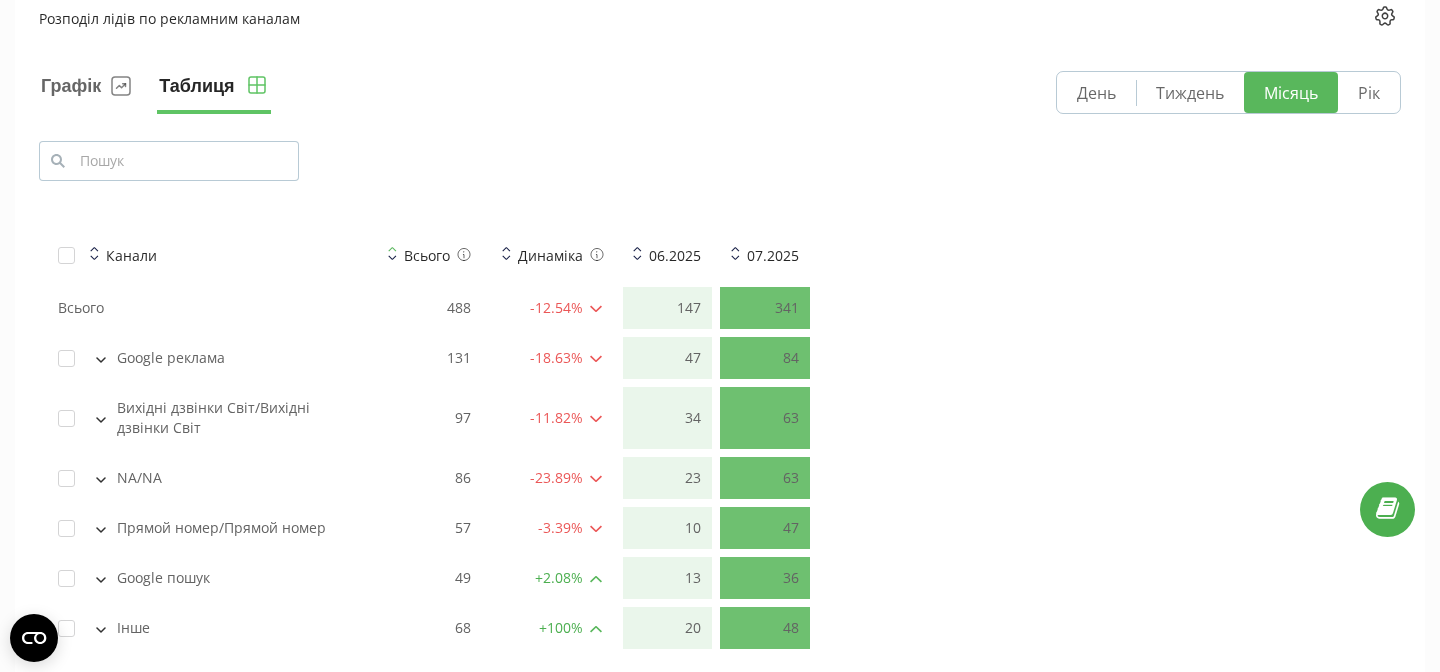 click on "-18.63 %" at bounding box center [556, 358] 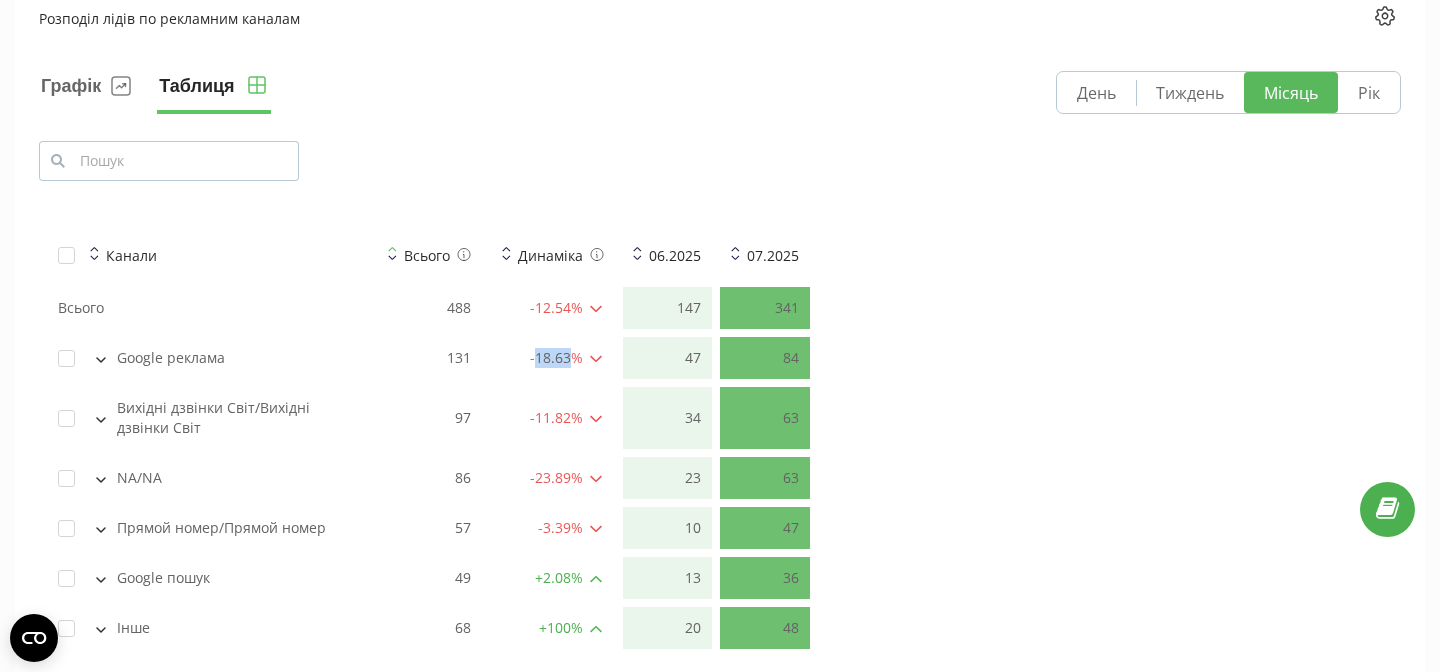 click on "-18.63 %" at bounding box center (556, 358) 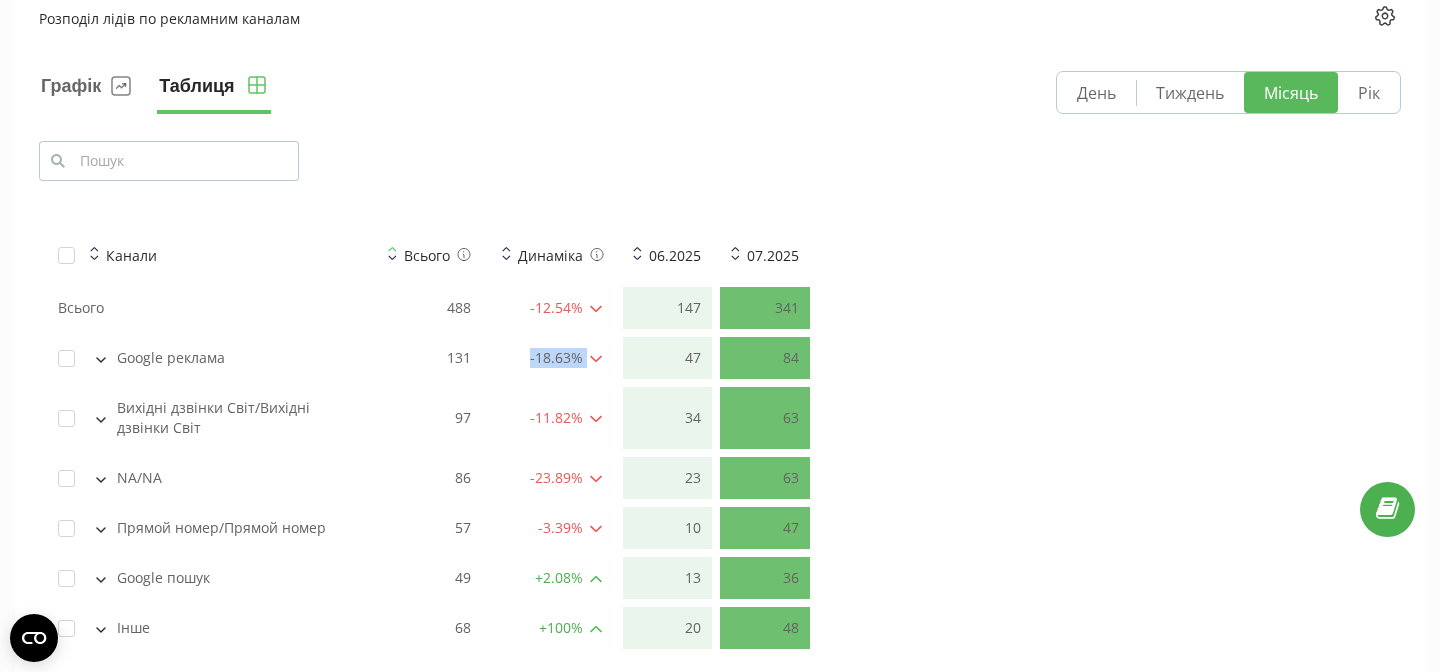 click on "-18.63 %" at bounding box center (556, 358) 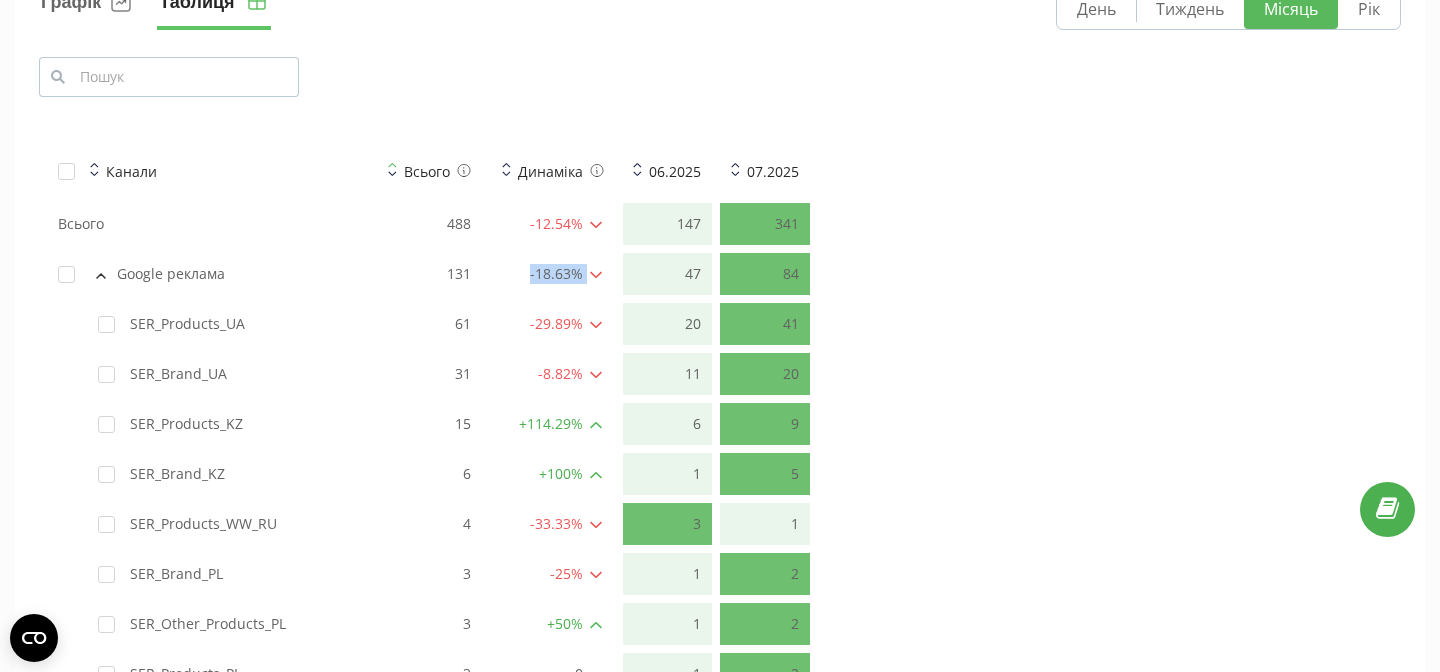scroll, scrollTop: 1572, scrollLeft: 0, axis: vertical 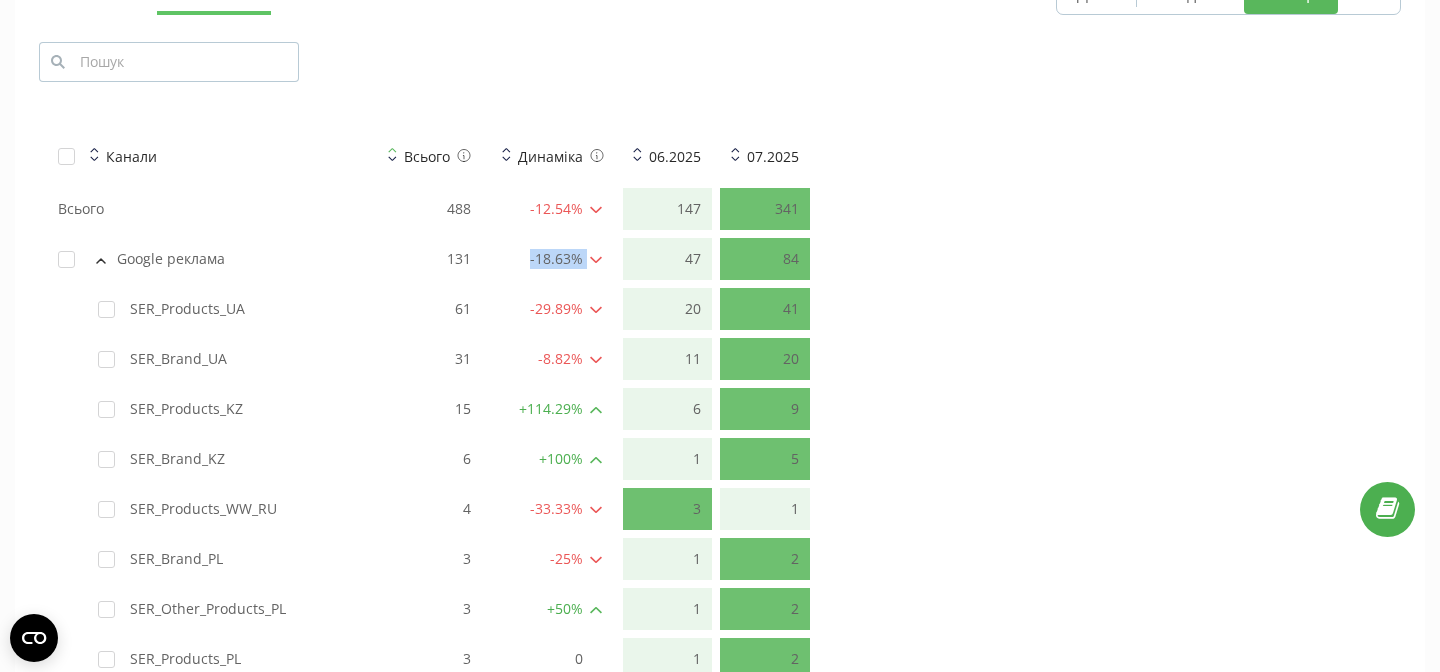 click 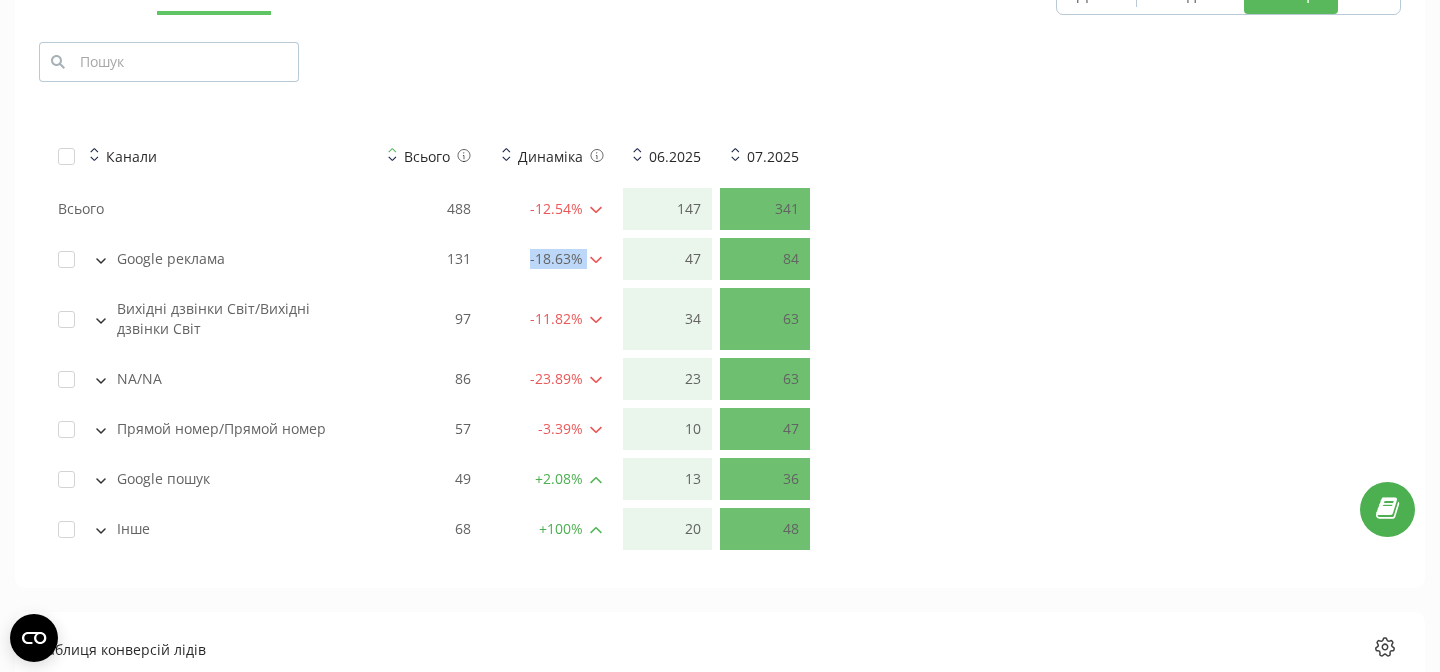 click 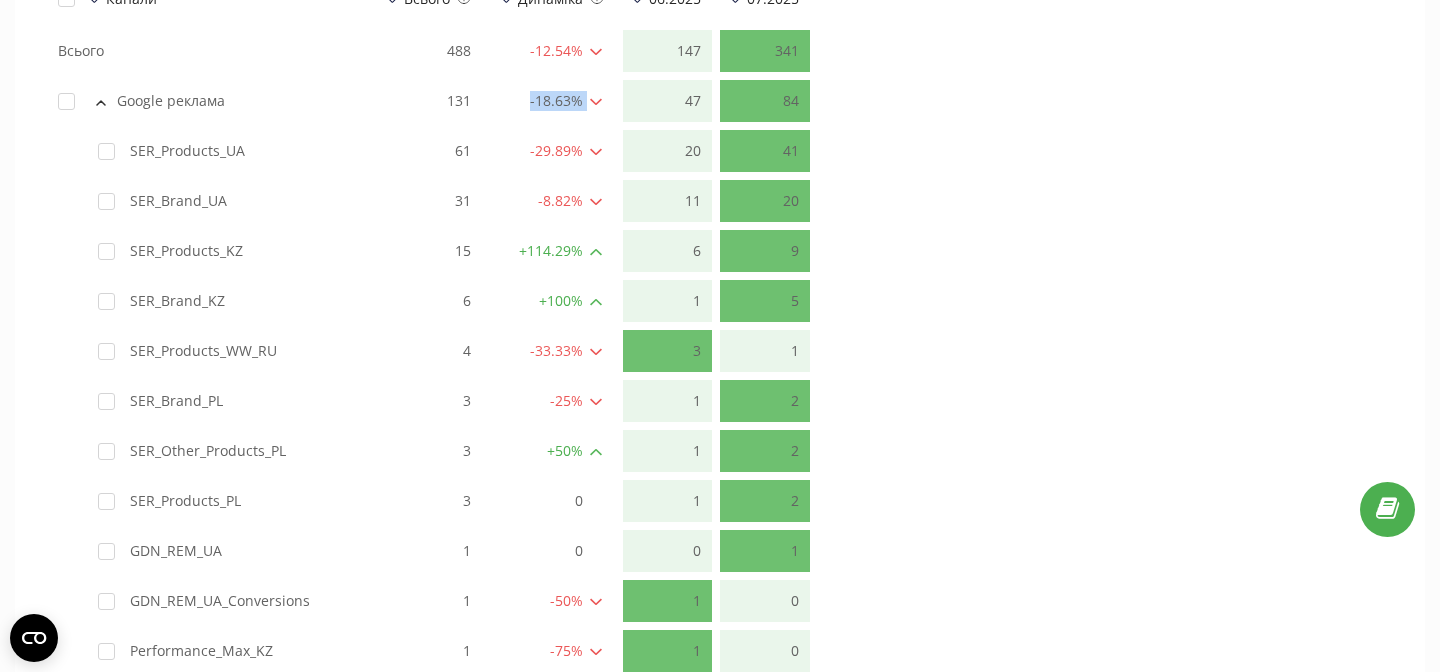 scroll, scrollTop: 1711, scrollLeft: 0, axis: vertical 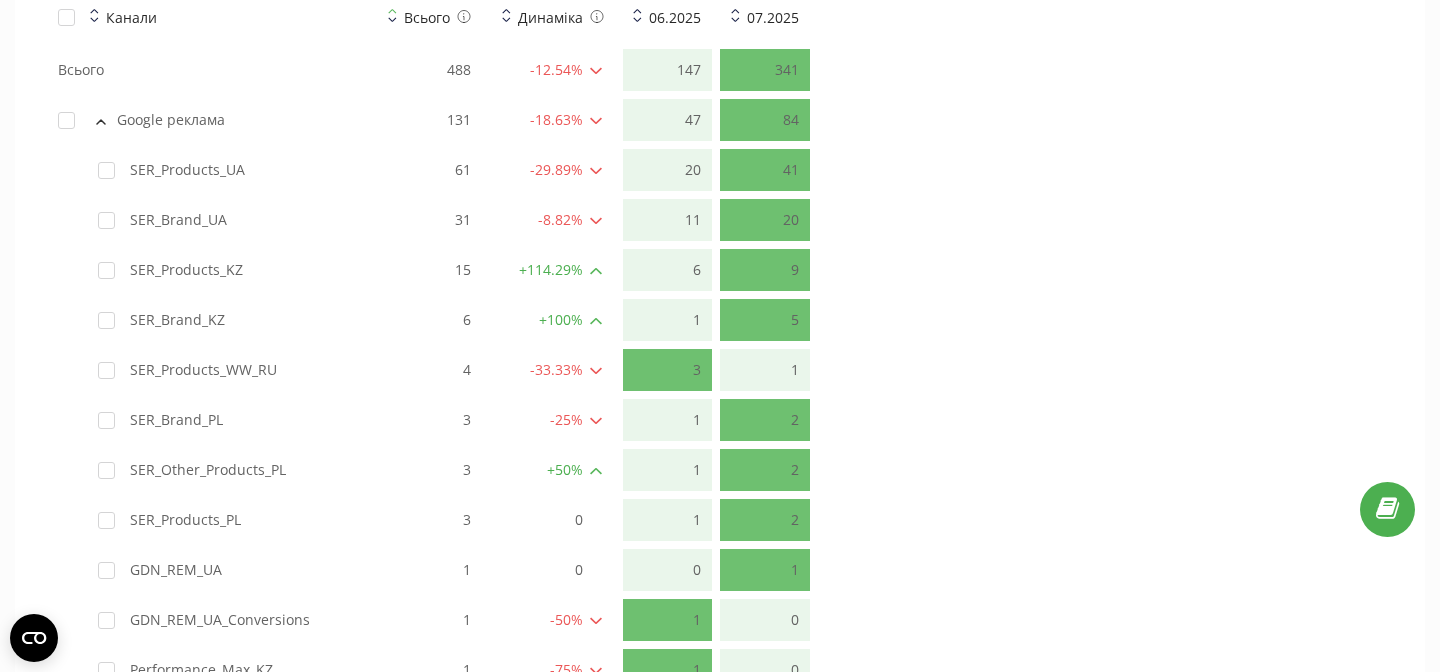 click on "61" at bounding box center [429, 170] 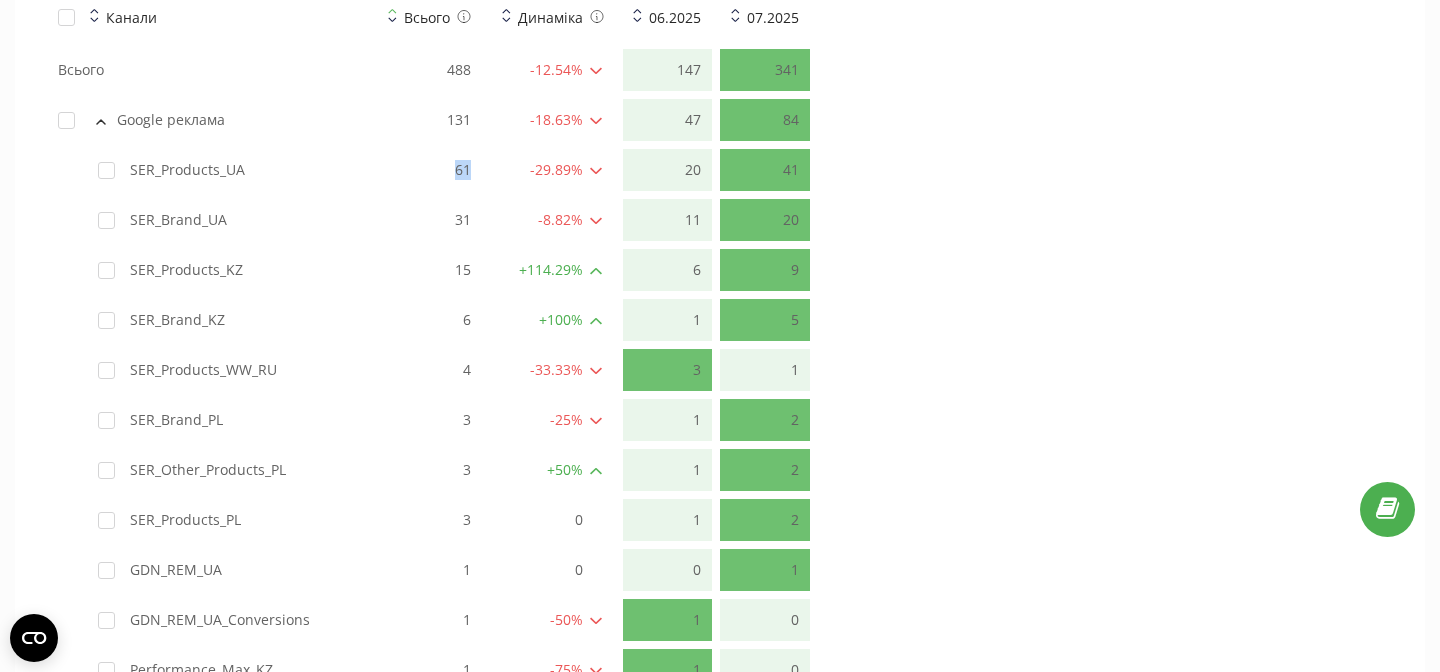 click on "61" at bounding box center (429, 170) 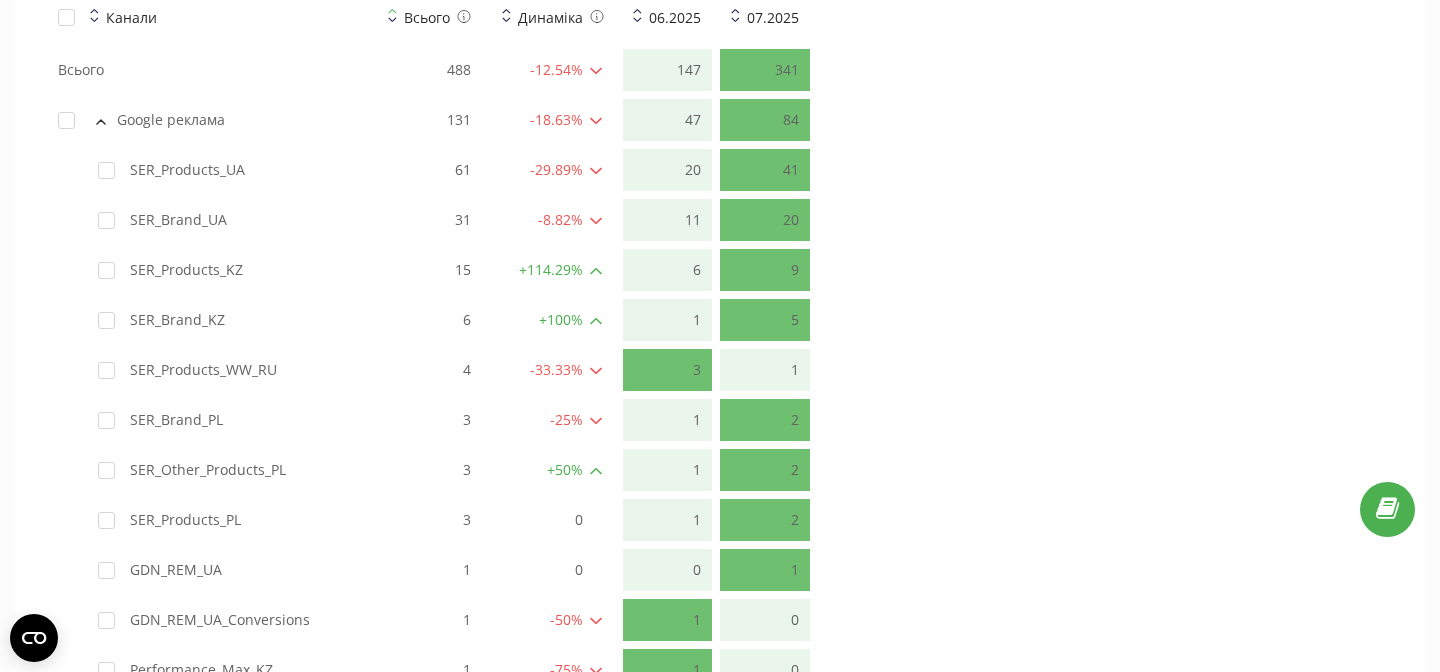 click at bounding box center (429, 220) 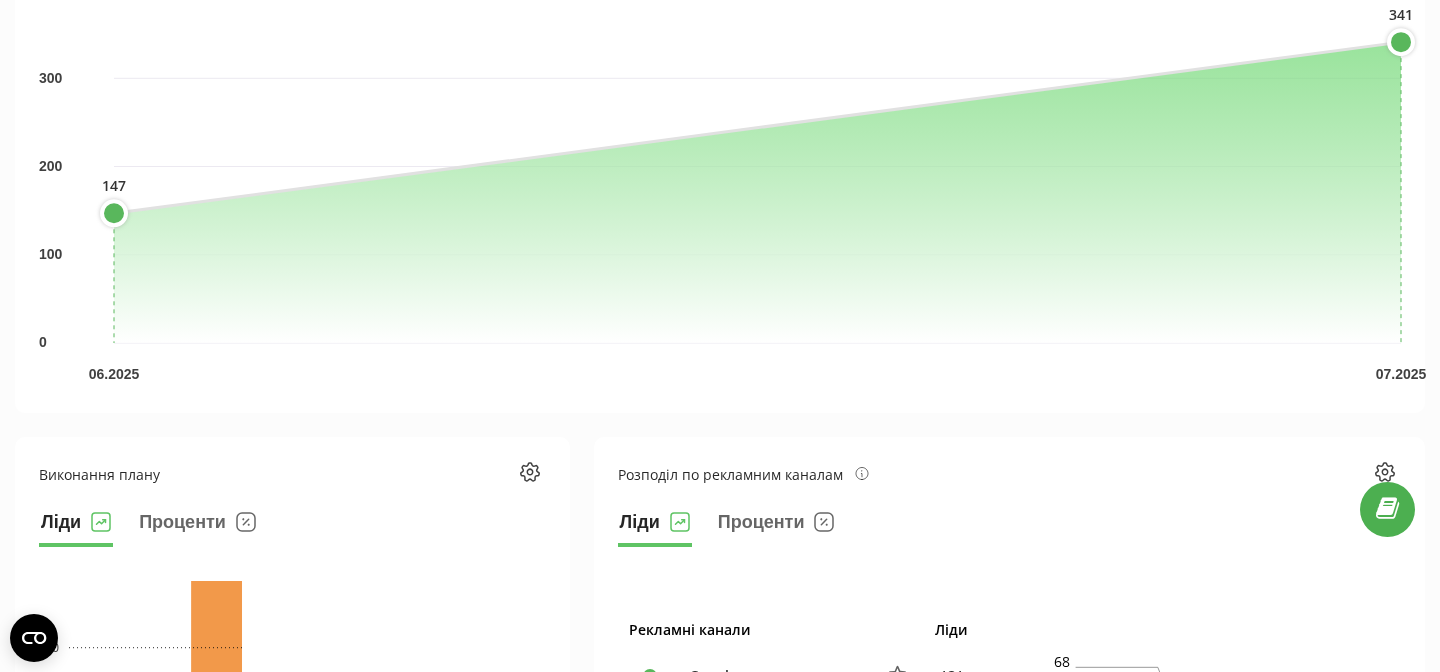 scroll, scrollTop: 0, scrollLeft: 0, axis: both 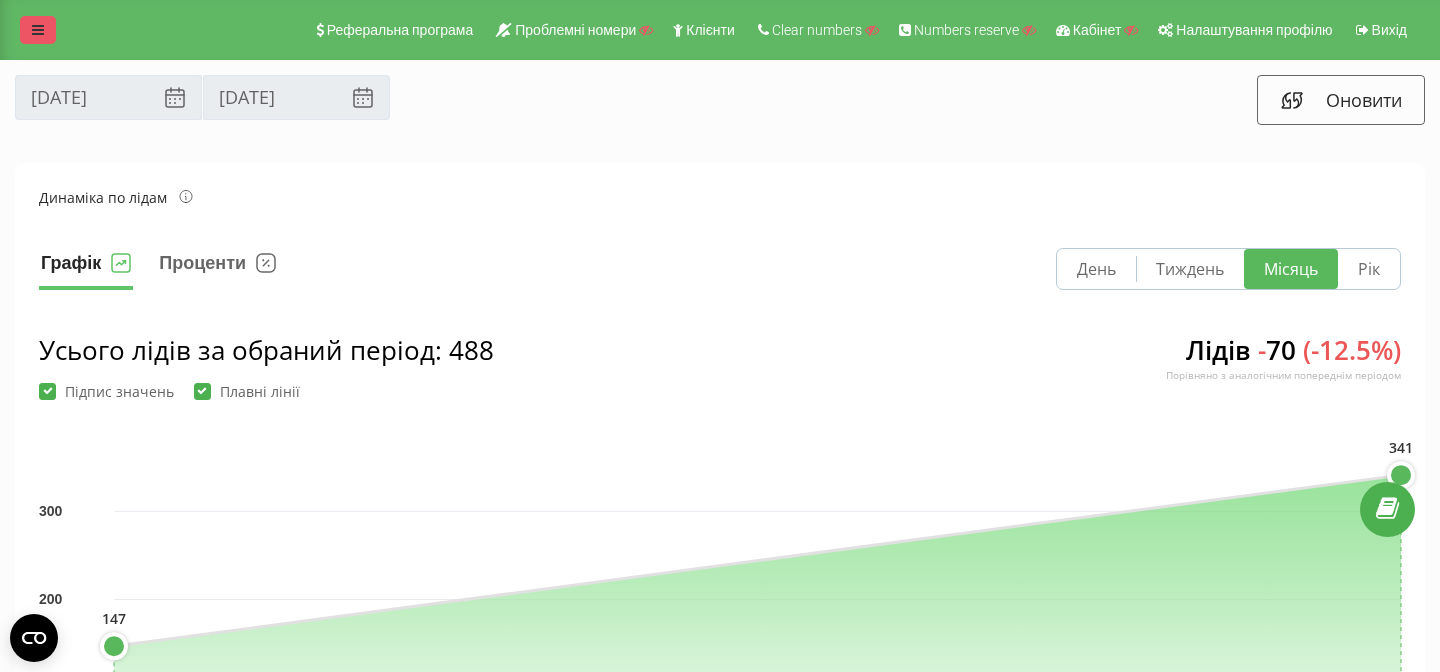 click at bounding box center (38, 30) 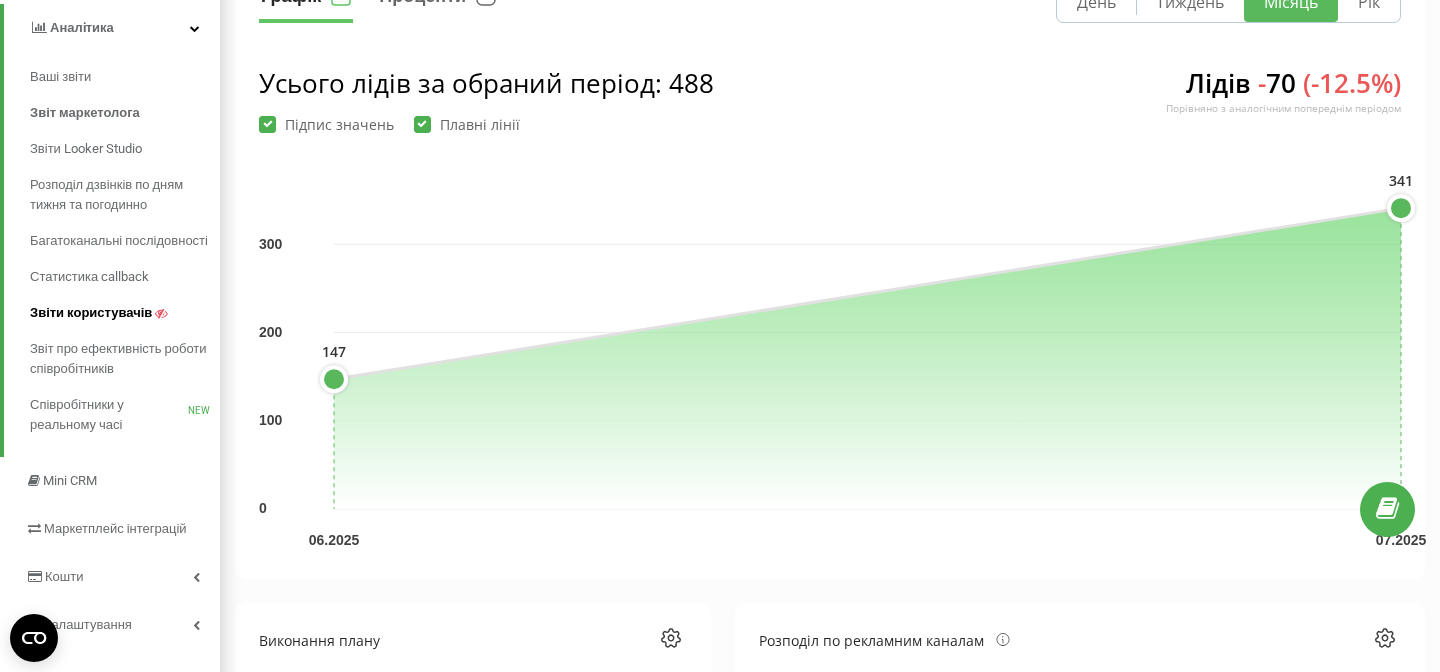 scroll, scrollTop: 276, scrollLeft: 0, axis: vertical 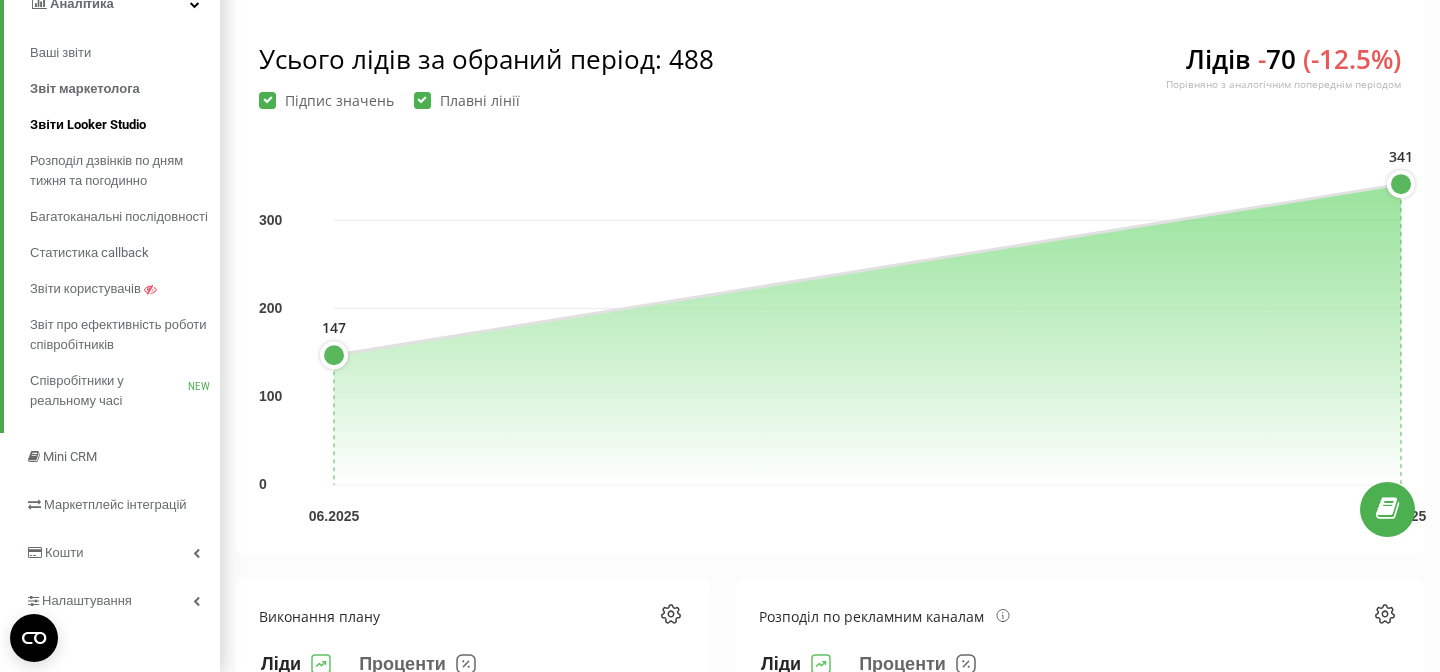 click on "Звіти Looker Studio" at bounding box center (88, 125) 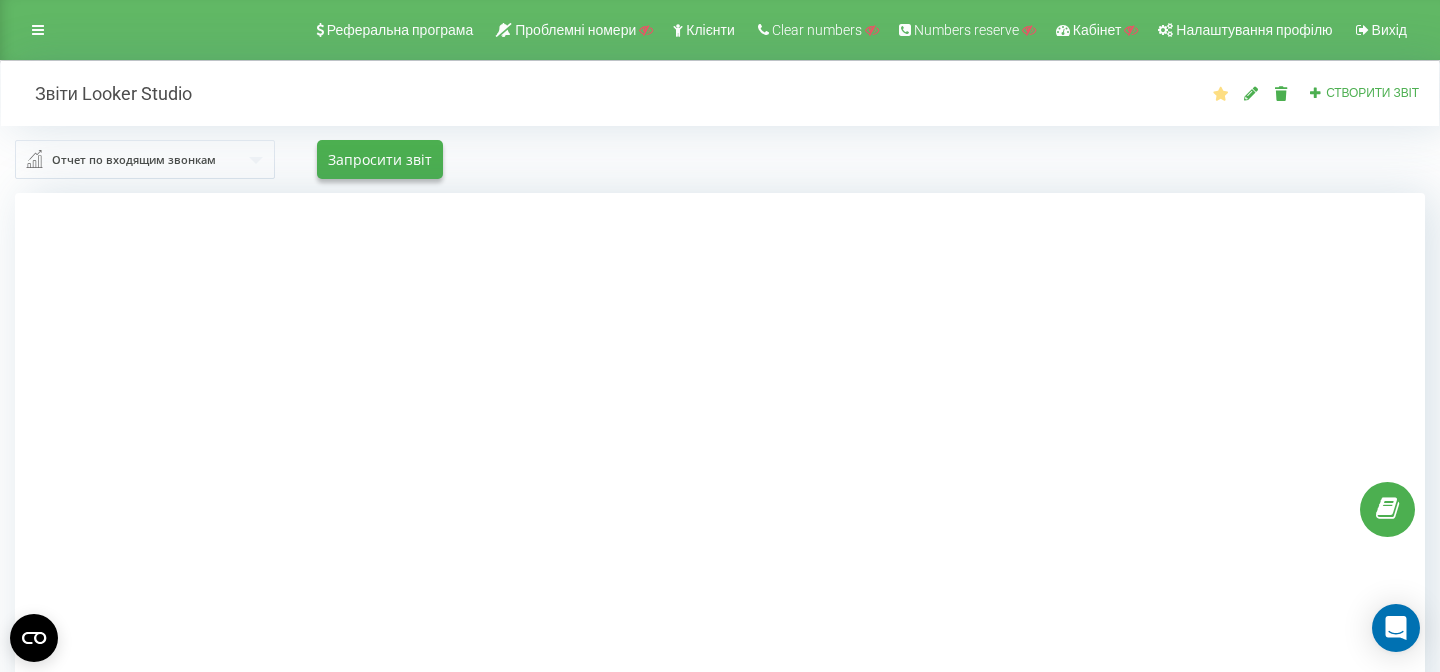 scroll, scrollTop: 0, scrollLeft: 0, axis: both 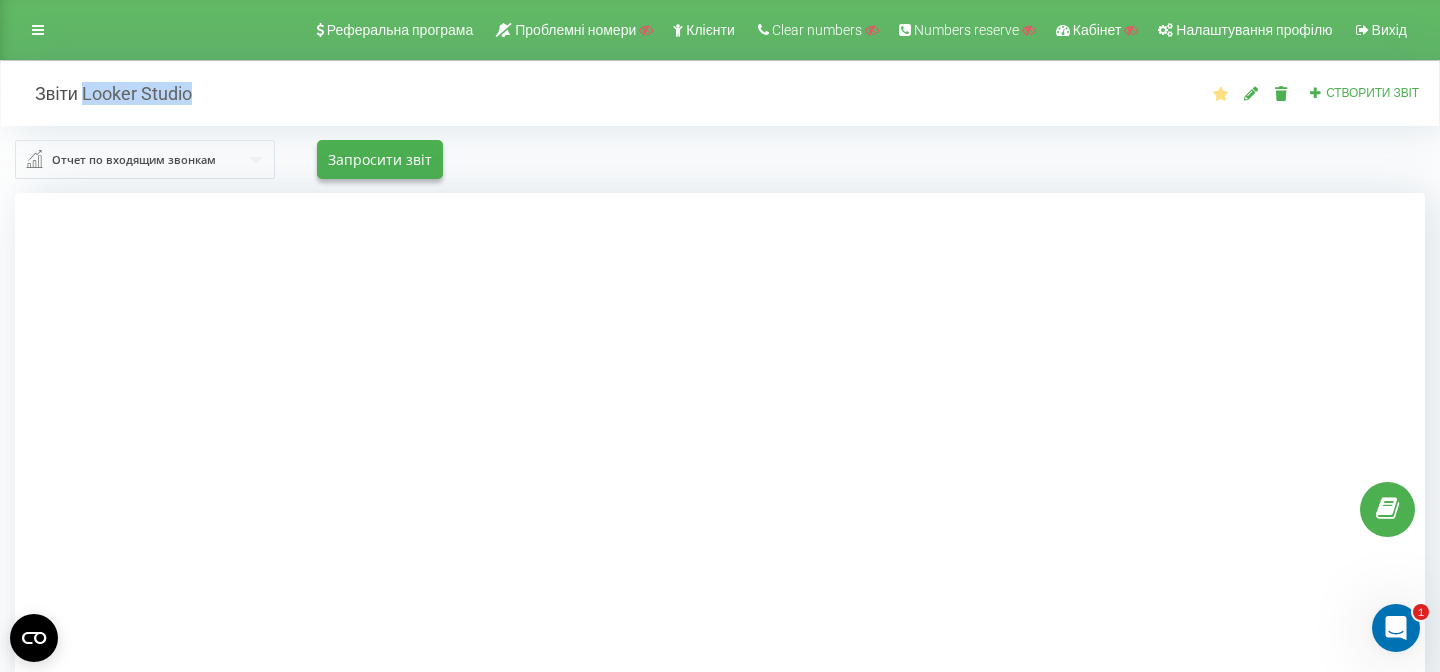 drag, startPoint x: 82, startPoint y: 91, endPoint x: 225, endPoint y: 92, distance: 143.0035 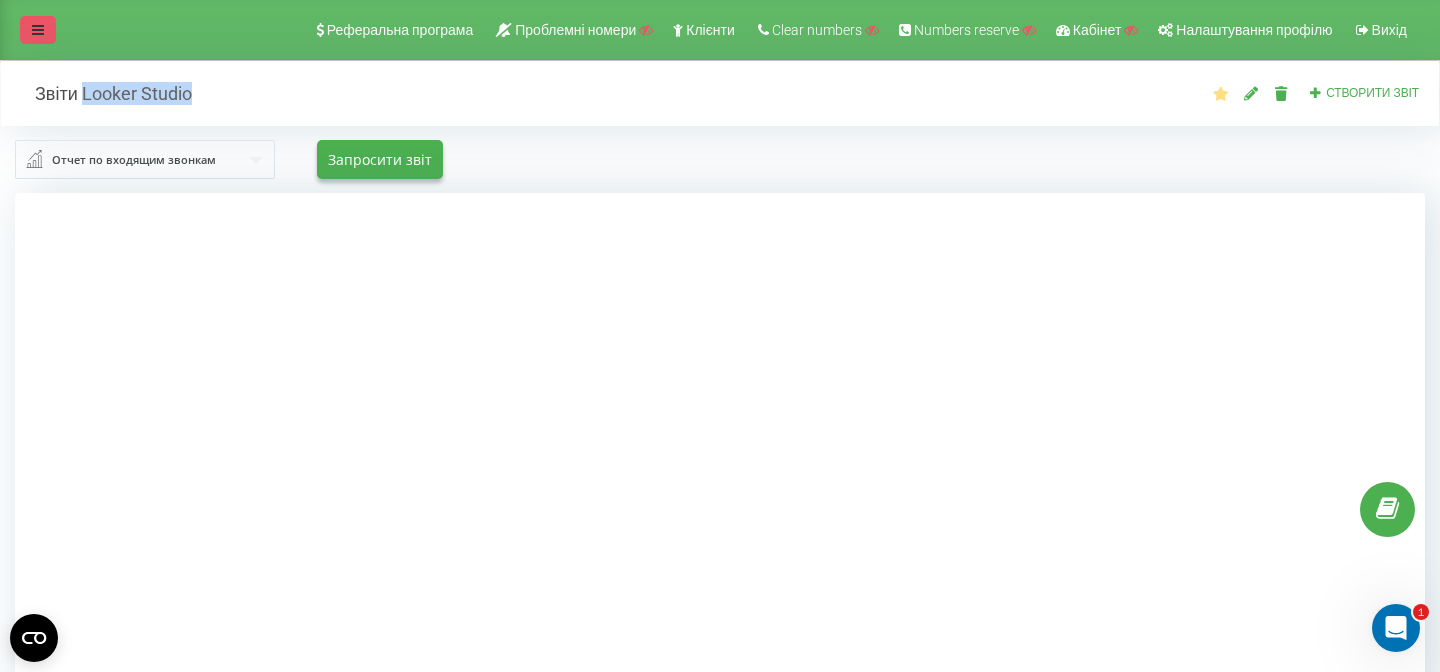 click at bounding box center [38, 30] 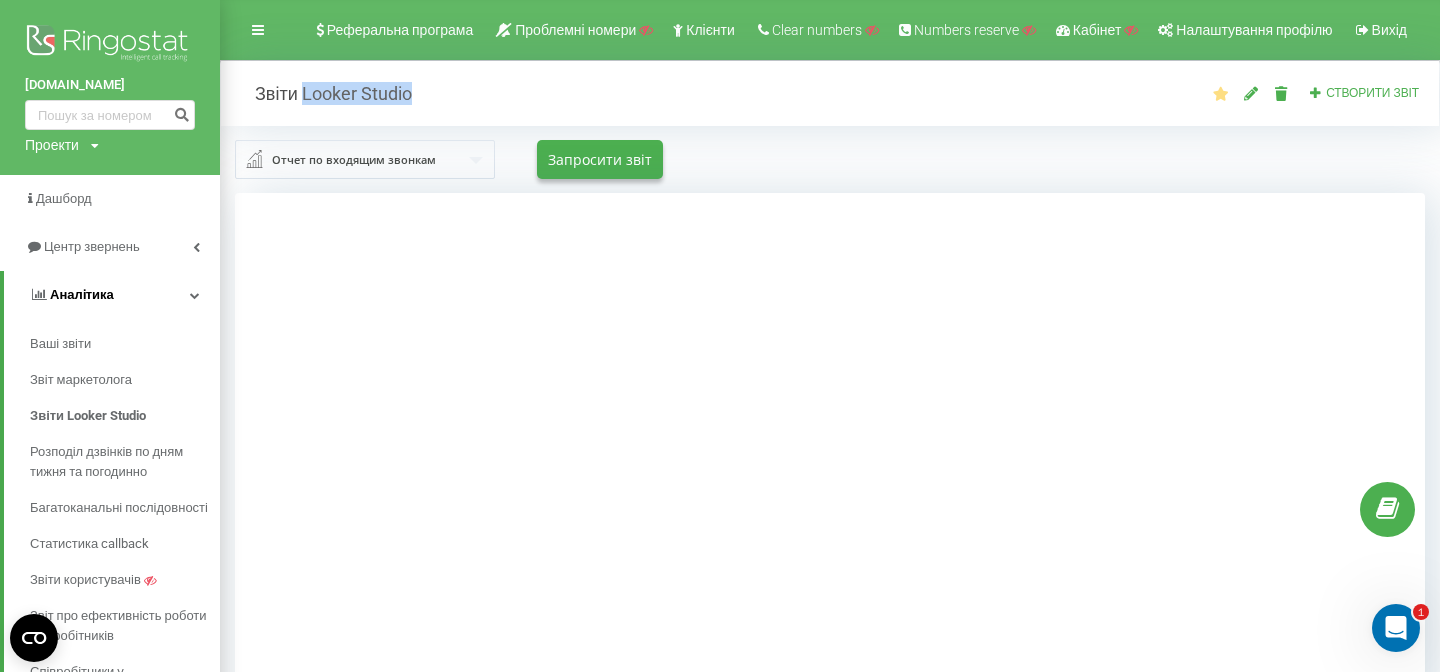 click on "Аналiтика" at bounding box center [112, 295] 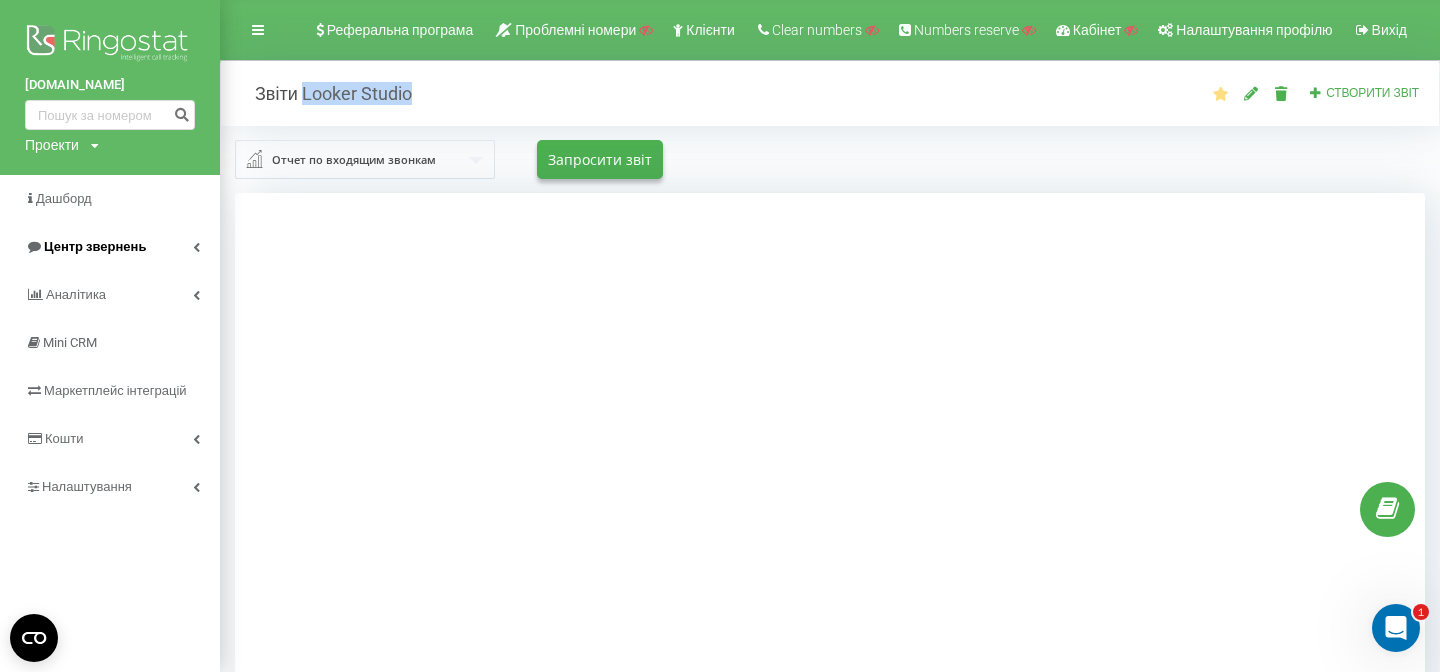 click on "Центр звернень" at bounding box center (110, 247) 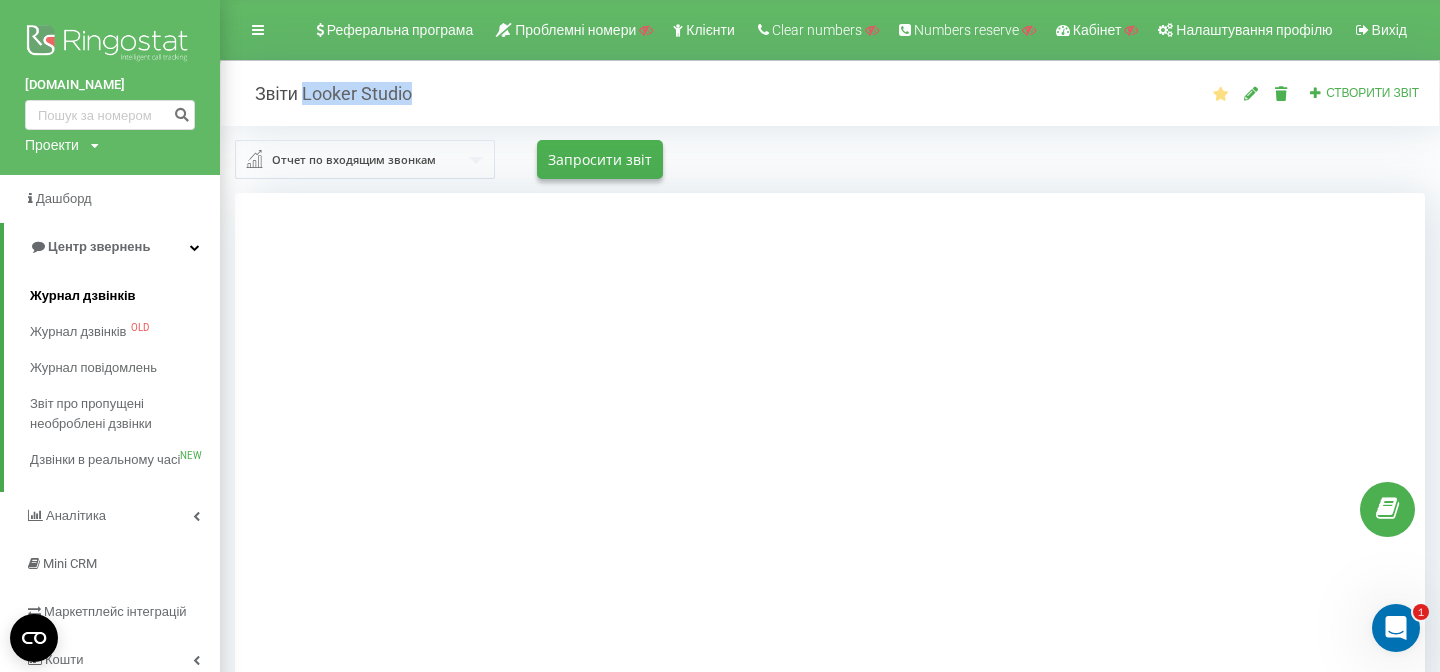 click on "Журнал дзвінків" at bounding box center [83, 296] 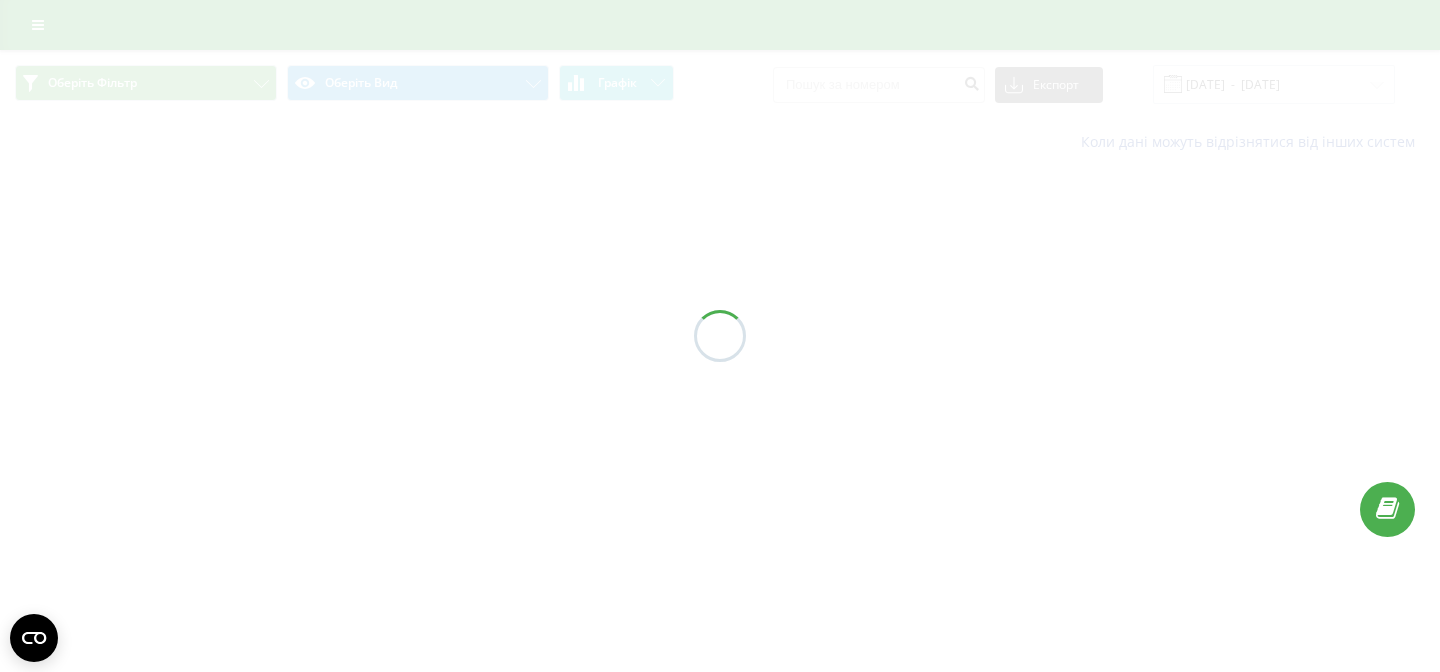 scroll, scrollTop: 0, scrollLeft: 0, axis: both 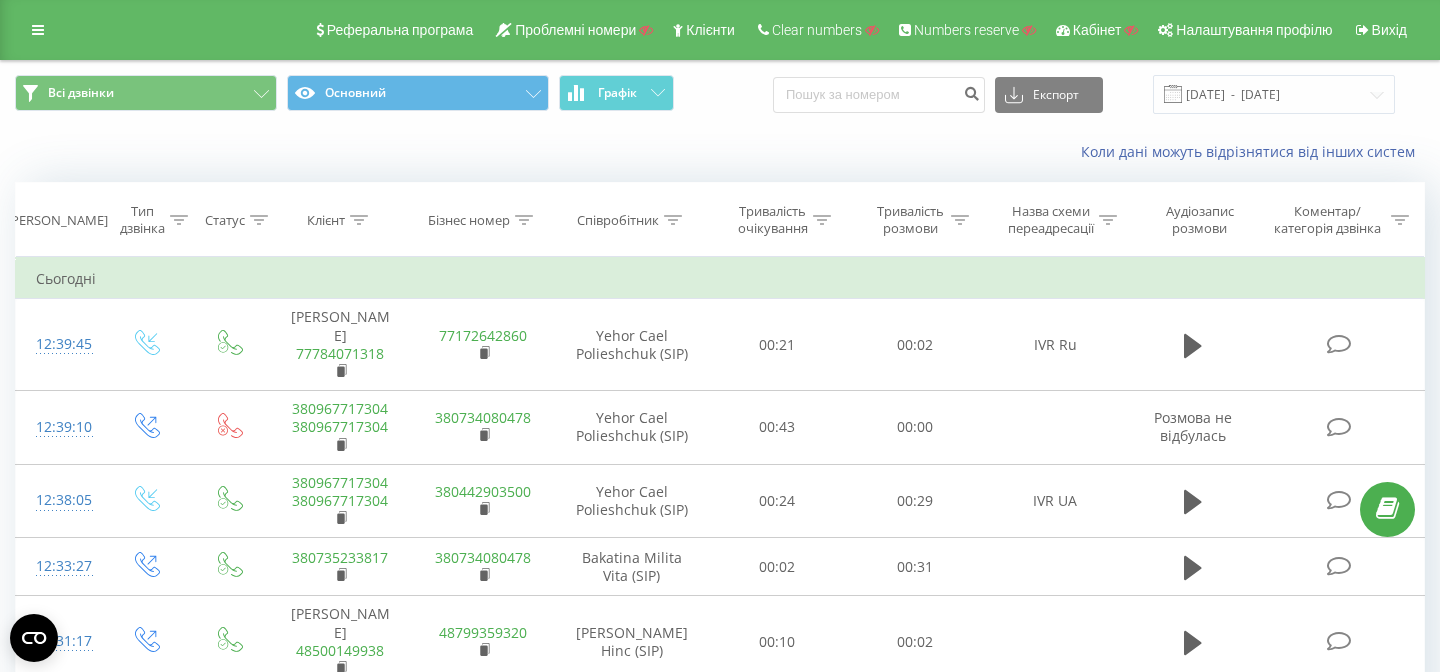 click on "Тривалість розмови" at bounding box center (910, 220) 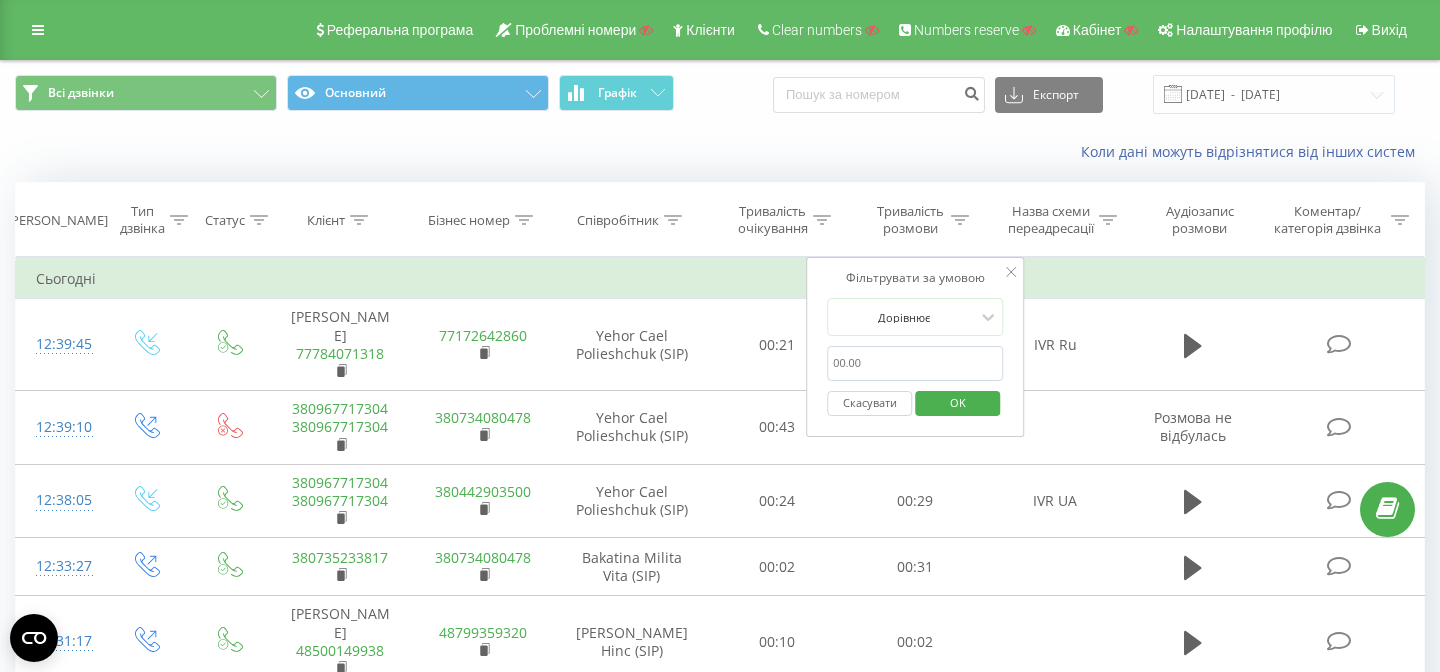 click at bounding box center (960, 220) 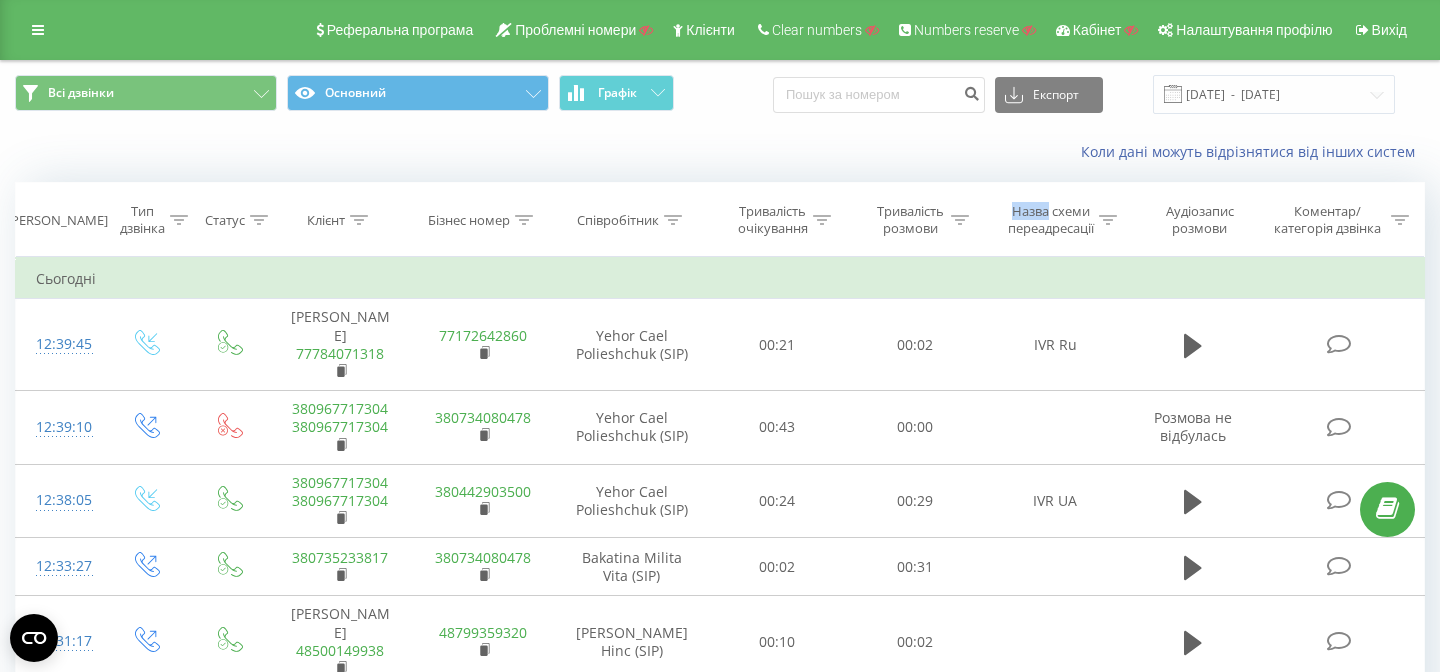 click at bounding box center (960, 220) 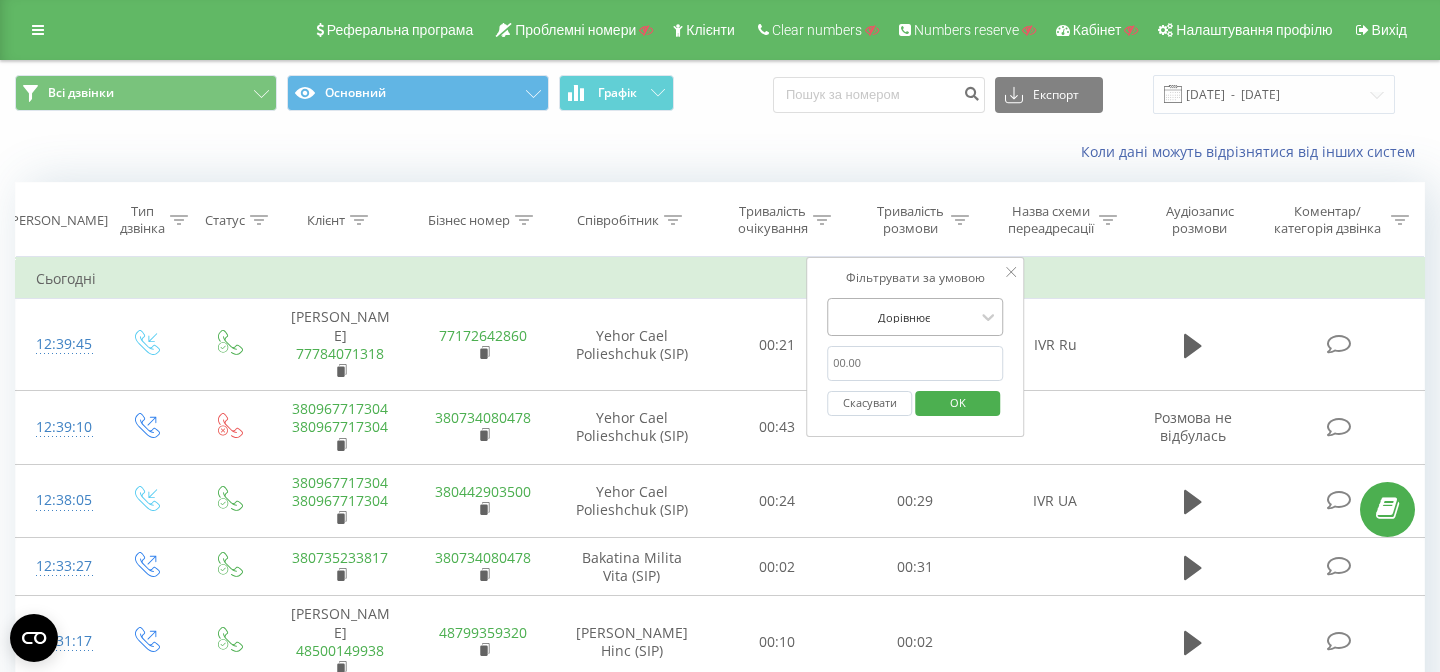 click at bounding box center [904, 317] 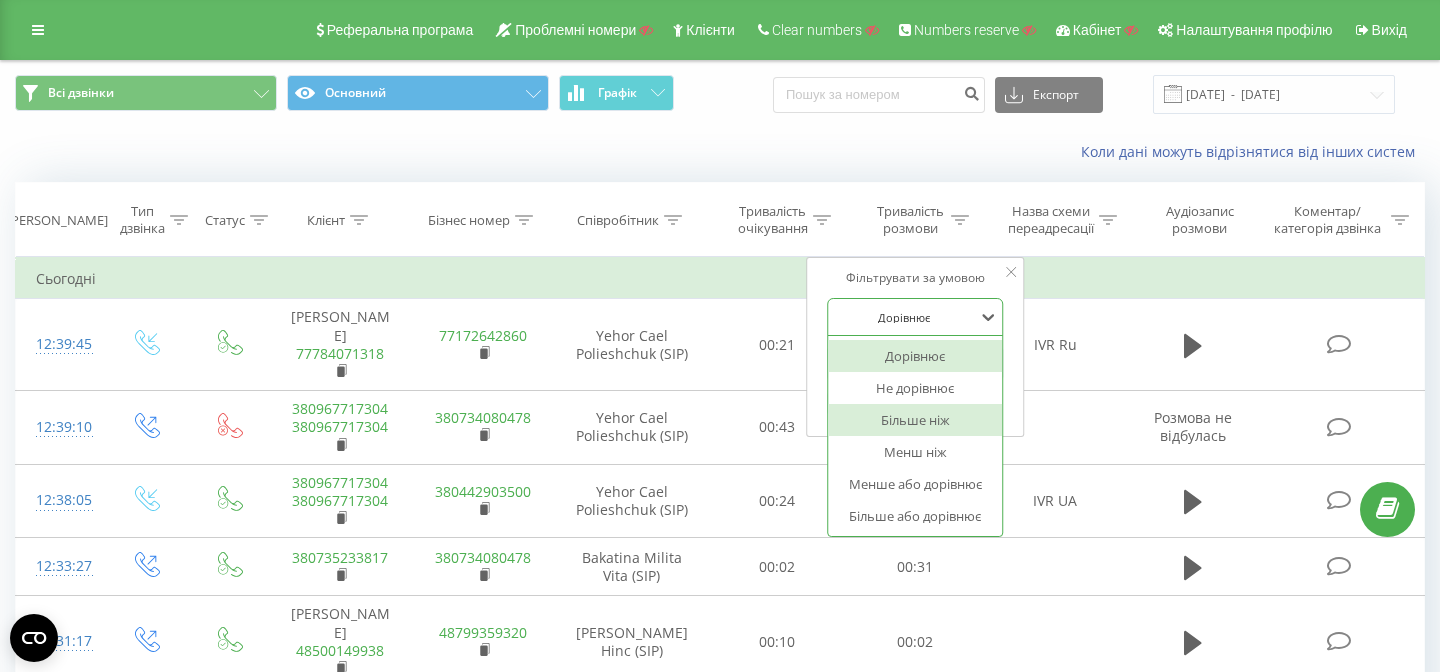 click on "Більше ніж" at bounding box center [915, 420] 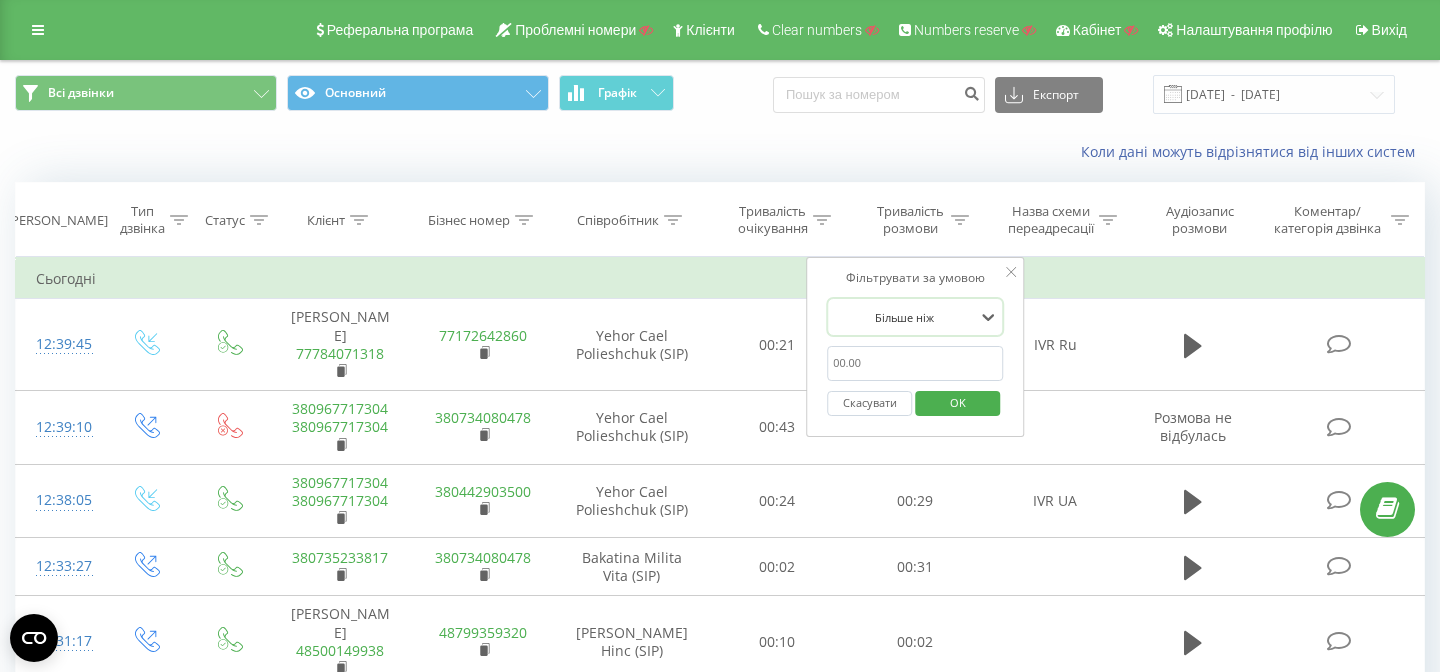 click at bounding box center [915, 363] 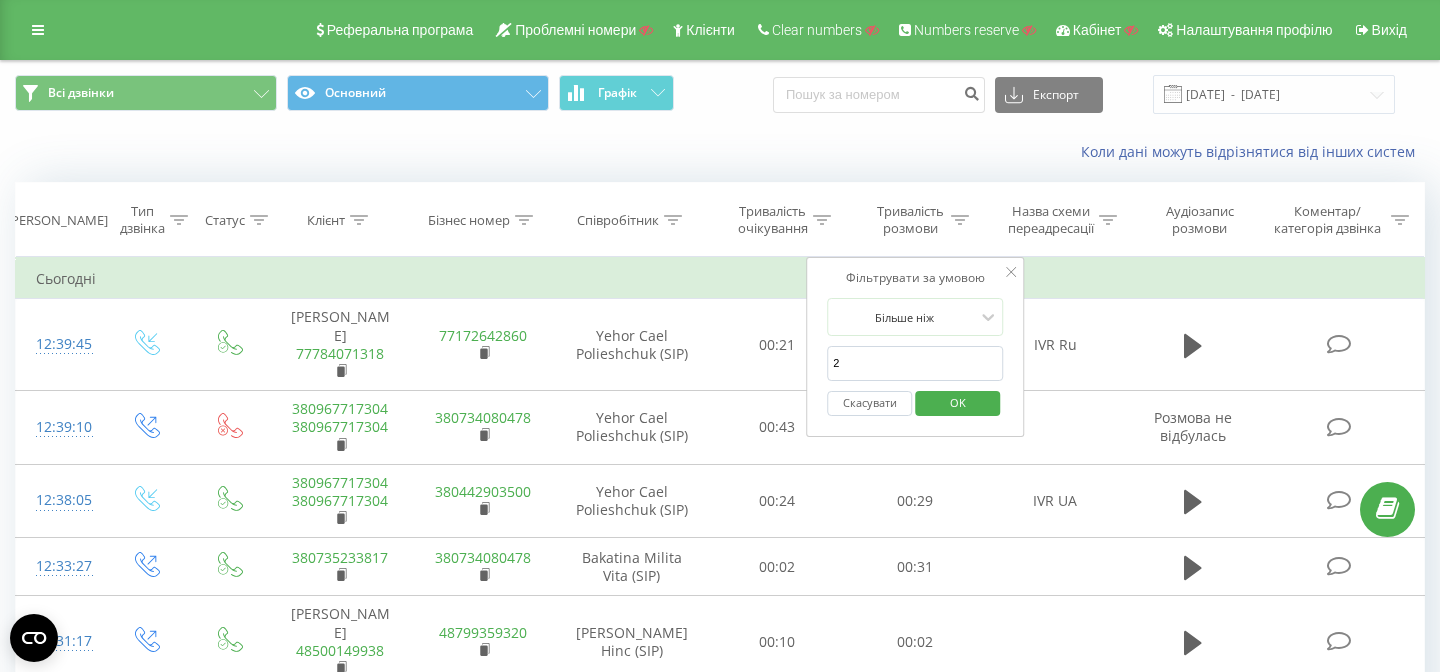 type on "2" 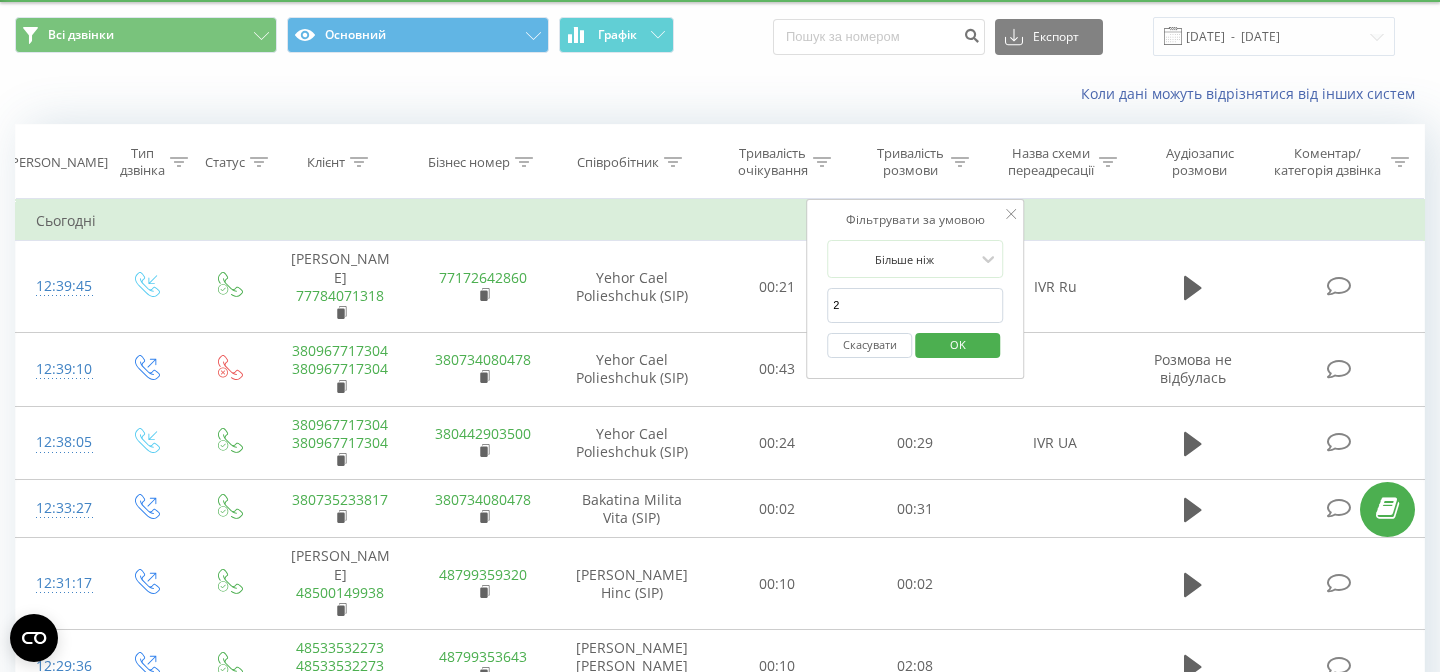 scroll, scrollTop: 61, scrollLeft: 0, axis: vertical 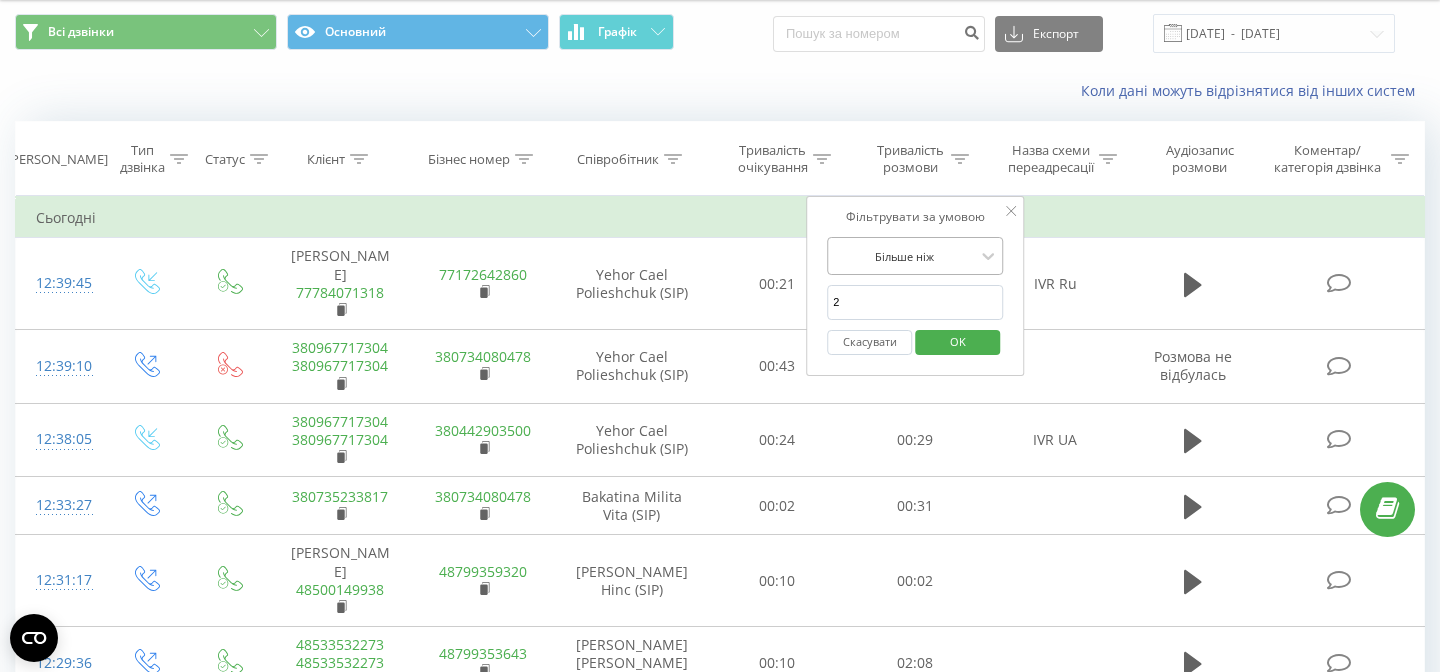 click at bounding box center (904, 256) 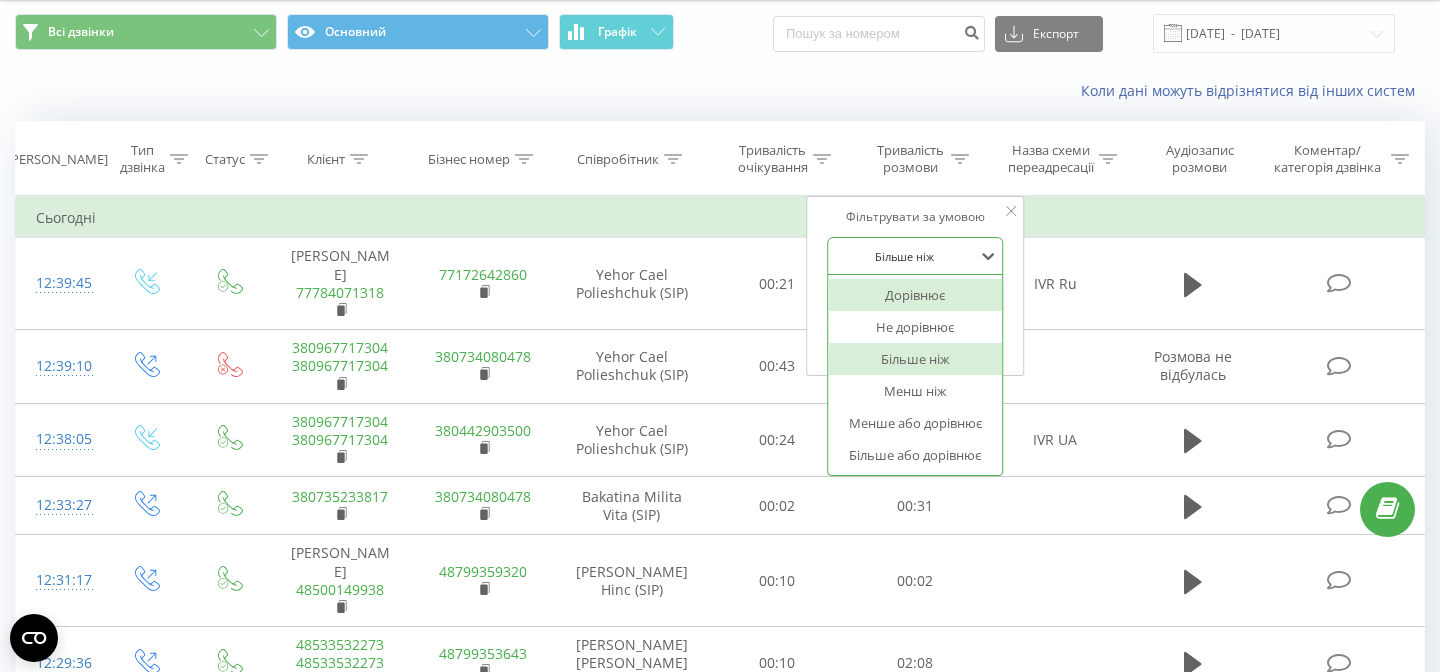 click at bounding box center (904, 256) 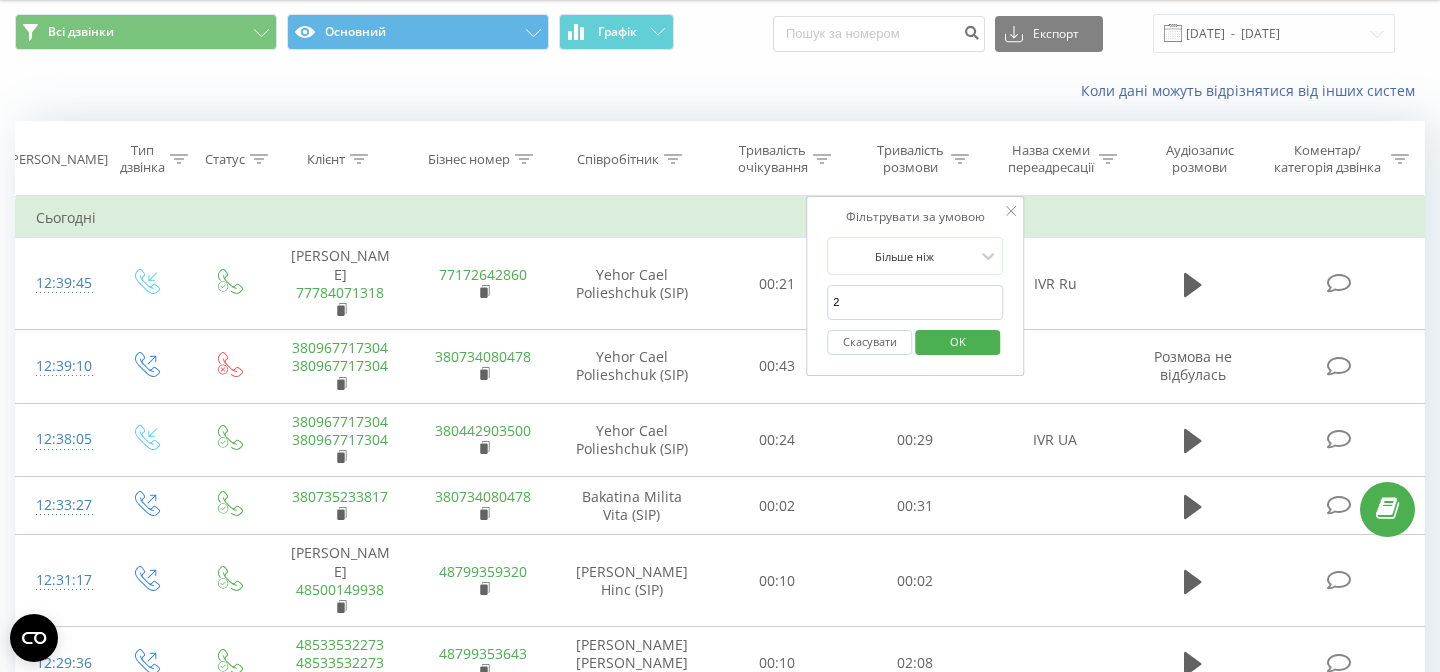 click on "OK" at bounding box center [958, 341] 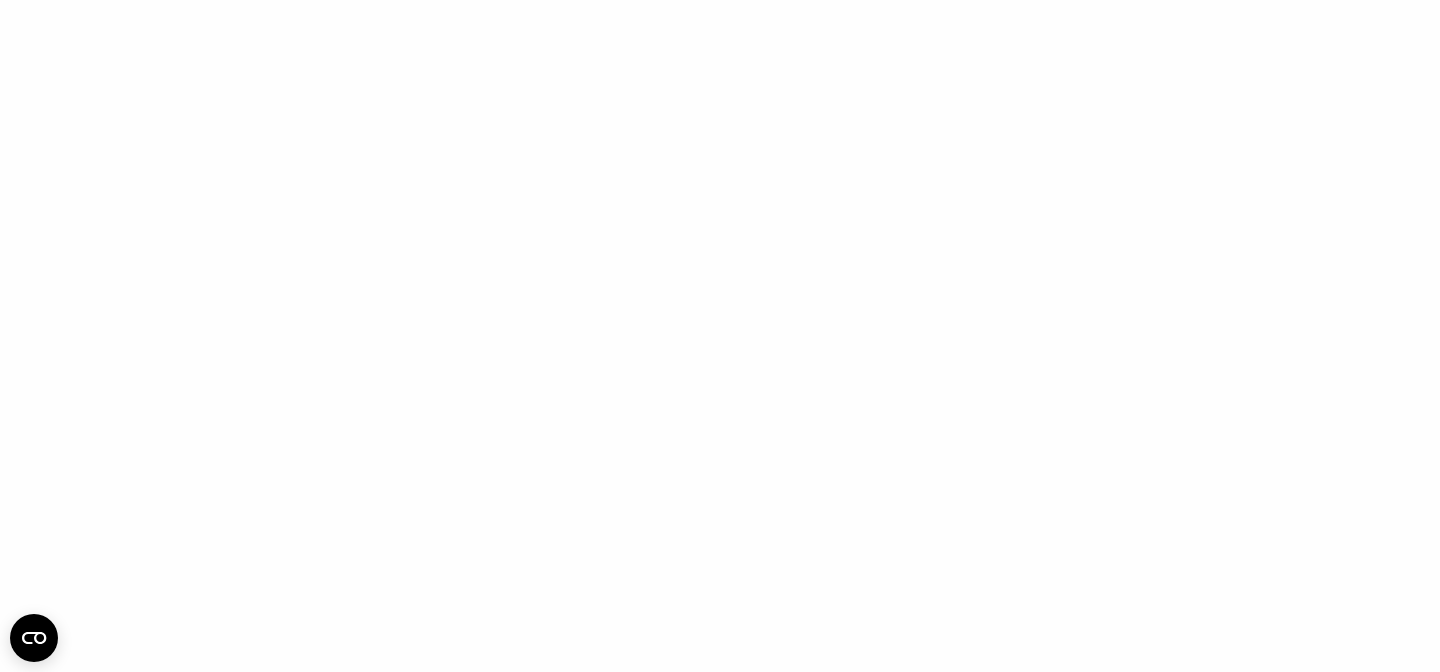 scroll, scrollTop: 0, scrollLeft: 0, axis: both 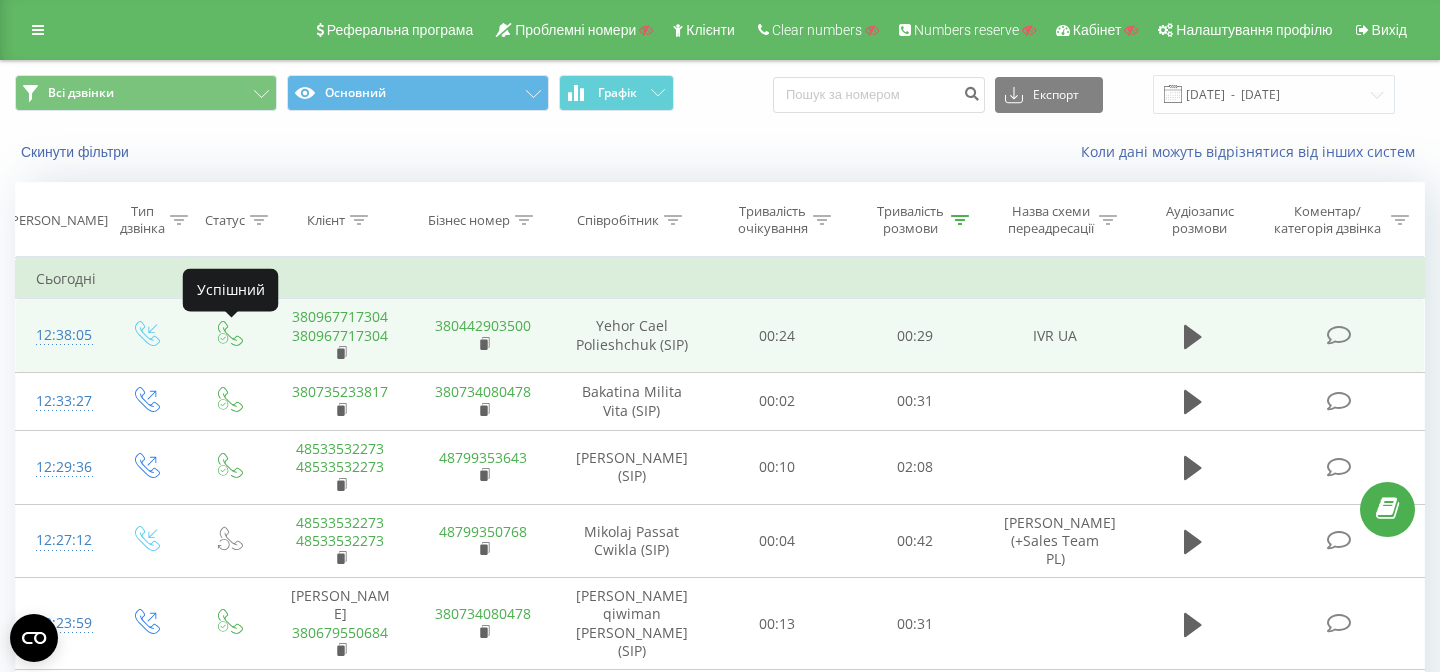 click 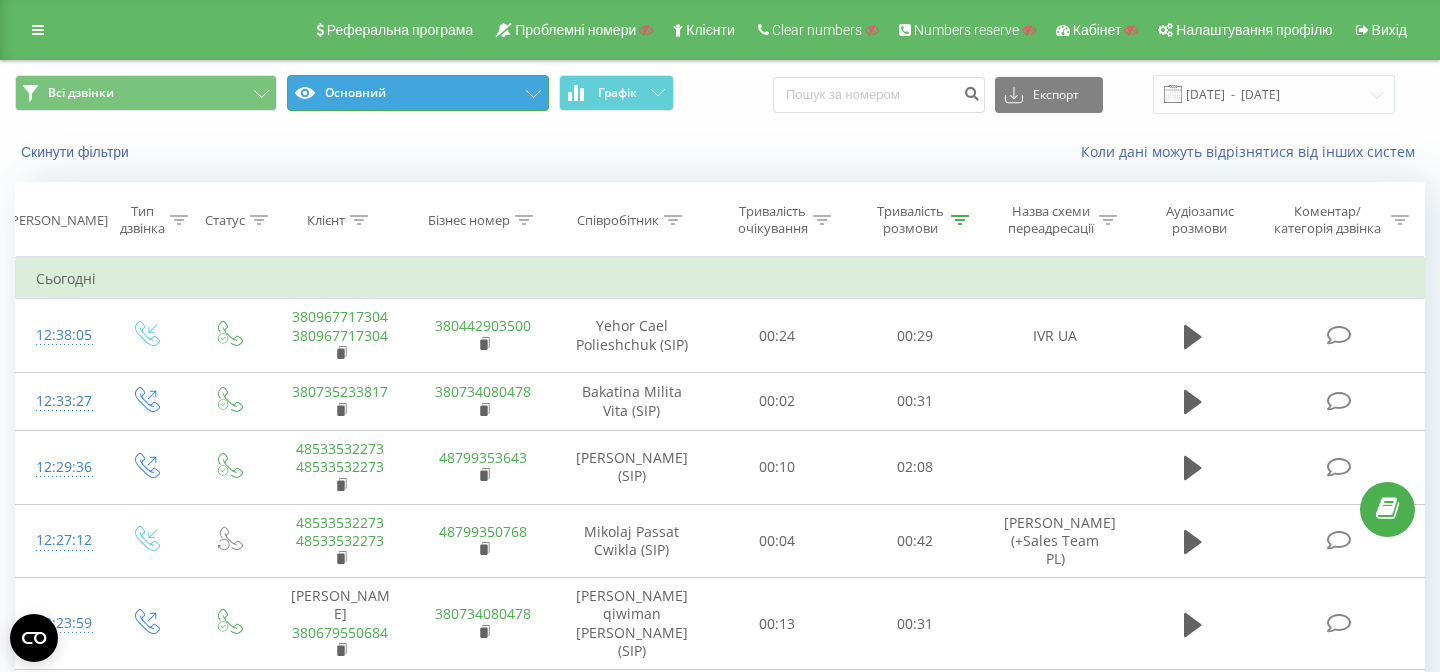 click on "Основний" at bounding box center [418, 93] 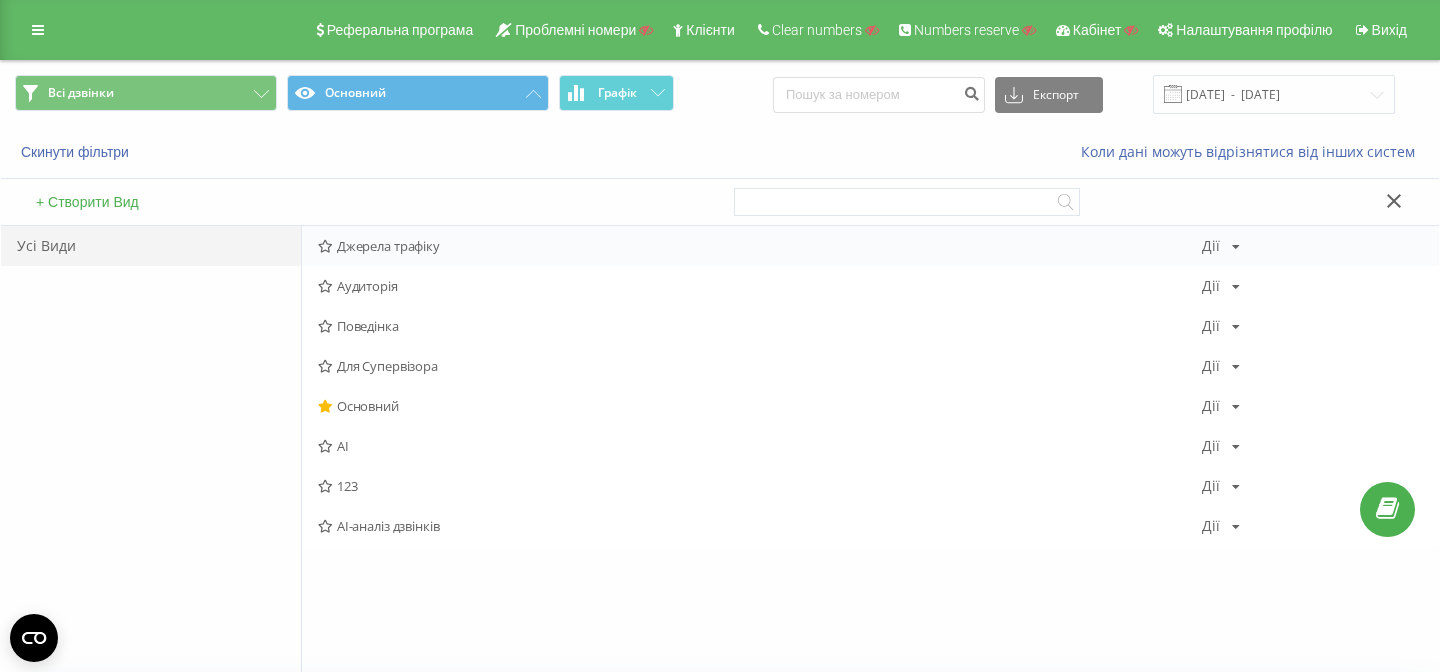 click on "Джерела трафіку [PERSON_NAME] Копіювати Видалити За замовчуванням Поділитися" at bounding box center (870, 246) 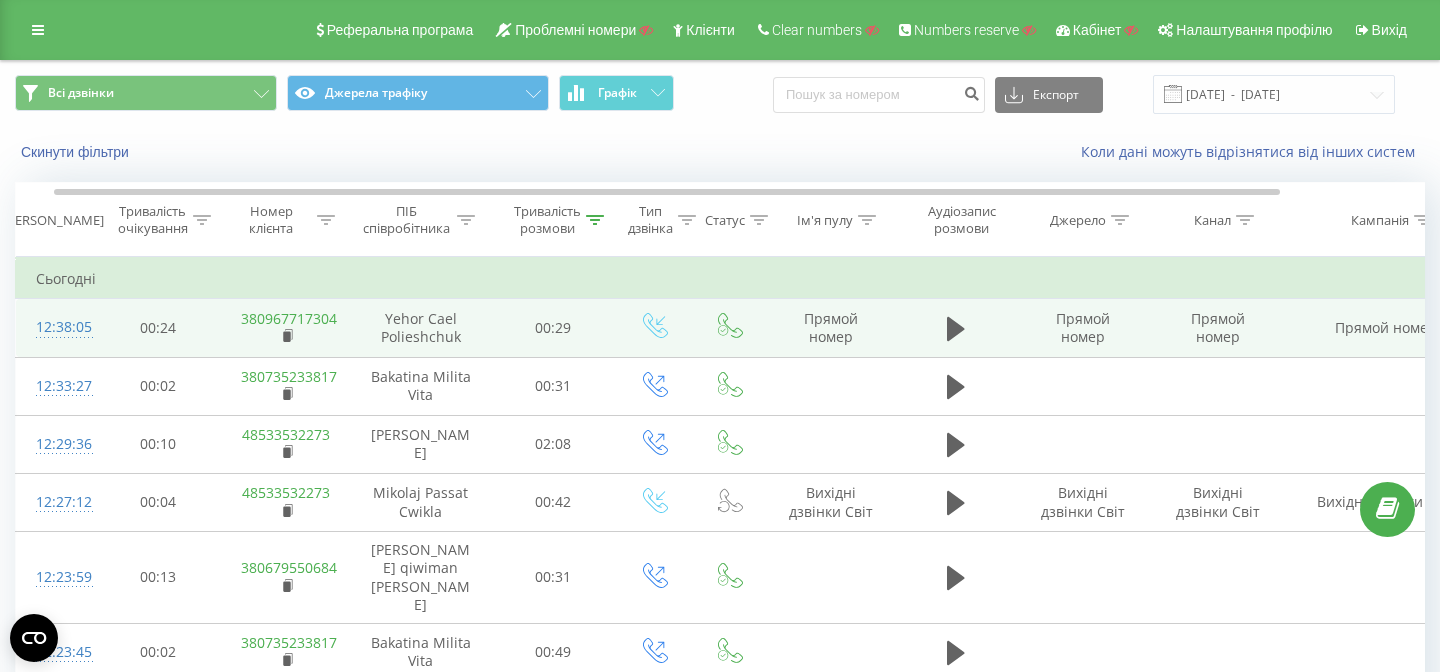 scroll, scrollTop: 0, scrollLeft: 72, axis: horizontal 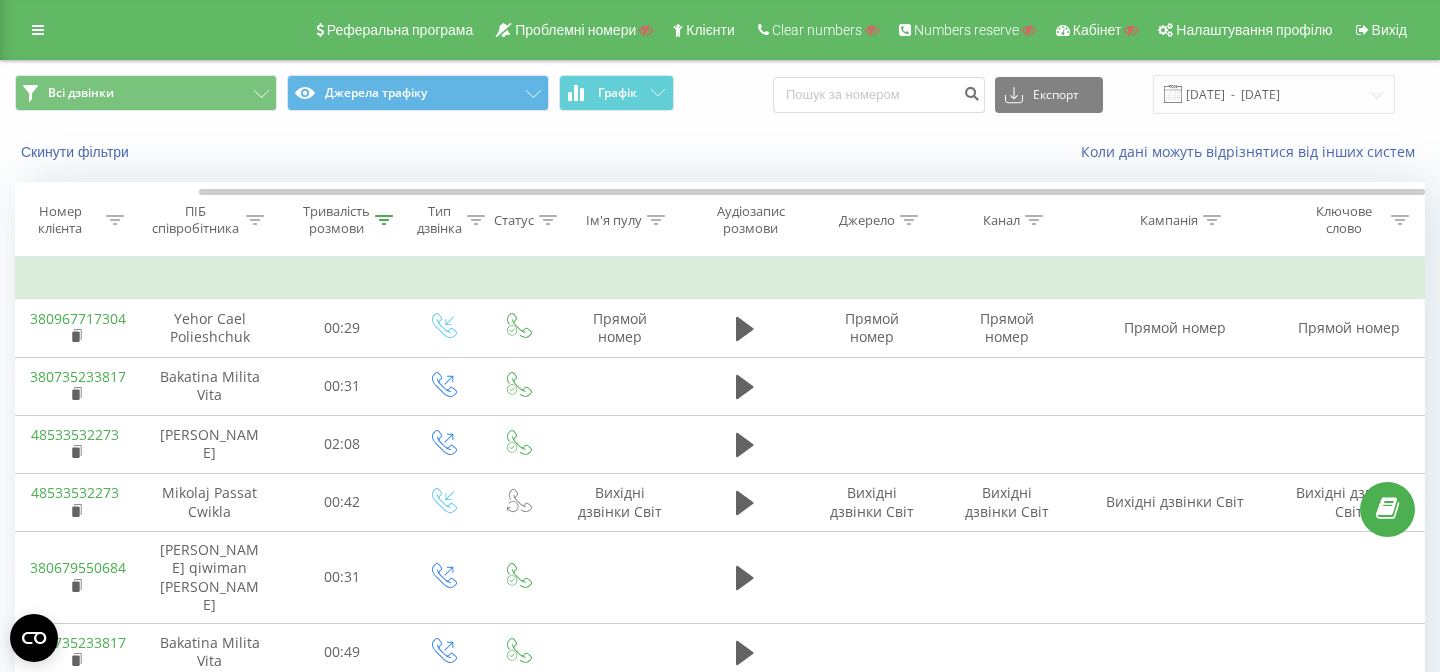 click on "Джерело" at bounding box center [867, 220] 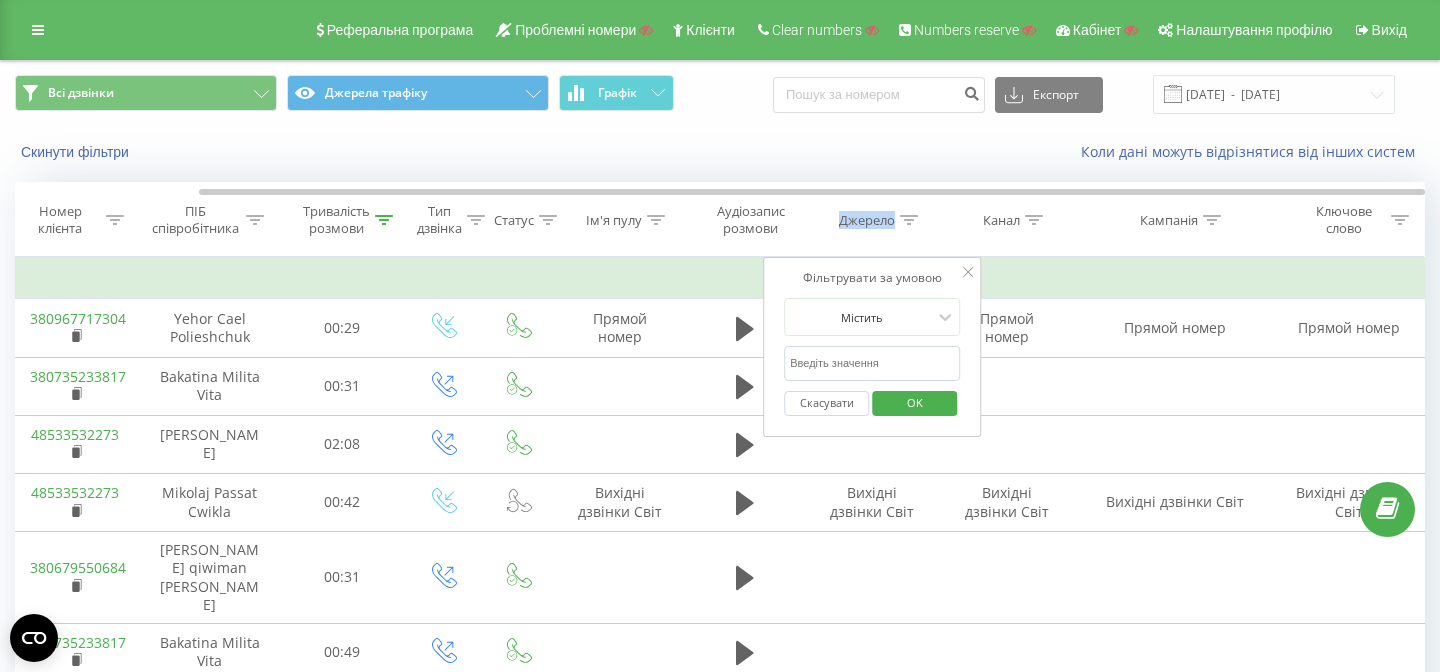 click on "Джерело" at bounding box center (867, 220) 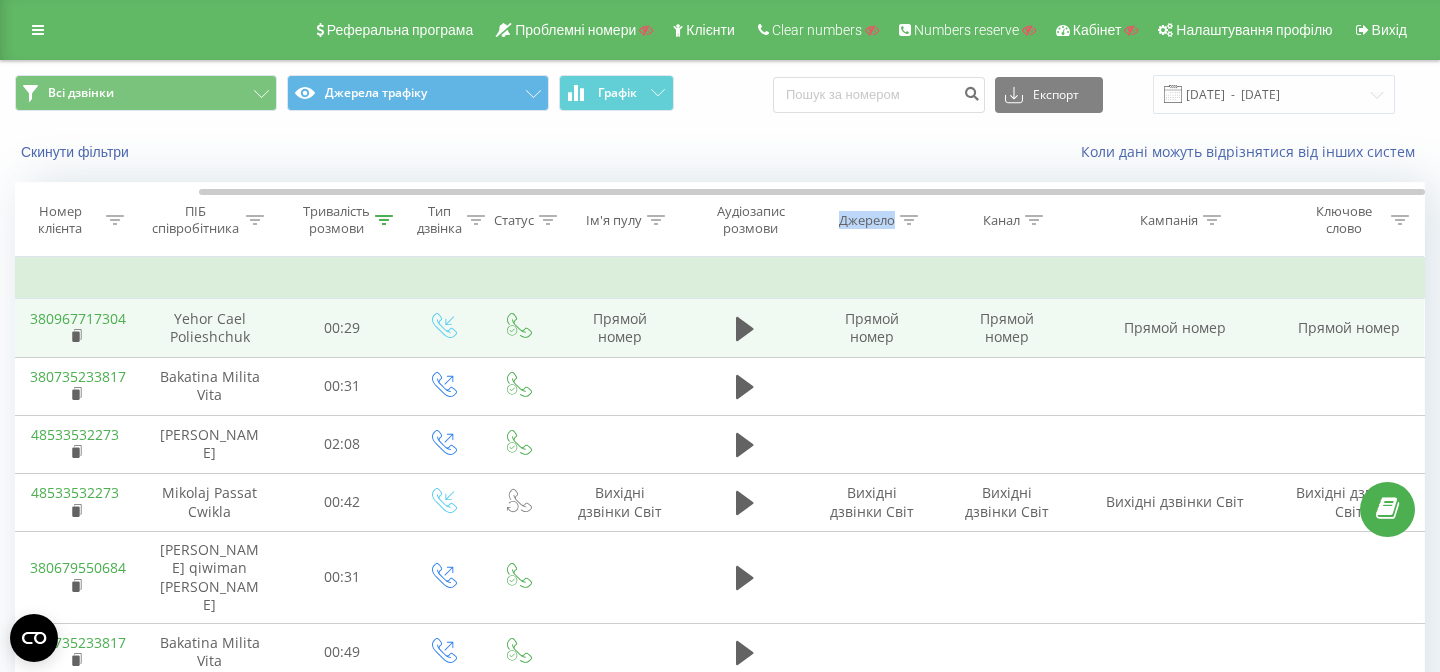 scroll, scrollTop: 264, scrollLeft: 0, axis: vertical 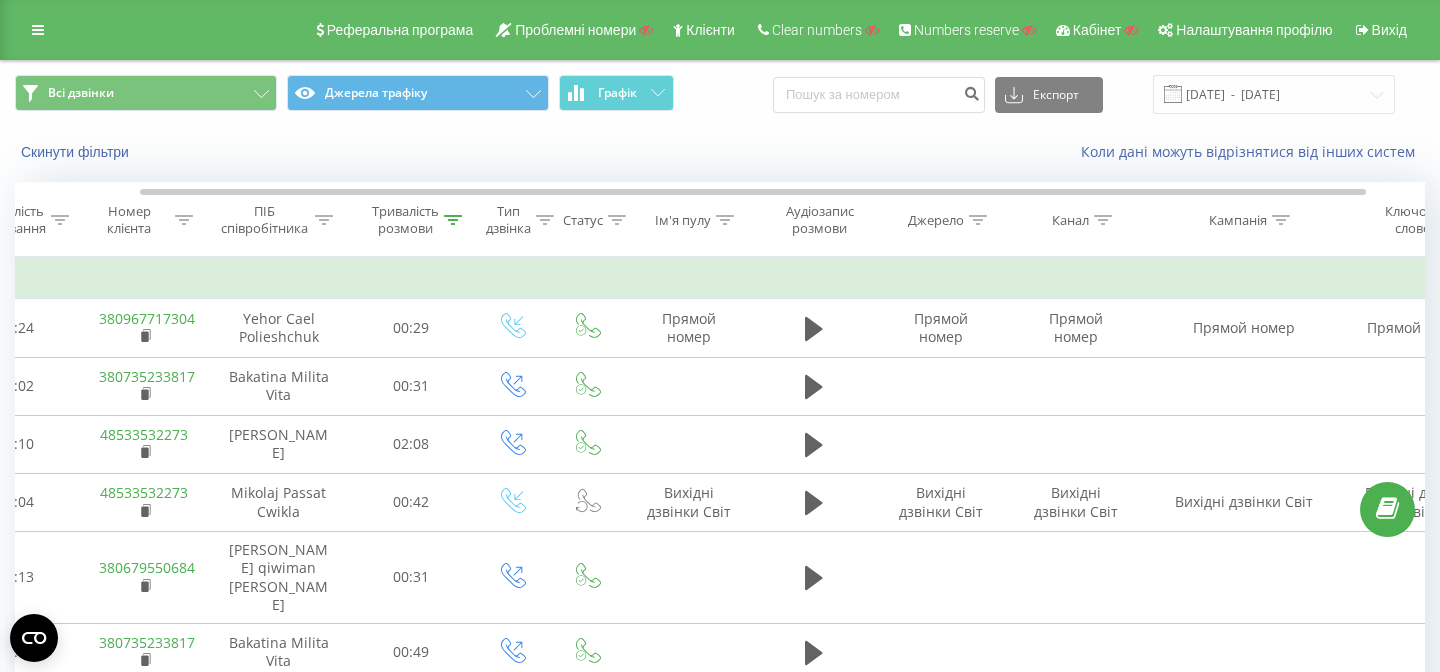 click 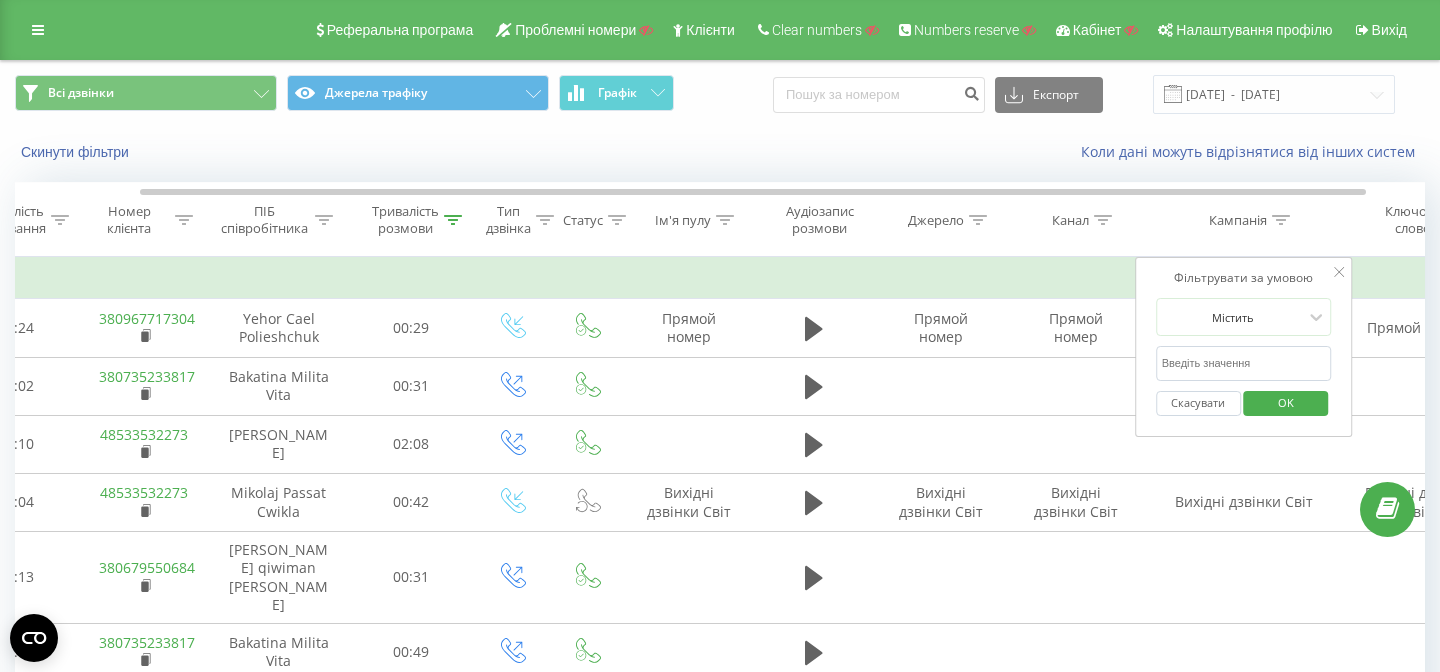 click 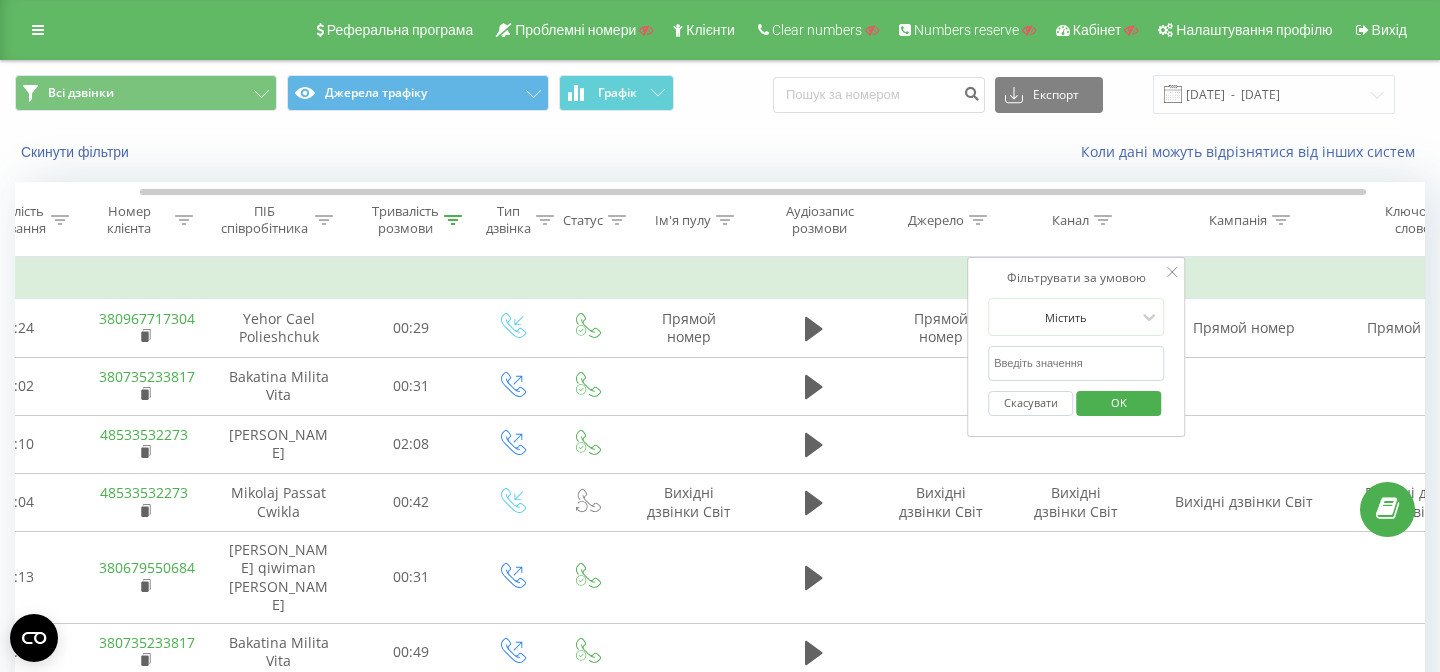click at bounding box center [1076, 363] 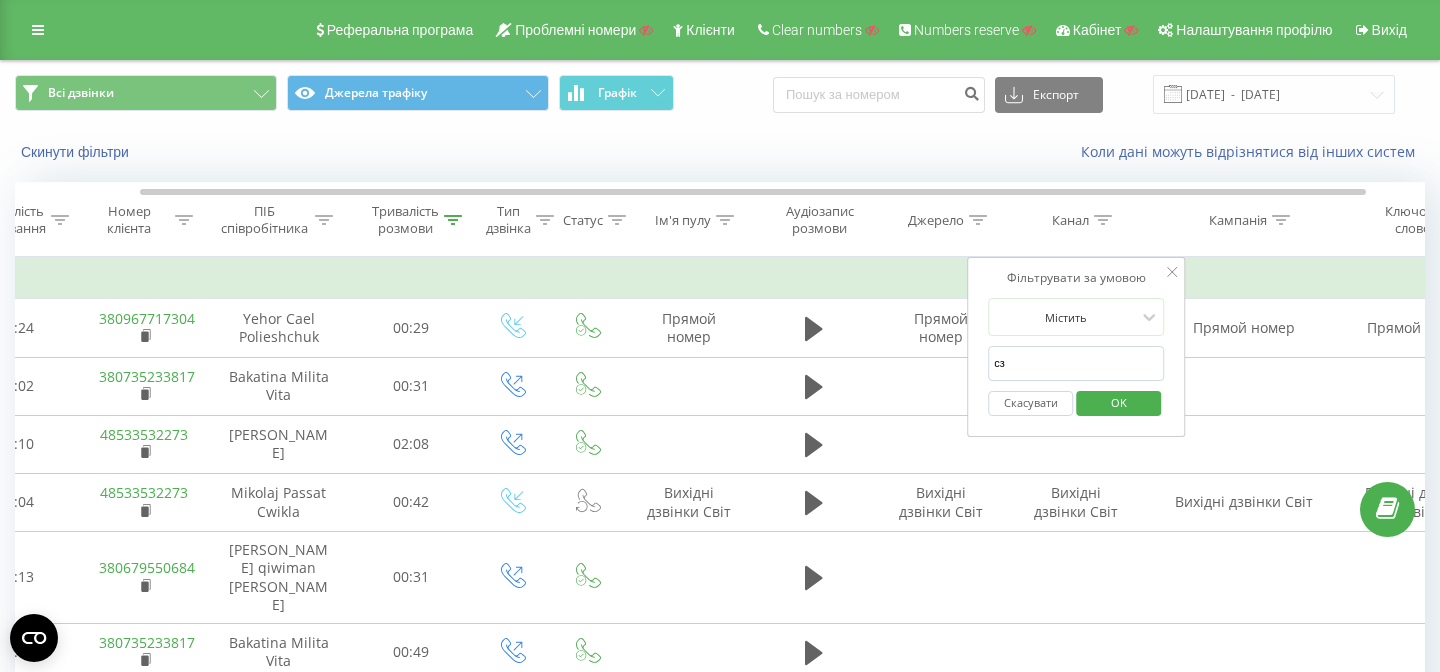 type on "с" 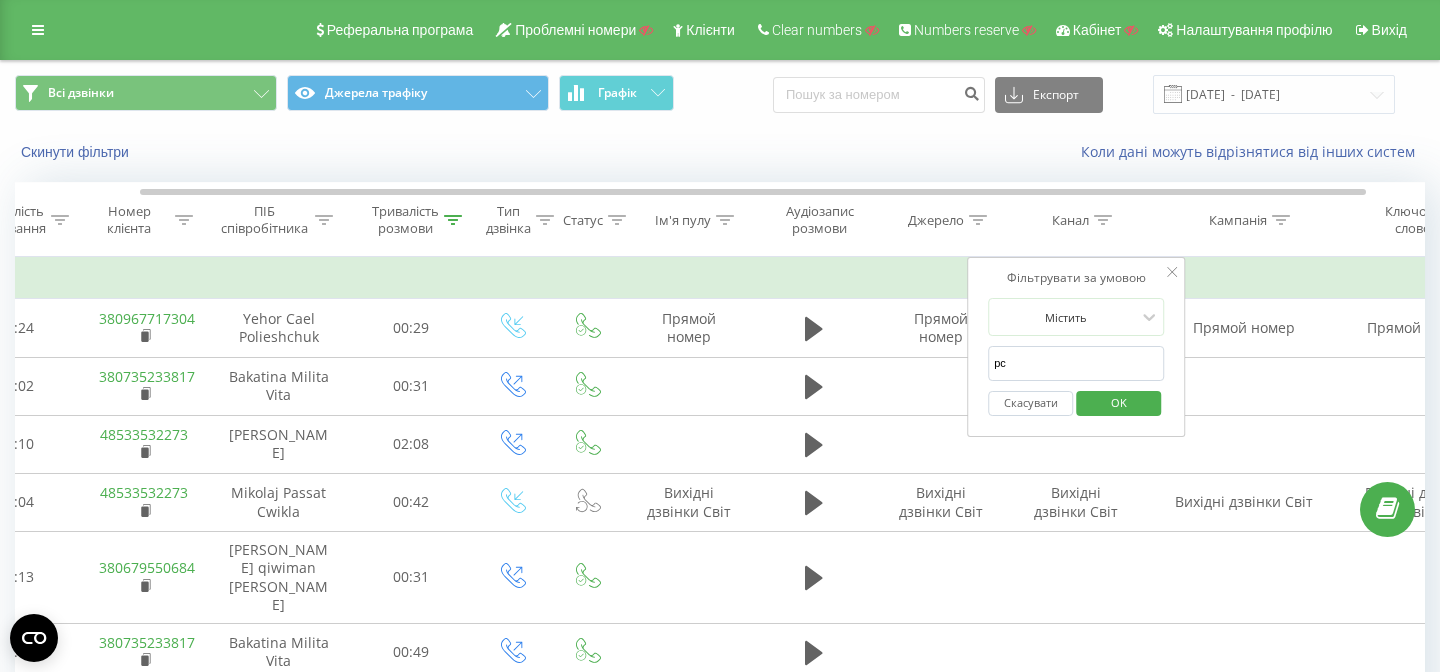 type on "p" 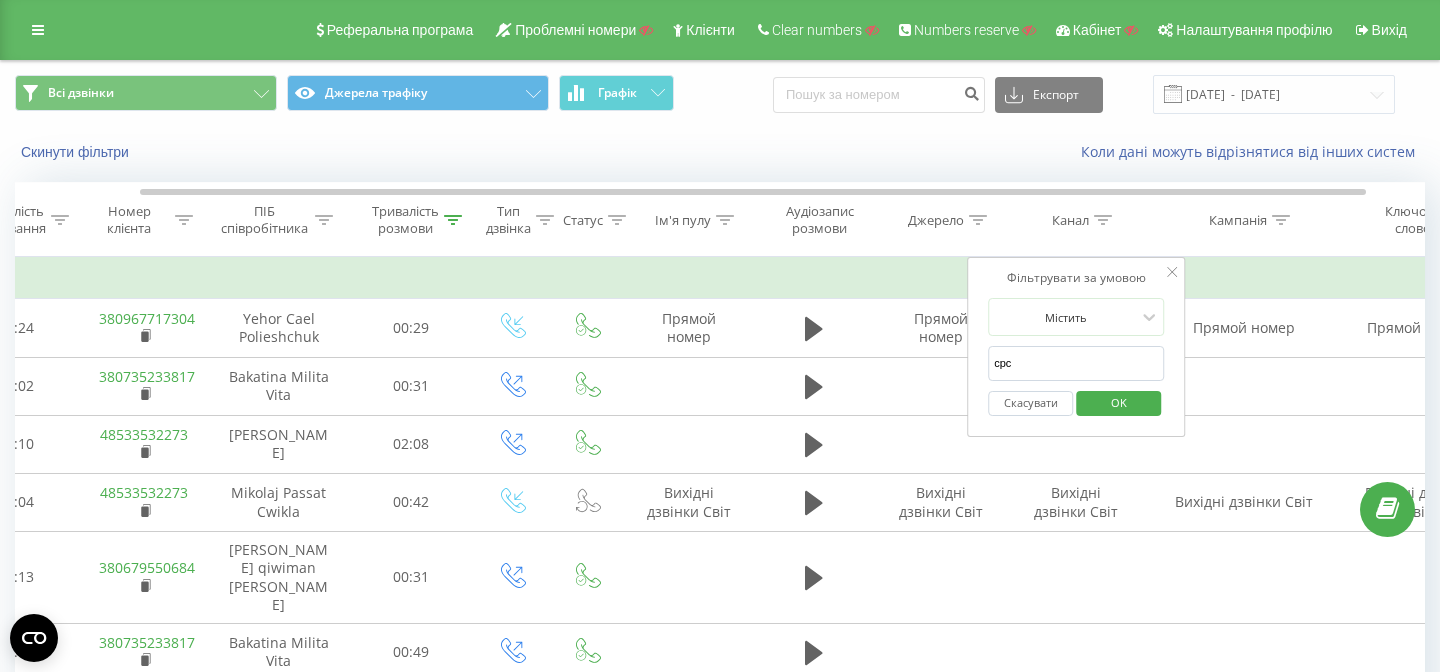 type on "cpc" 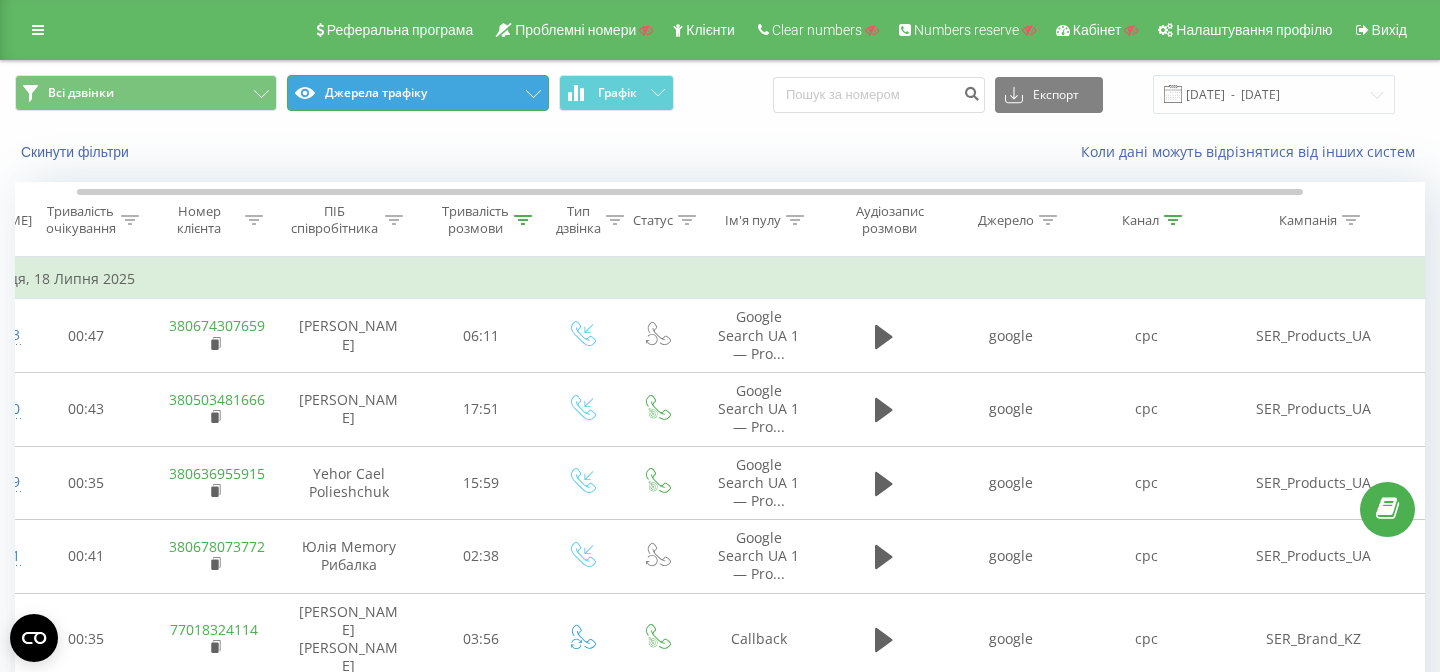 click on "Джерела трафіку" at bounding box center (418, 93) 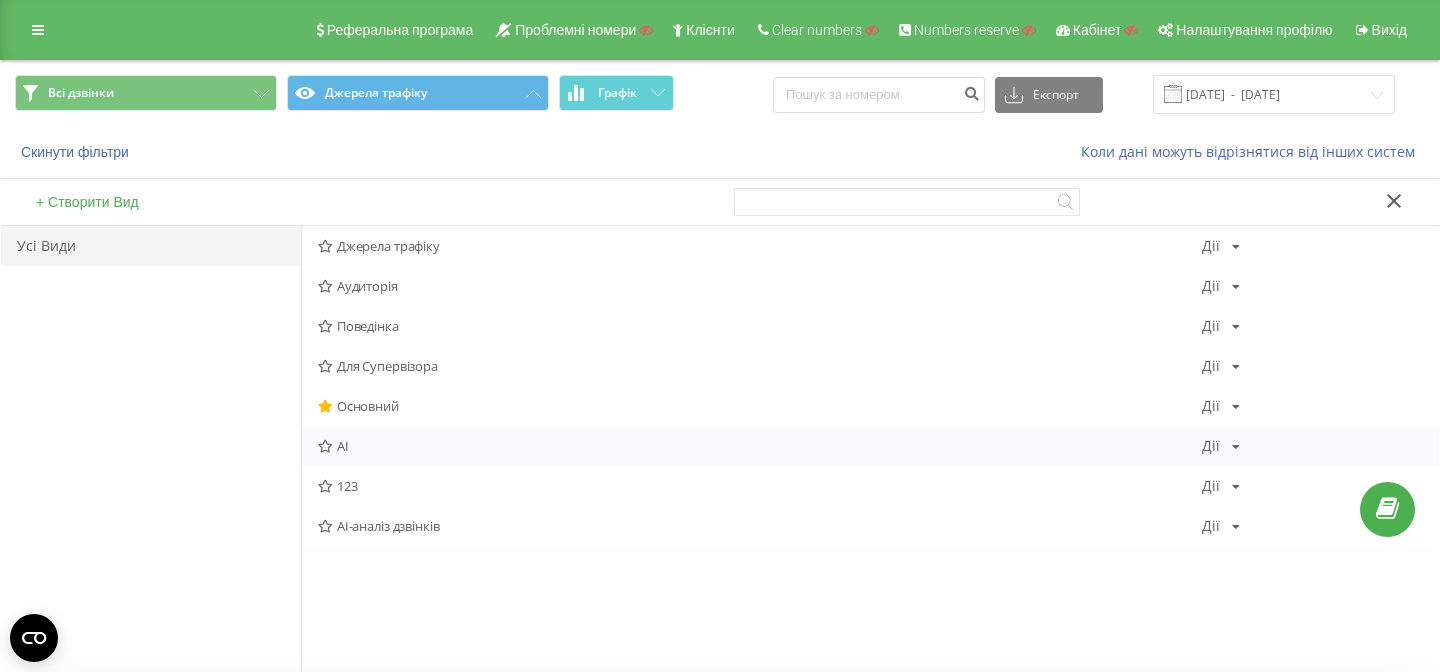 click on "AI" at bounding box center (760, 446) 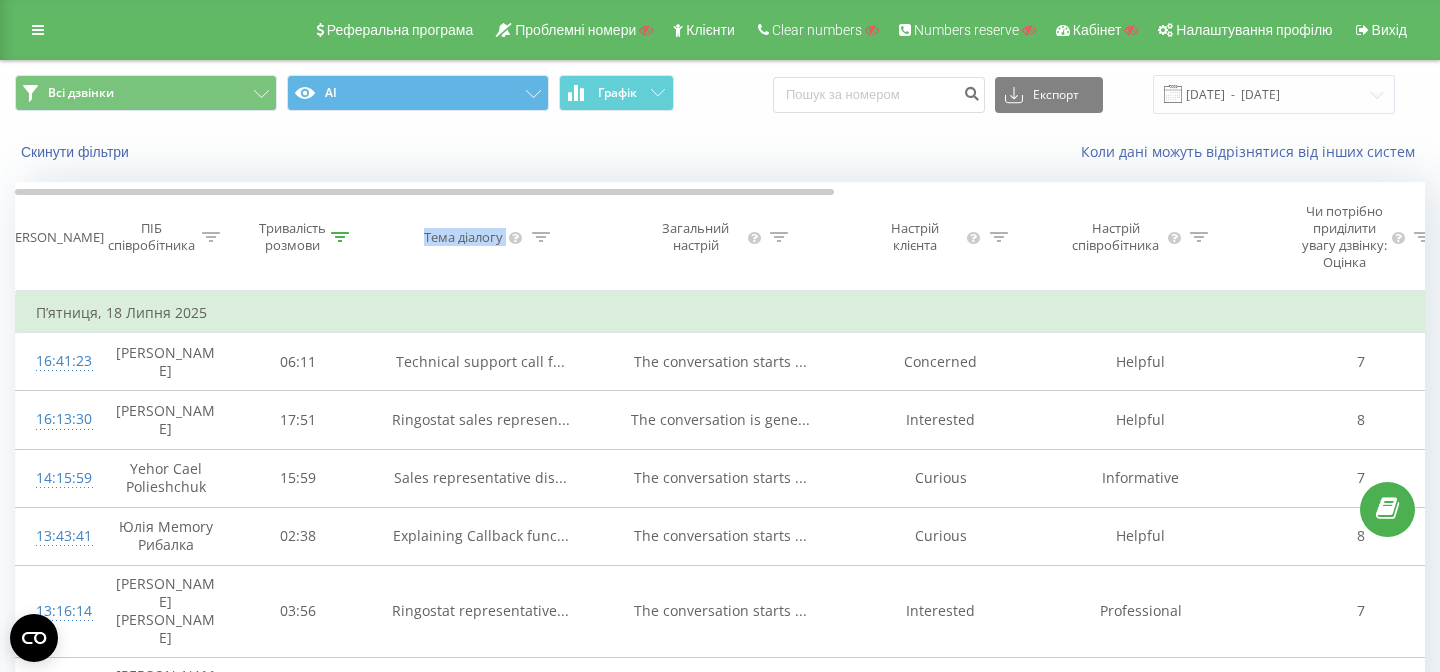 drag, startPoint x: 410, startPoint y: 242, endPoint x: 556, endPoint y: 263, distance: 147.50255 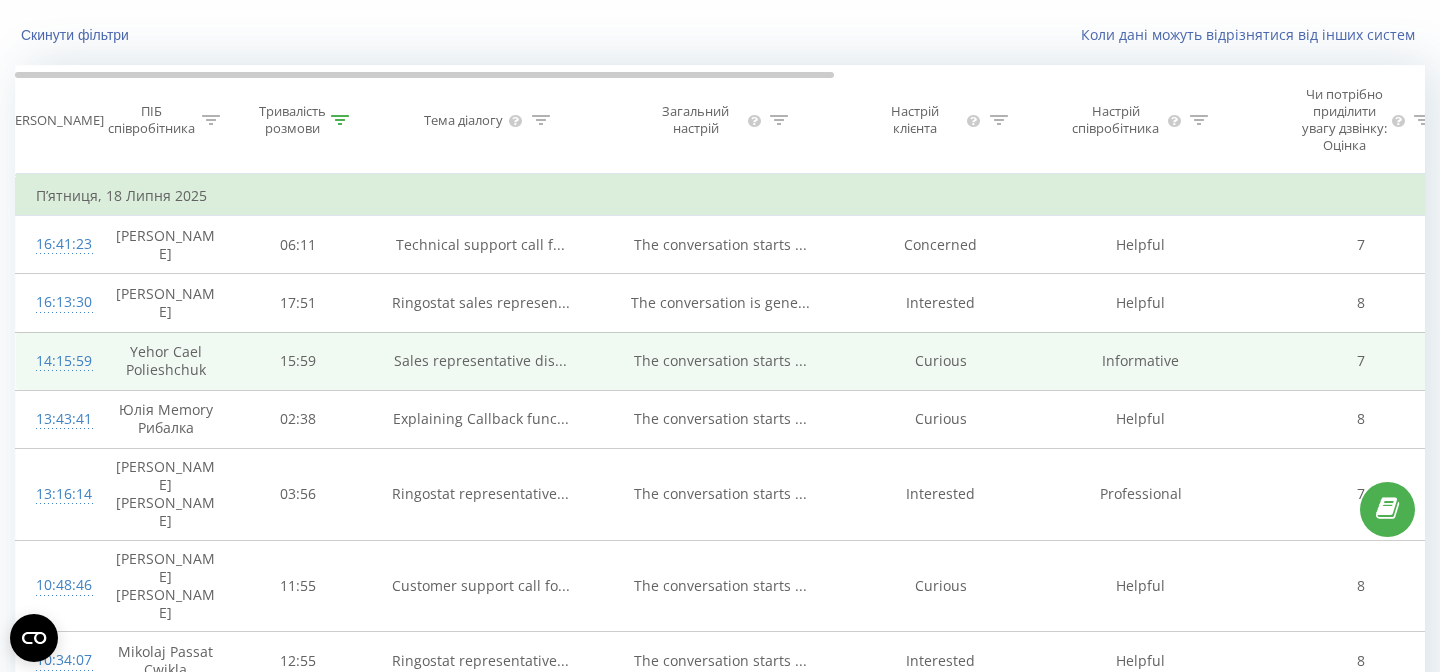 click on "Sales representative dis..." at bounding box center [480, 360] 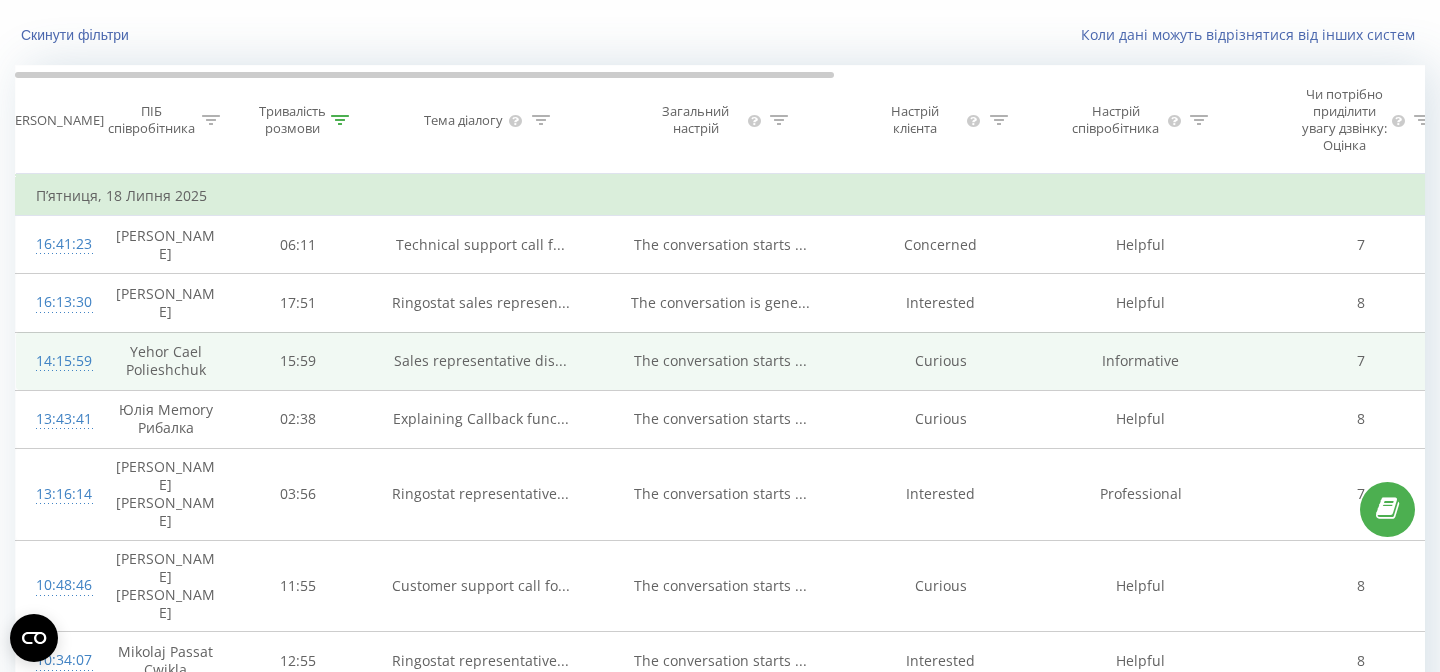 click on "The conversation starts ..." at bounding box center (720, 360) 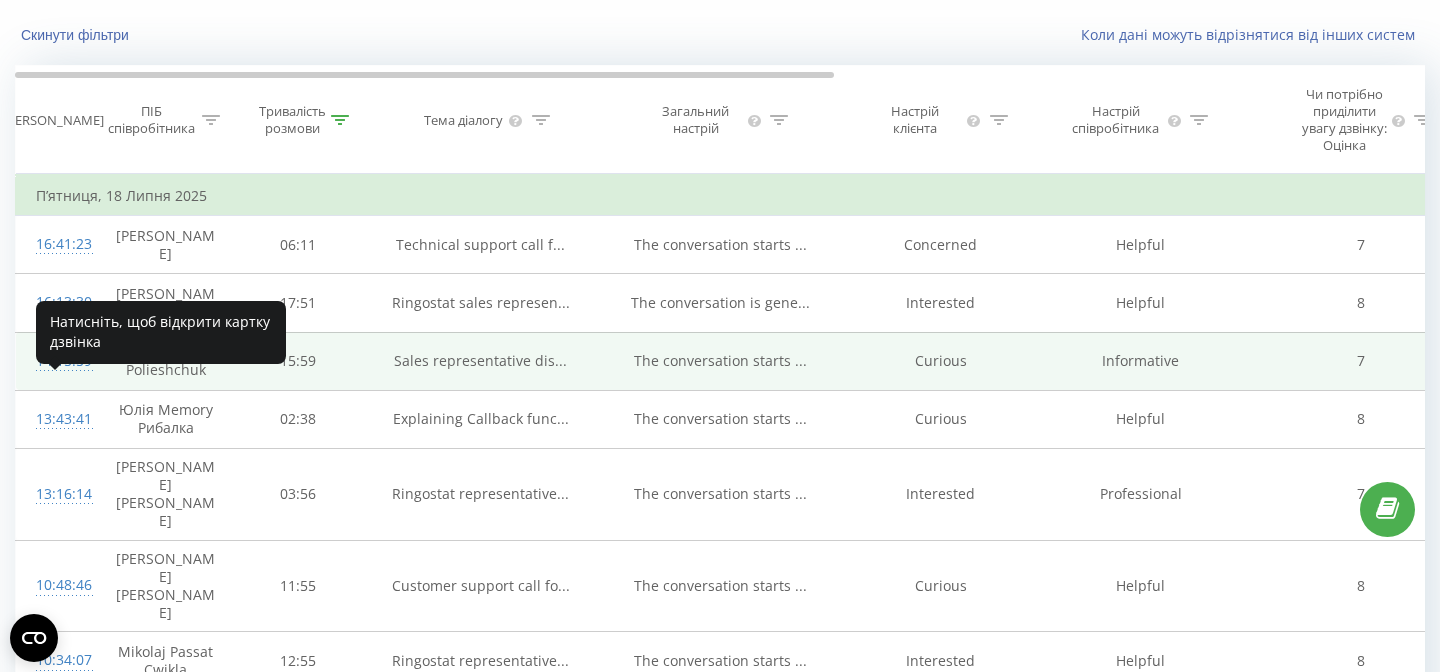 click on "14:15:59" at bounding box center (56, 361) 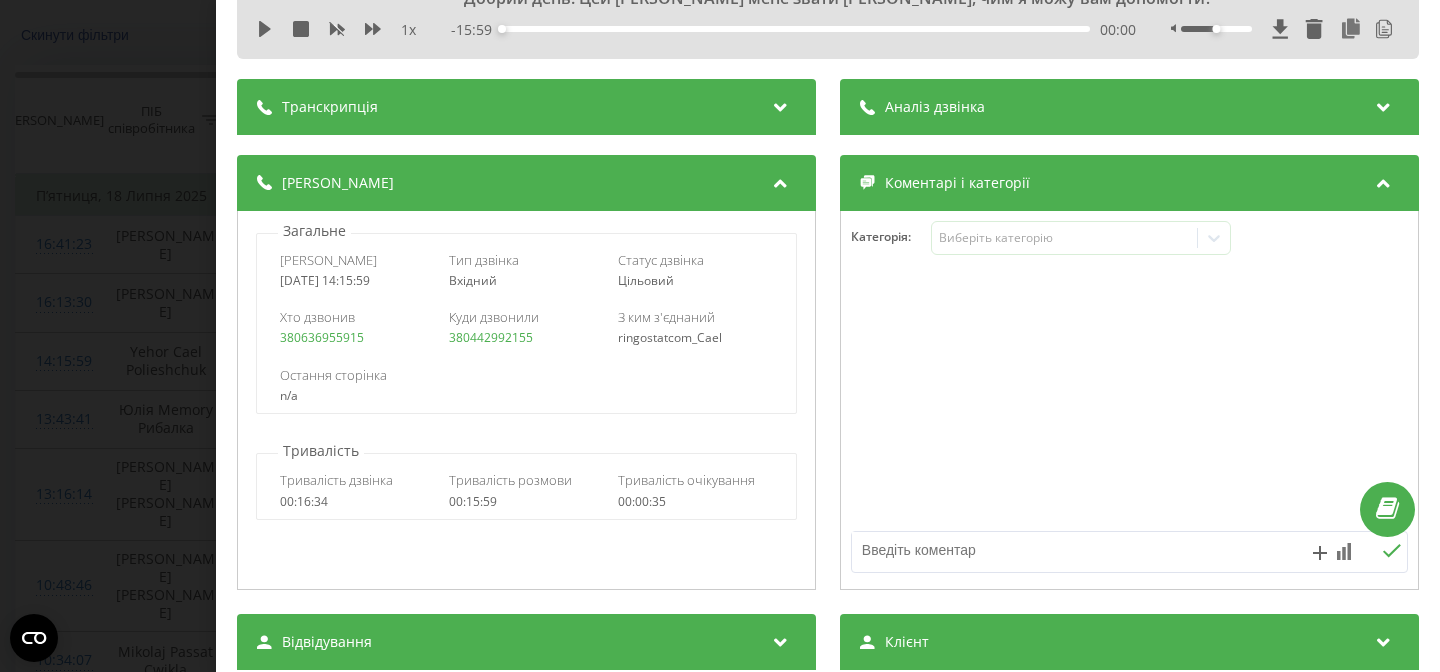click on "2025-07-18 14:15:59" at bounding box center (357, 281) 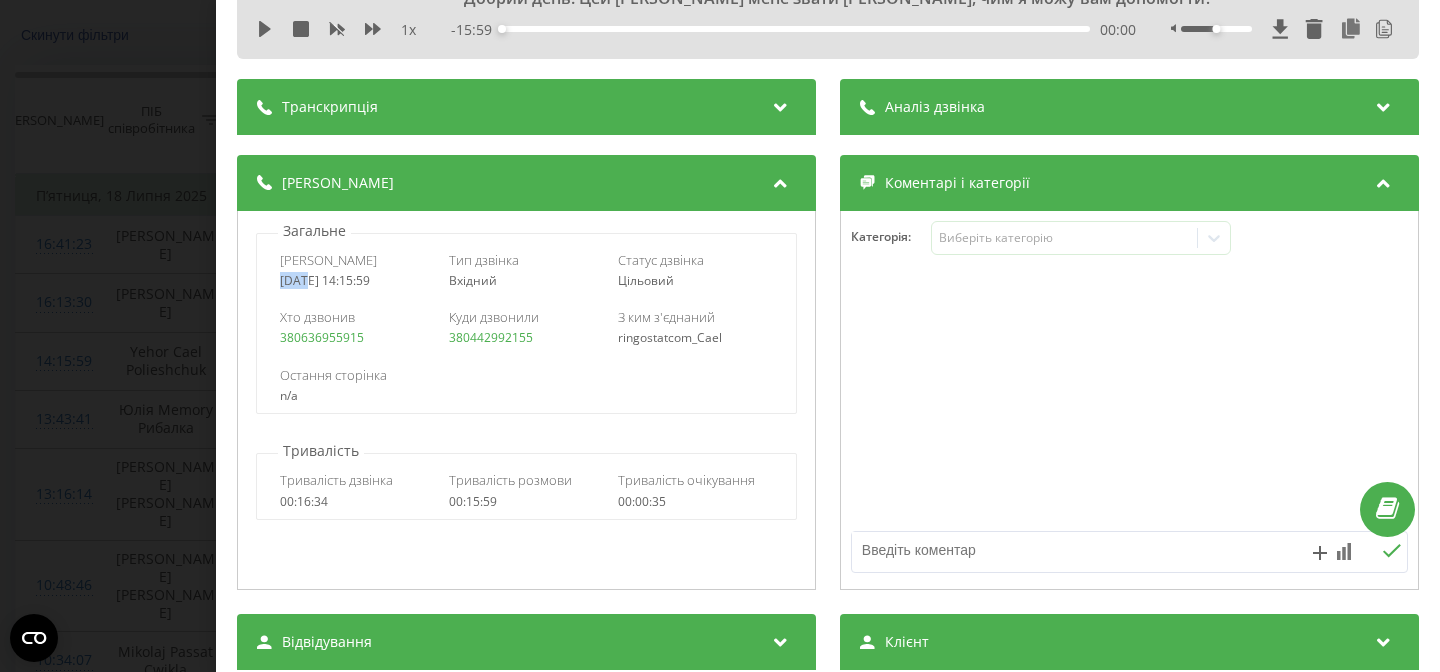 click on "2025-07-18 14:15:59" at bounding box center (357, 281) 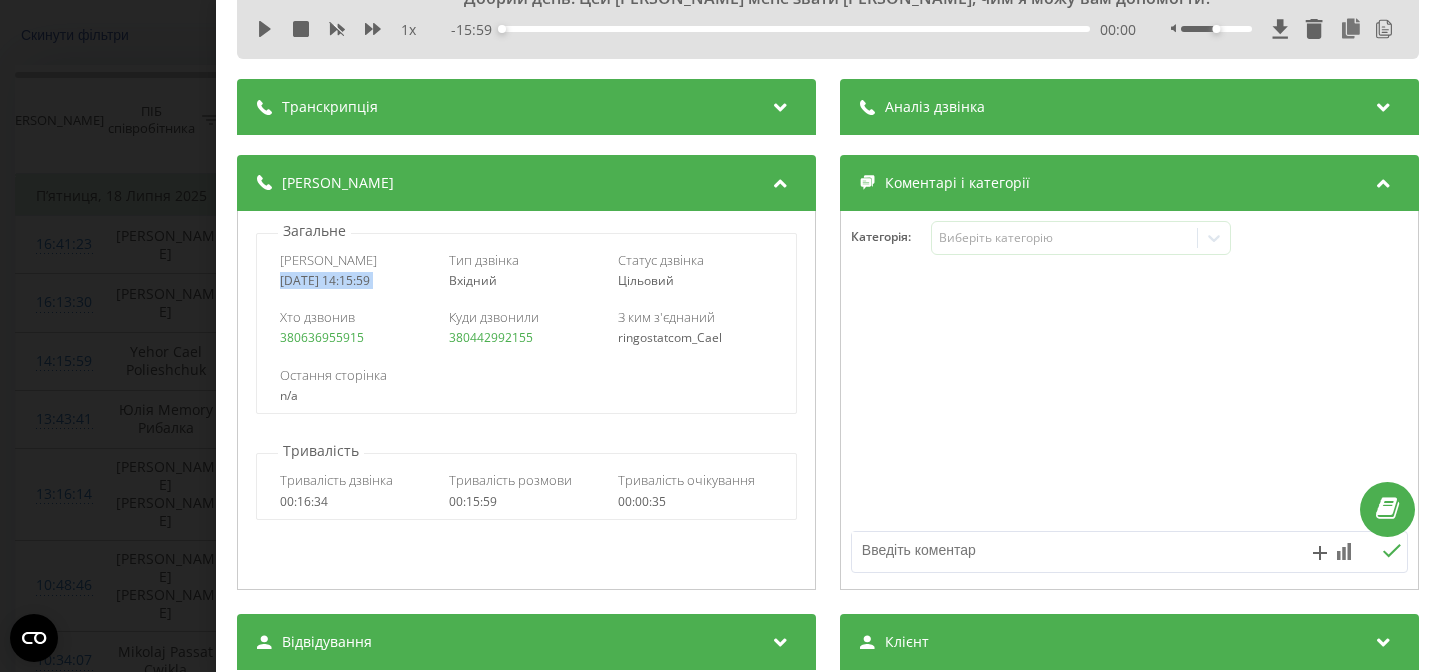 click on "2025-07-18 14:15:59" at bounding box center (357, 281) 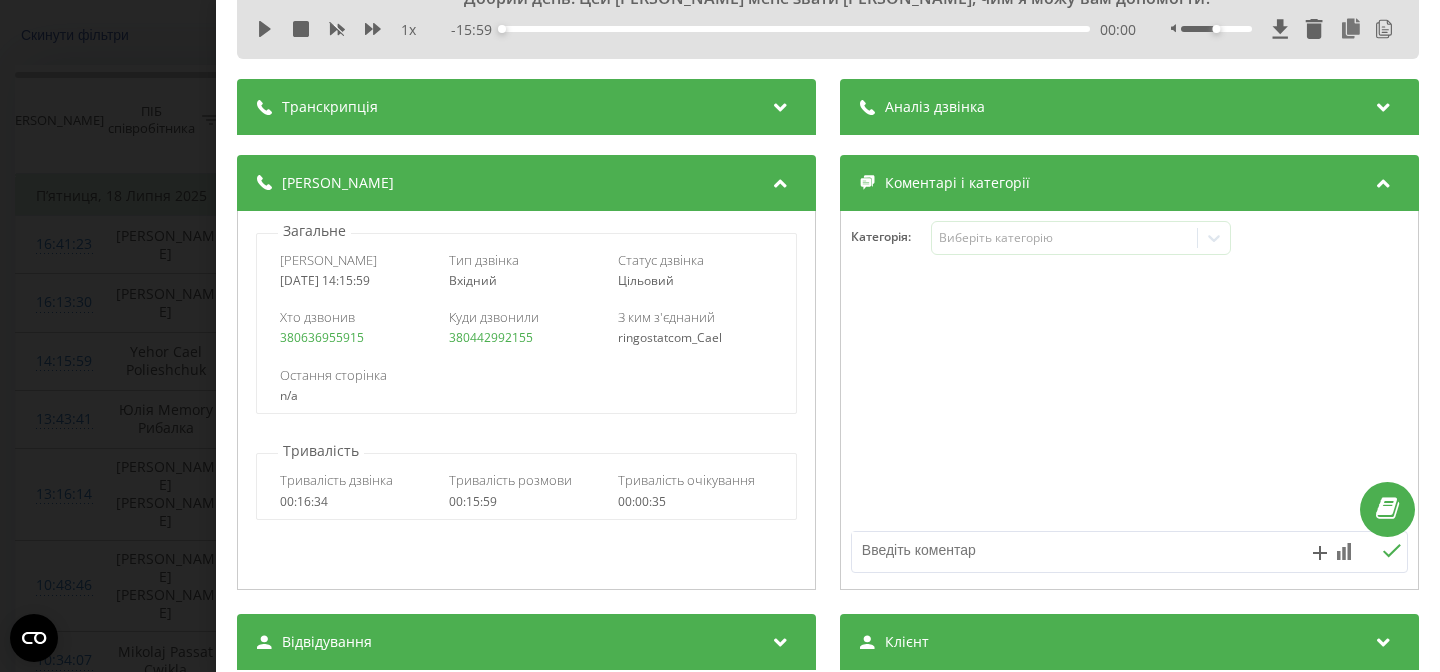 click on "00:15:59" at bounding box center (526, 502) 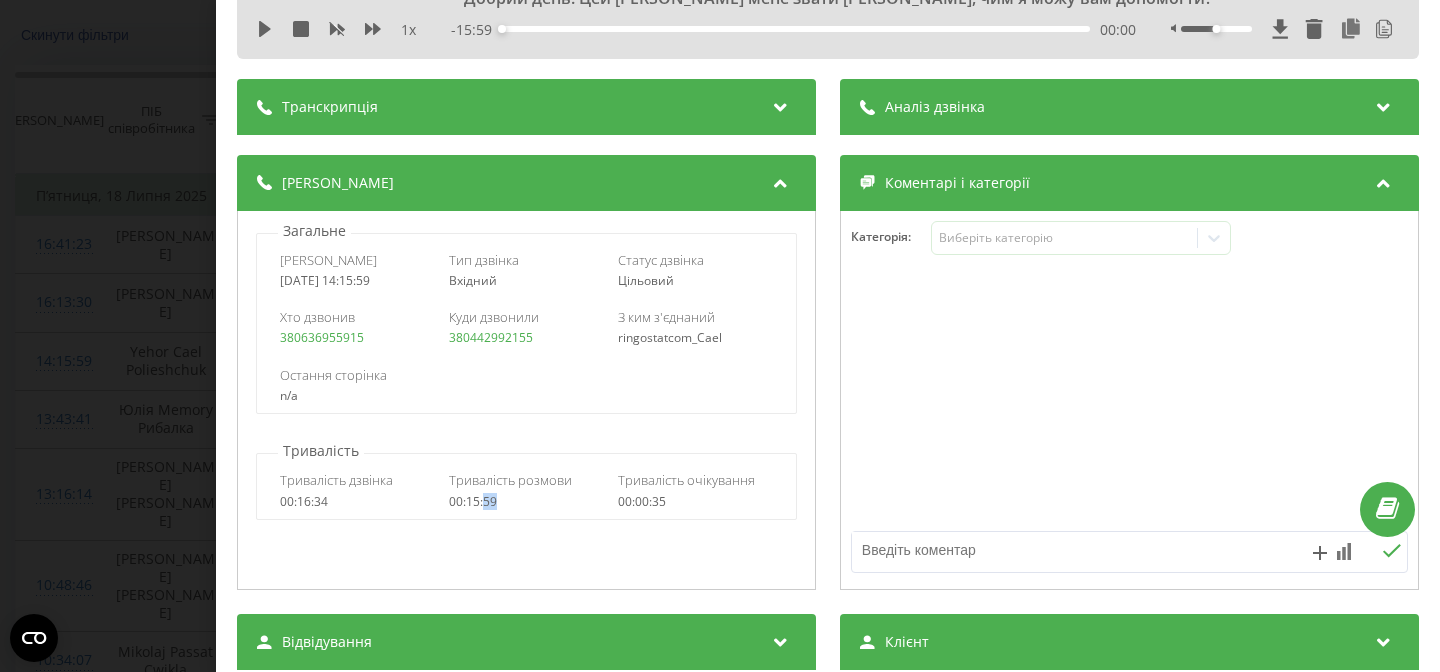 click on "00:15:59" at bounding box center (526, 502) 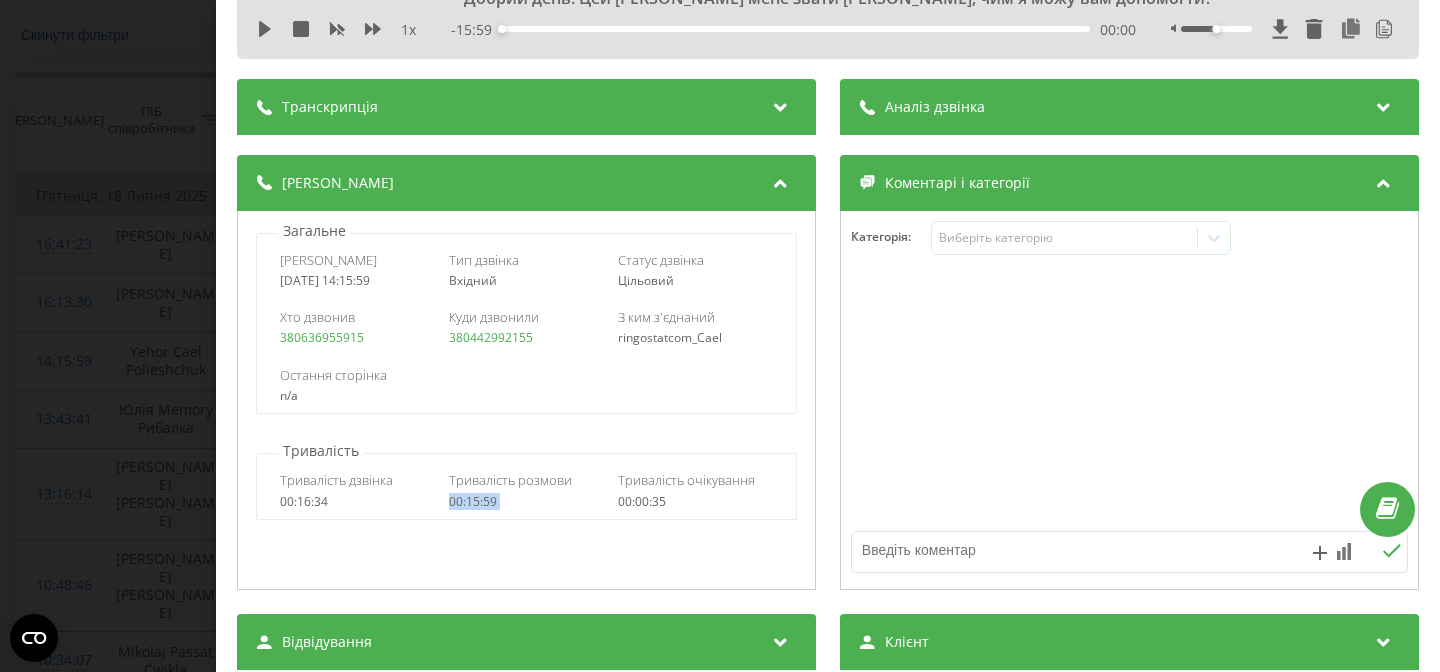 click on "00:15:59" at bounding box center (526, 502) 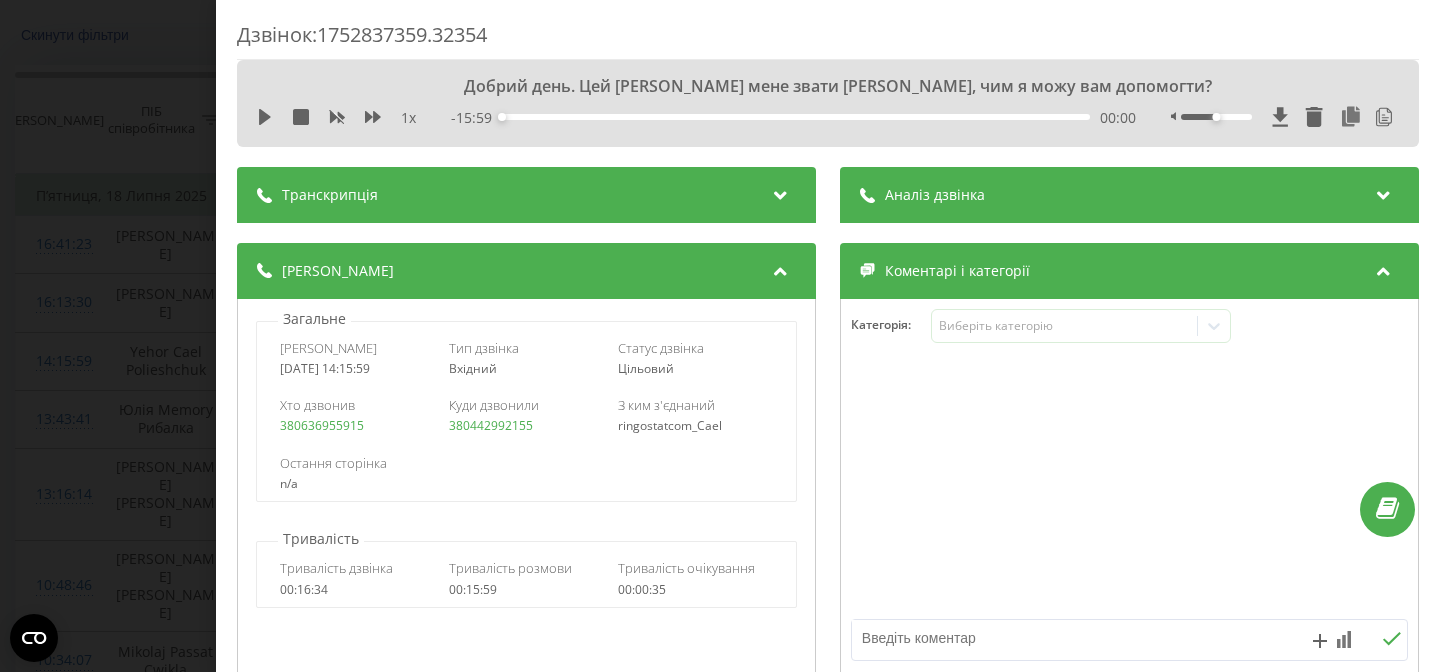 click on "Остання сторінка n/a" at bounding box center [526, 473] 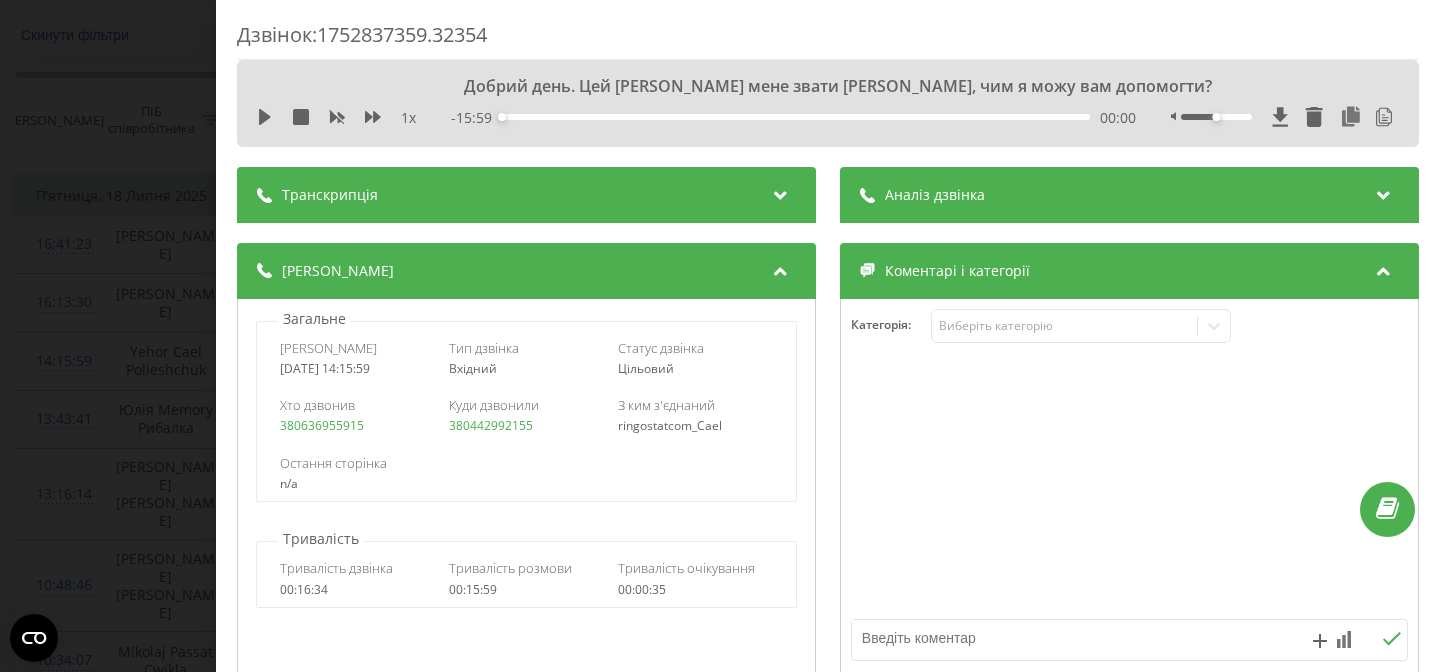 click on "Транскрипція" at bounding box center (526, 195) 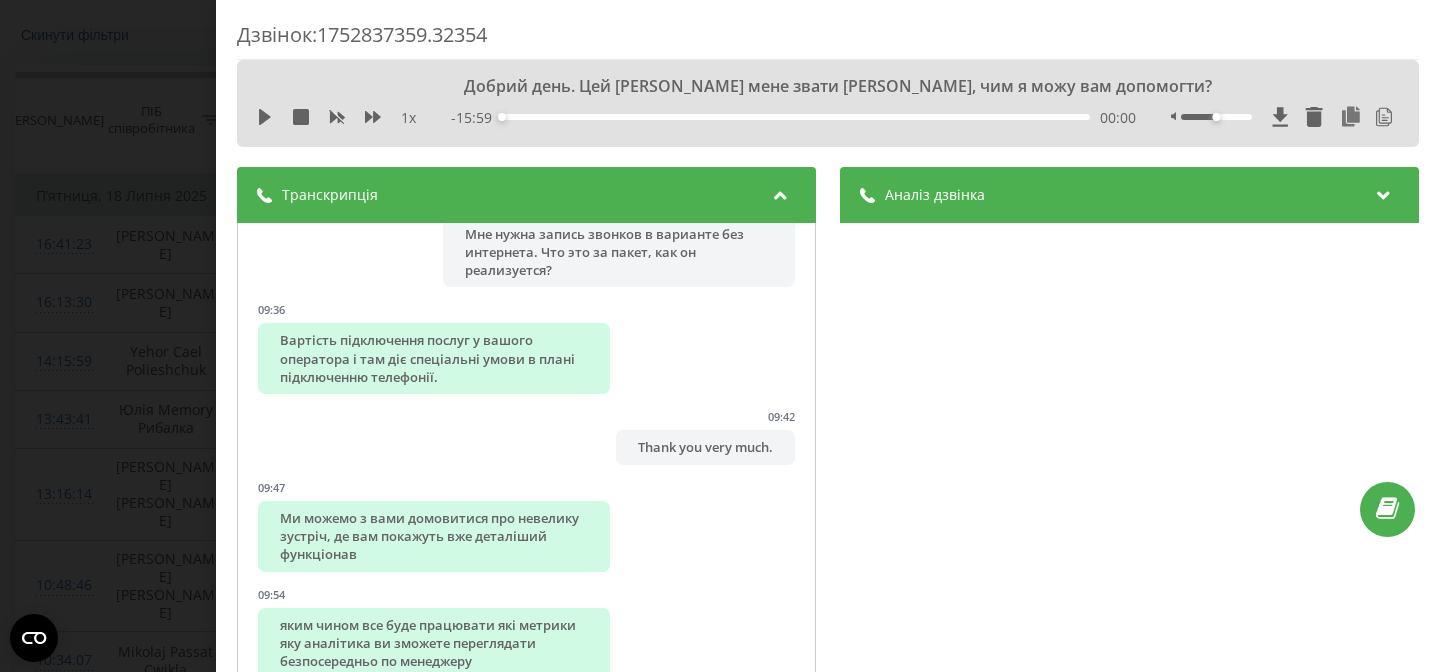 click on "Транскрипція" at bounding box center (526, 195) 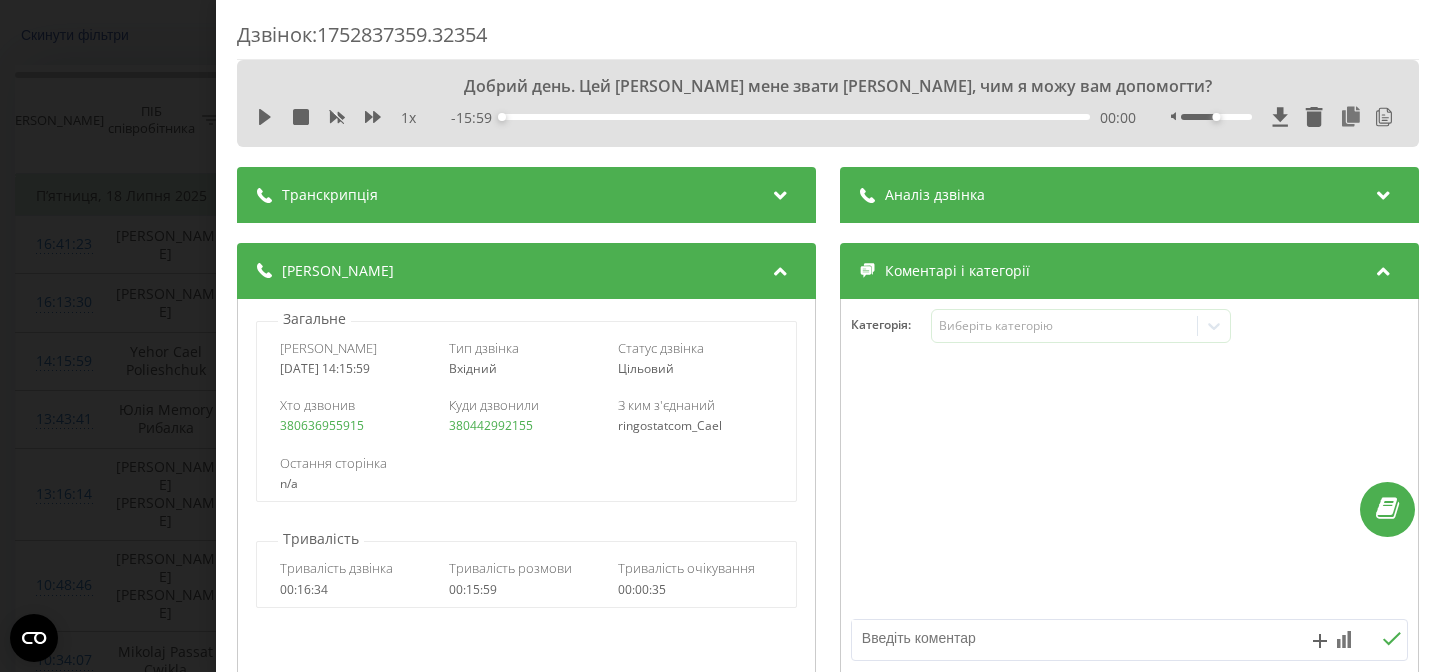 click on "Аналіз дзвінка" at bounding box center [1129, 195] 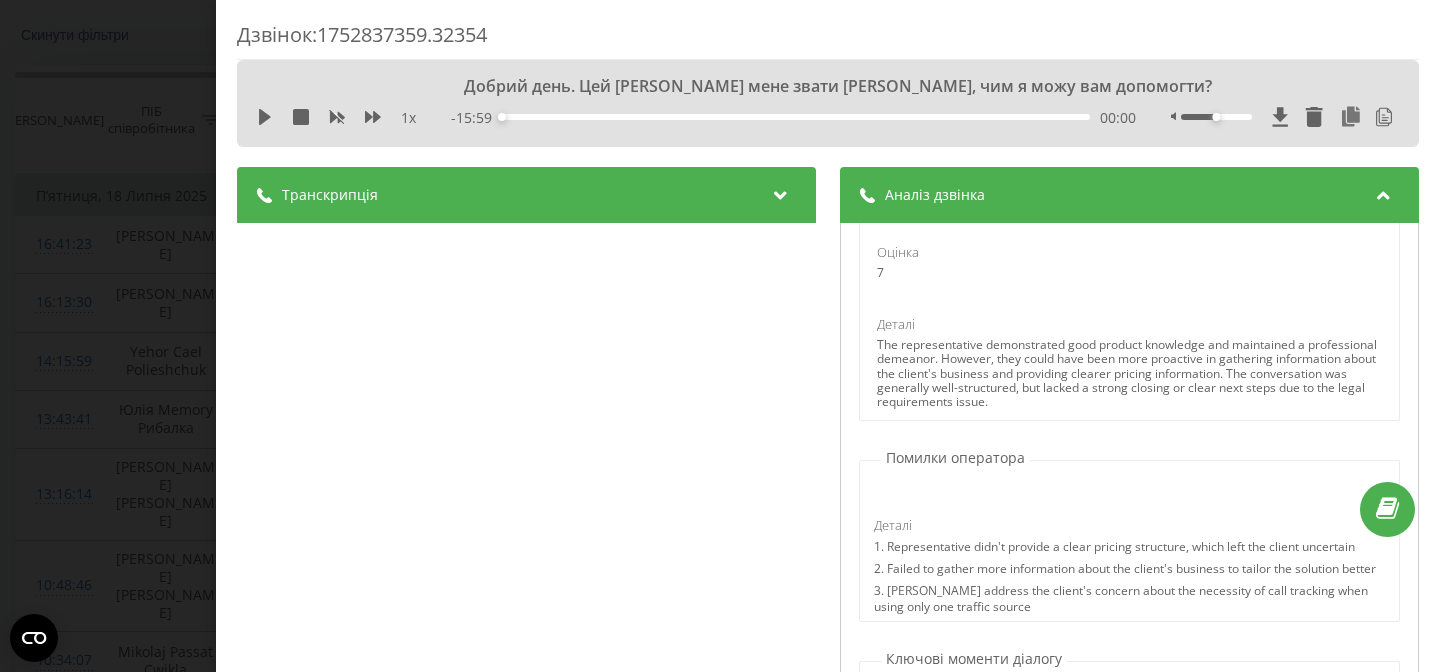 scroll, scrollTop: 1188, scrollLeft: 0, axis: vertical 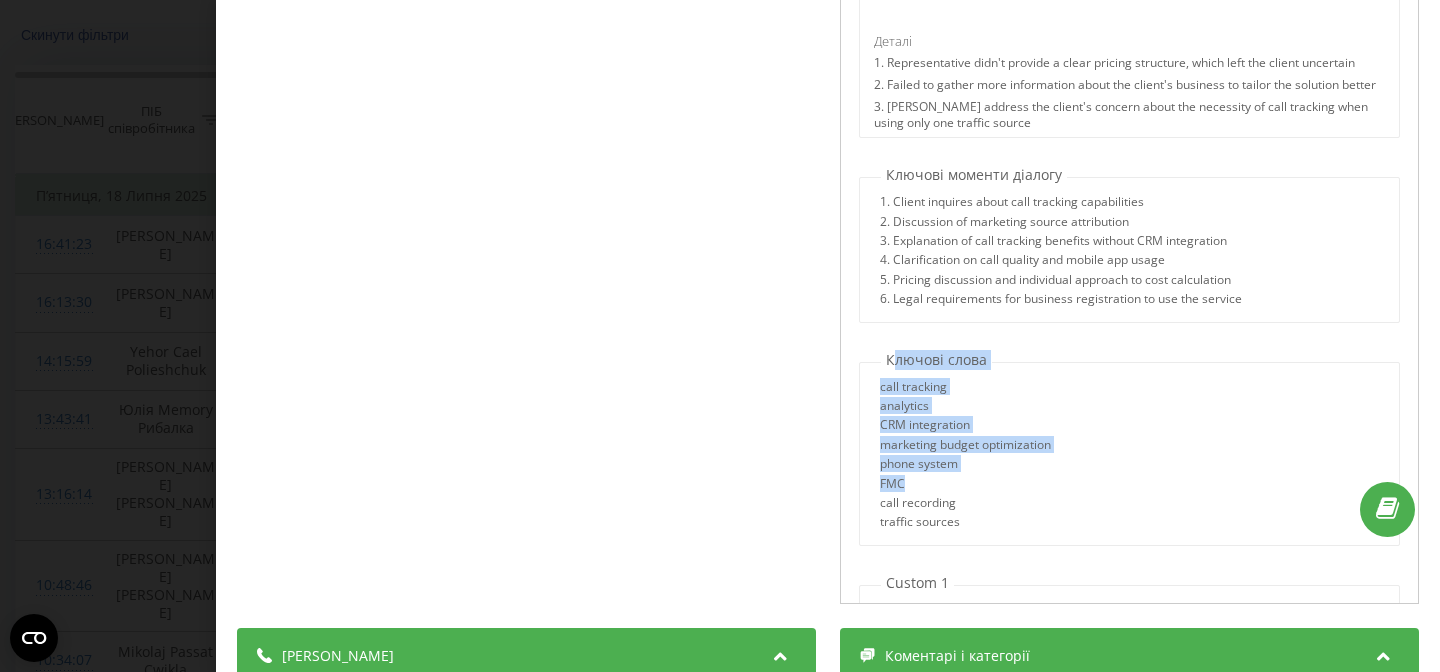 drag, startPoint x: 890, startPoint y: 346, endPoint x: 944, endPoint y: 477, distance: 141.69333 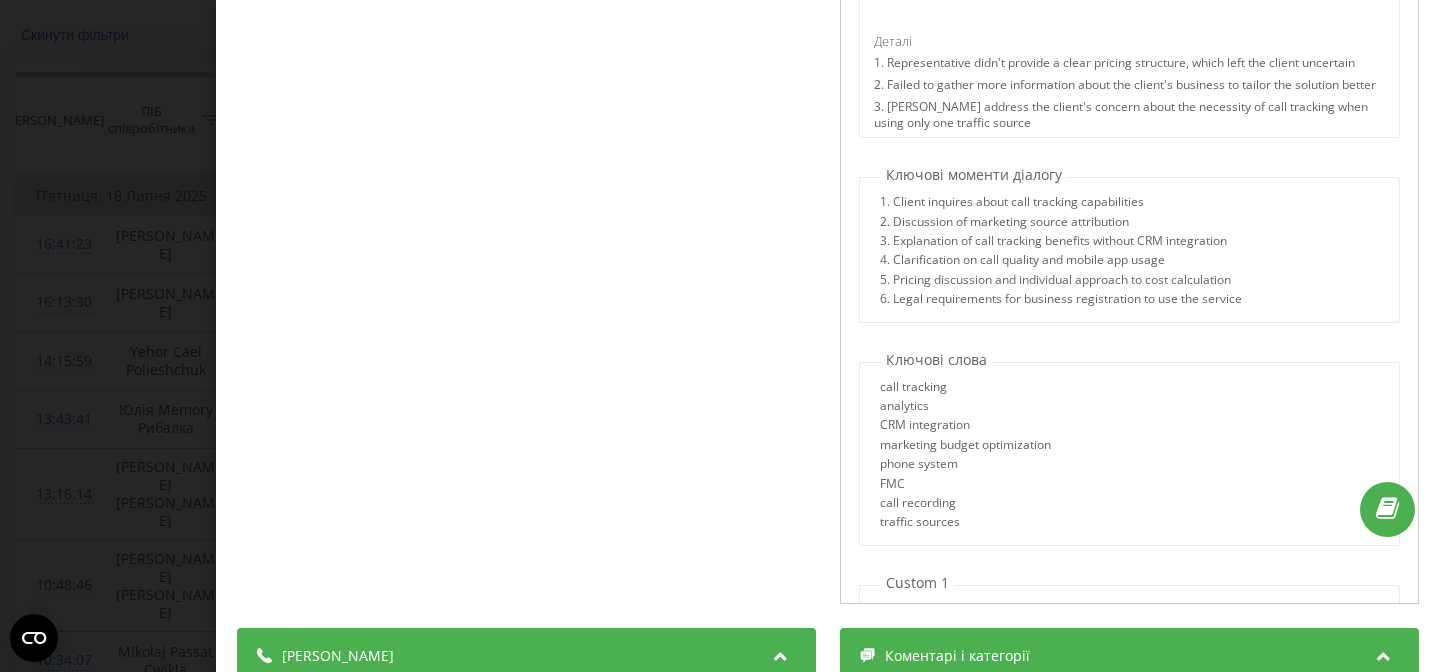 click on "call recording" at bounding box center (965, 505) 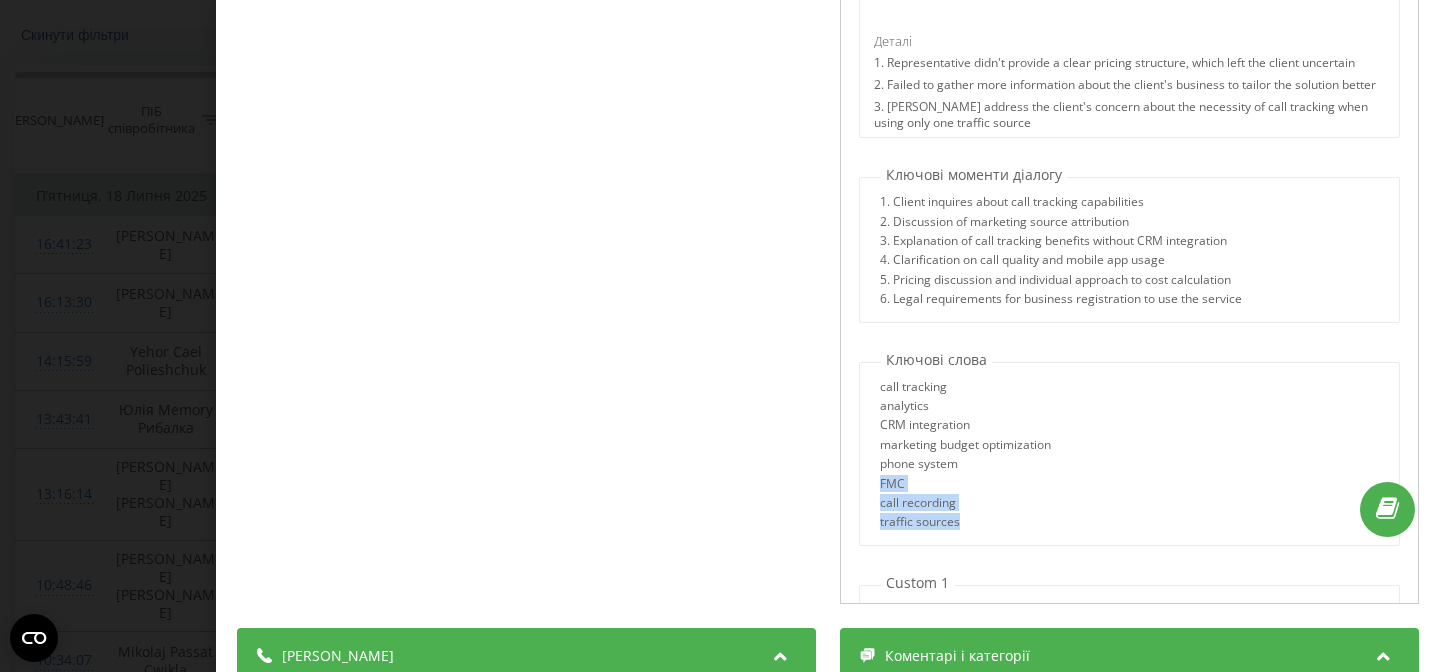 drag, startPoint x: 971, startPoint y: 510, endPoint x: 866, endPoint y: 461, distance: 115.87062 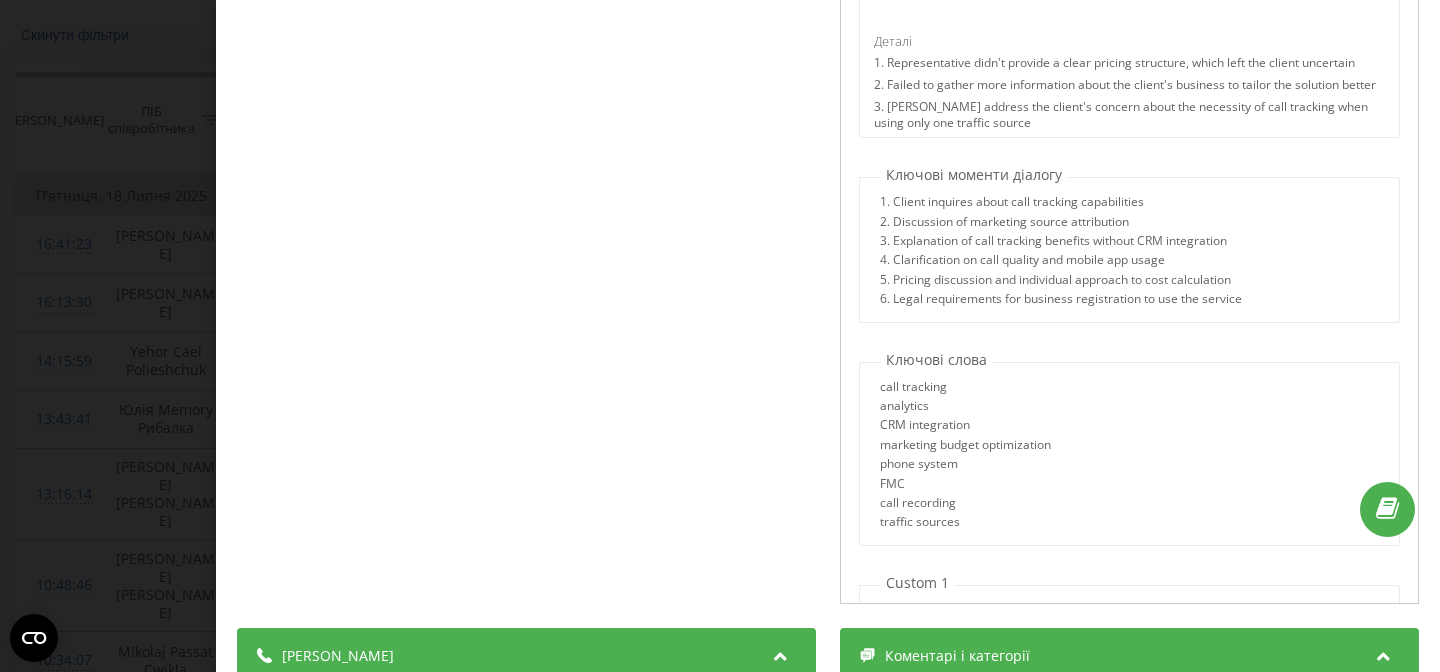 click on "phone system" at bounding box center (965, 466) 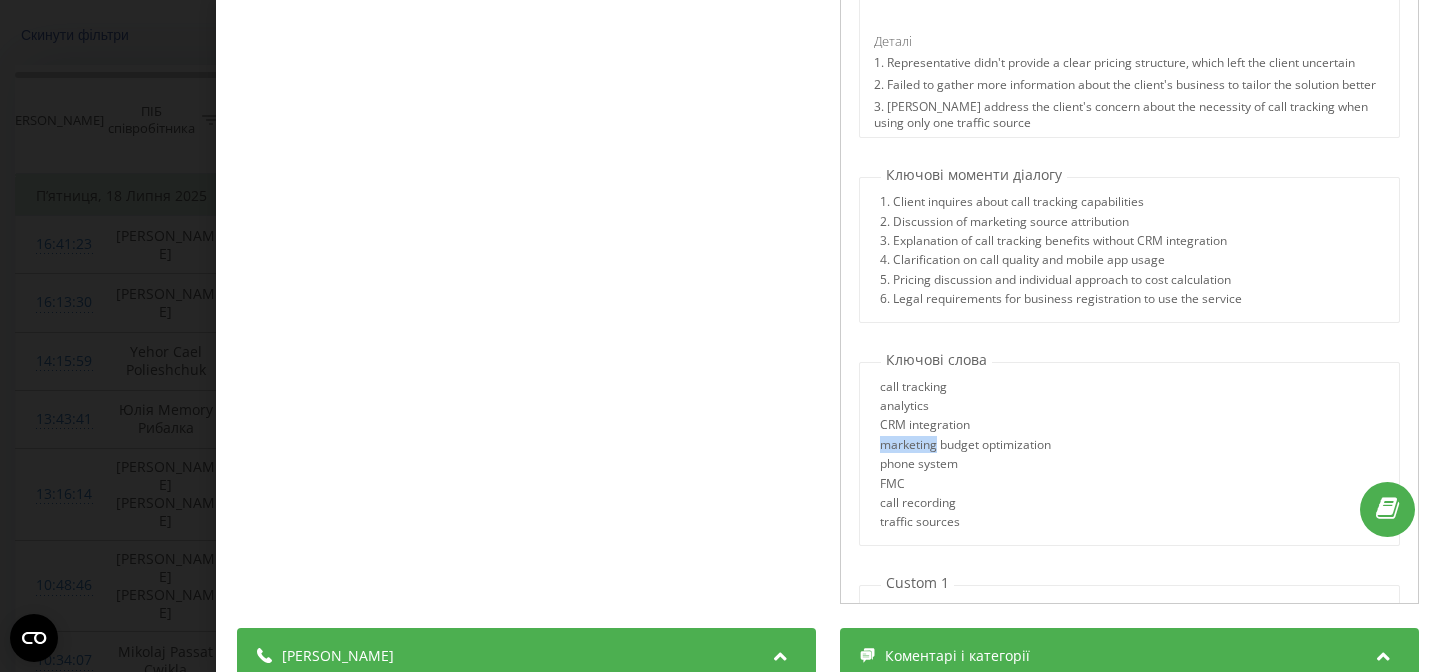 click on "marketing budget optimization" at bounding box center [965, 447] 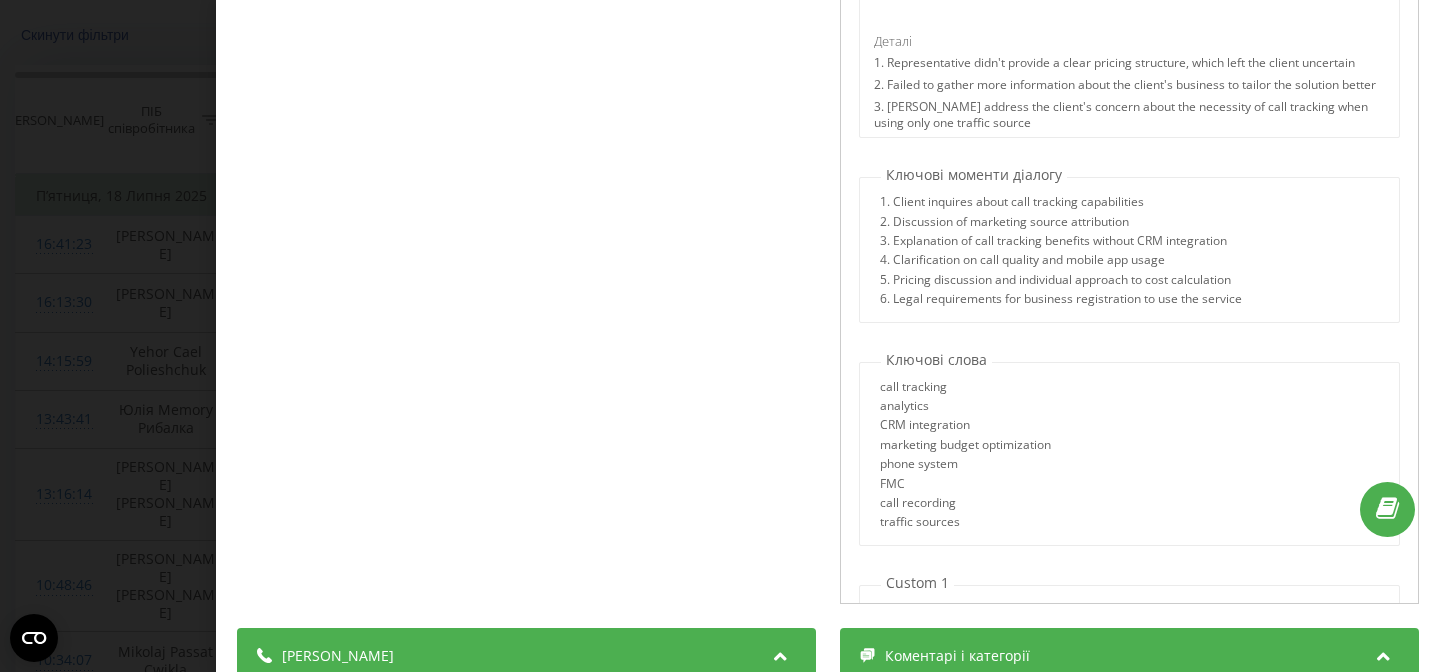 click on "analytics" at bounding box center (965, 408) 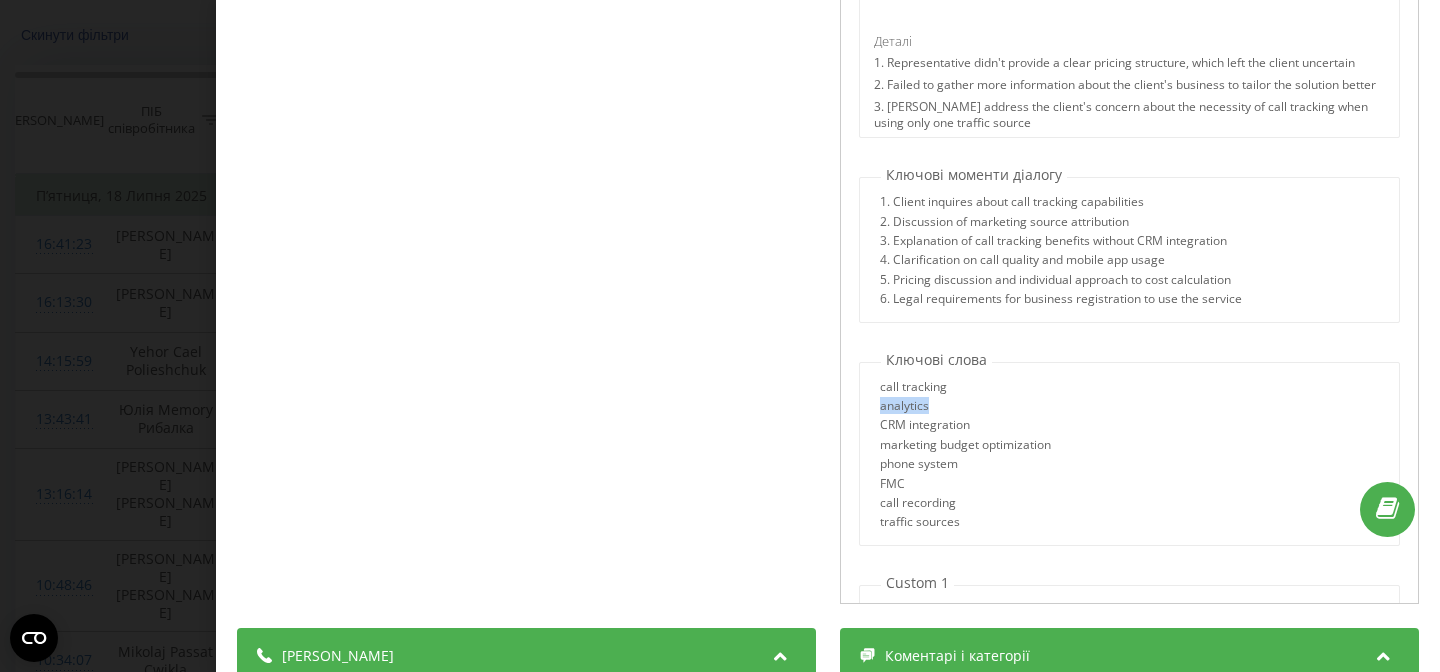 click on "analytics" at bounding box center [965, 408] 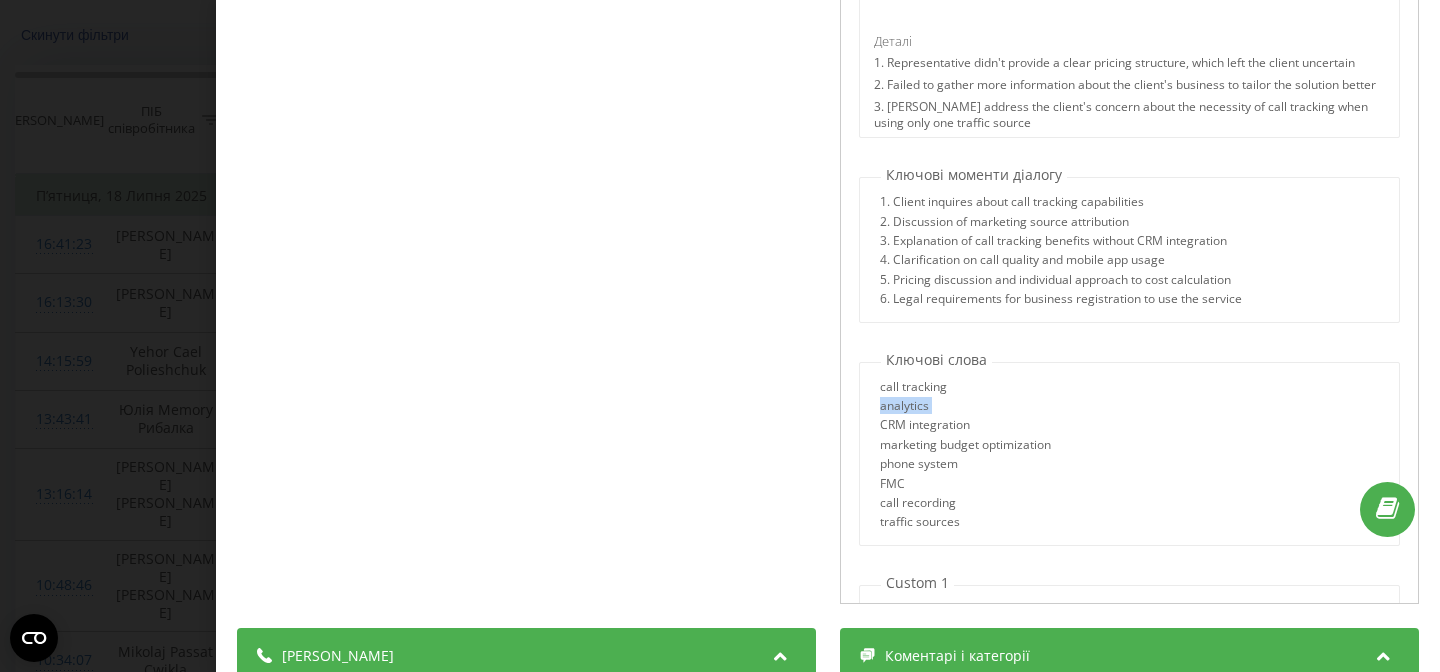 click on "analytics" at bounding box center (965, 408) 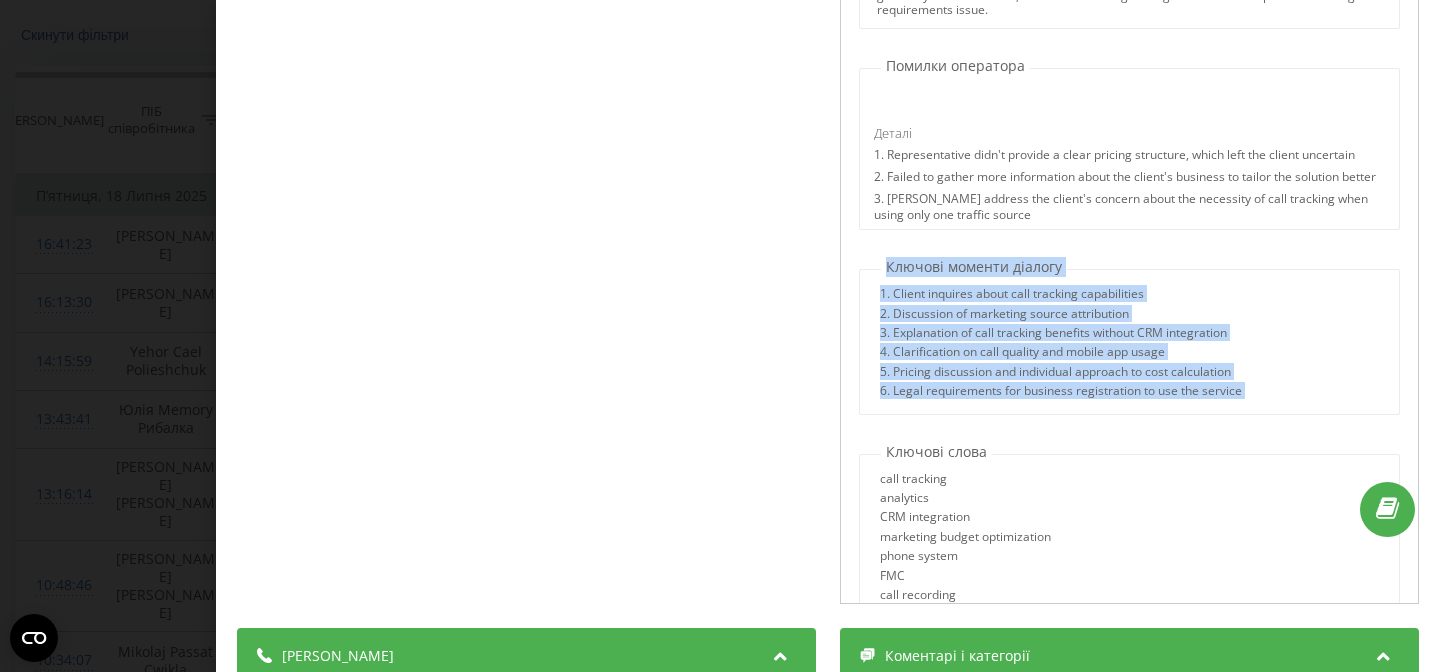 drag, startPoint x: 886, startPoint y: 259, endPoint x: 1298, endPoint y: 413, distance: 439.84088 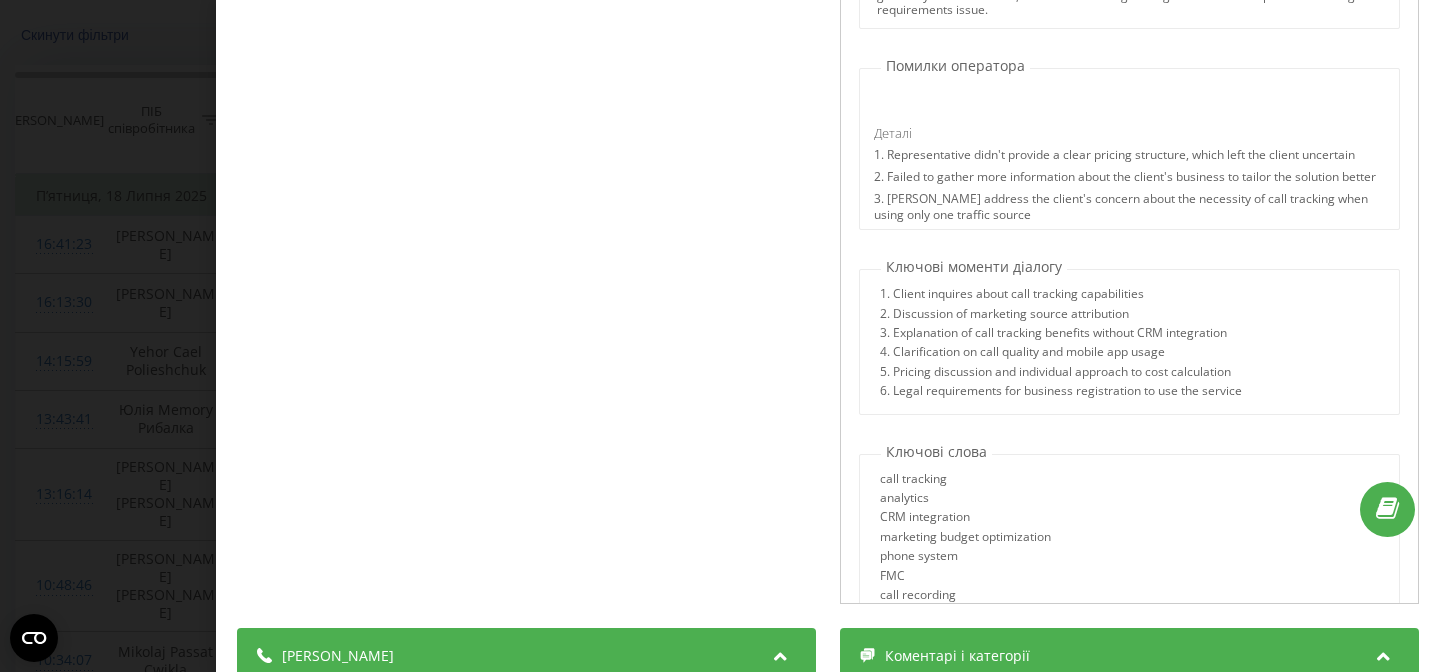 click on "1. Client inquires about call tracking capabilities 2. Discussion of marketing source attribution 3. Explanation of call tracking benefits without CRM integration 4. Clarification on call quality and mobile app usage 5. Pricing discussion and individual approach to cost calculation 6. Legal requirements for business registration to use the service" at bounding box center (1129, 345) 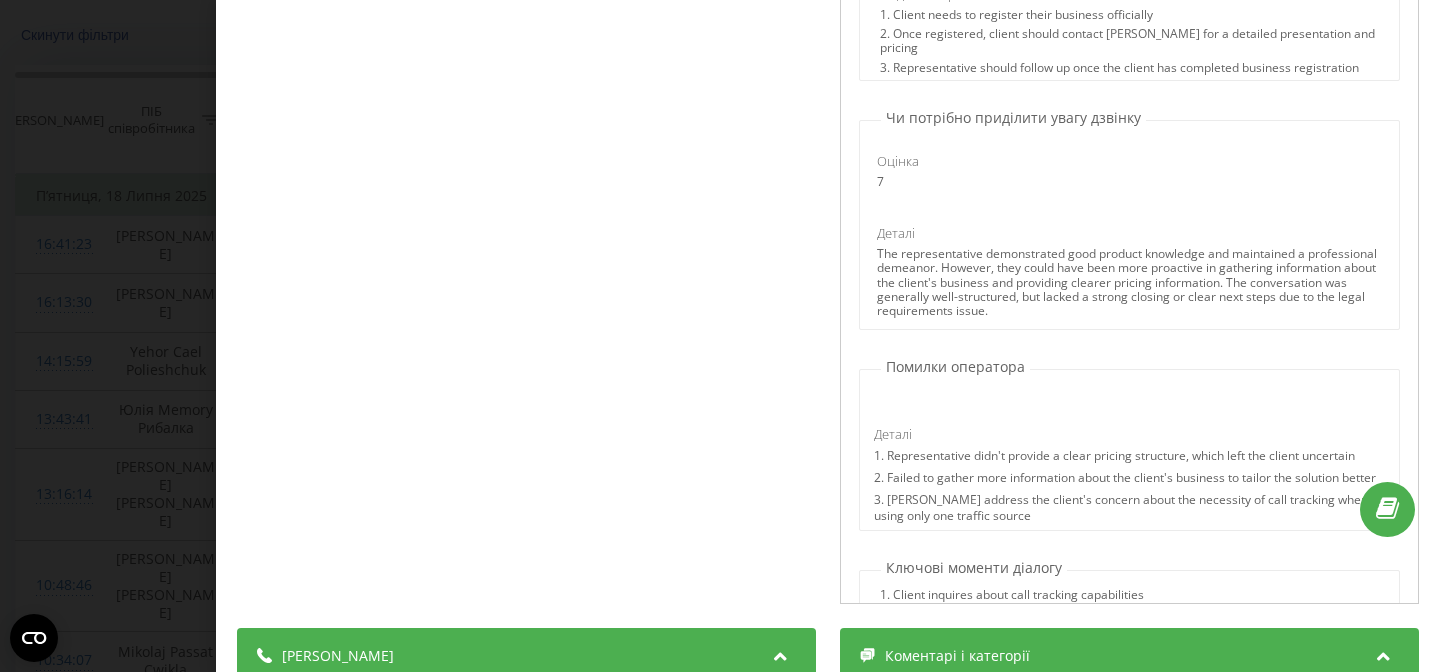 scroll, scrollTop: 744, scrollLeft: 0, axis: vertical 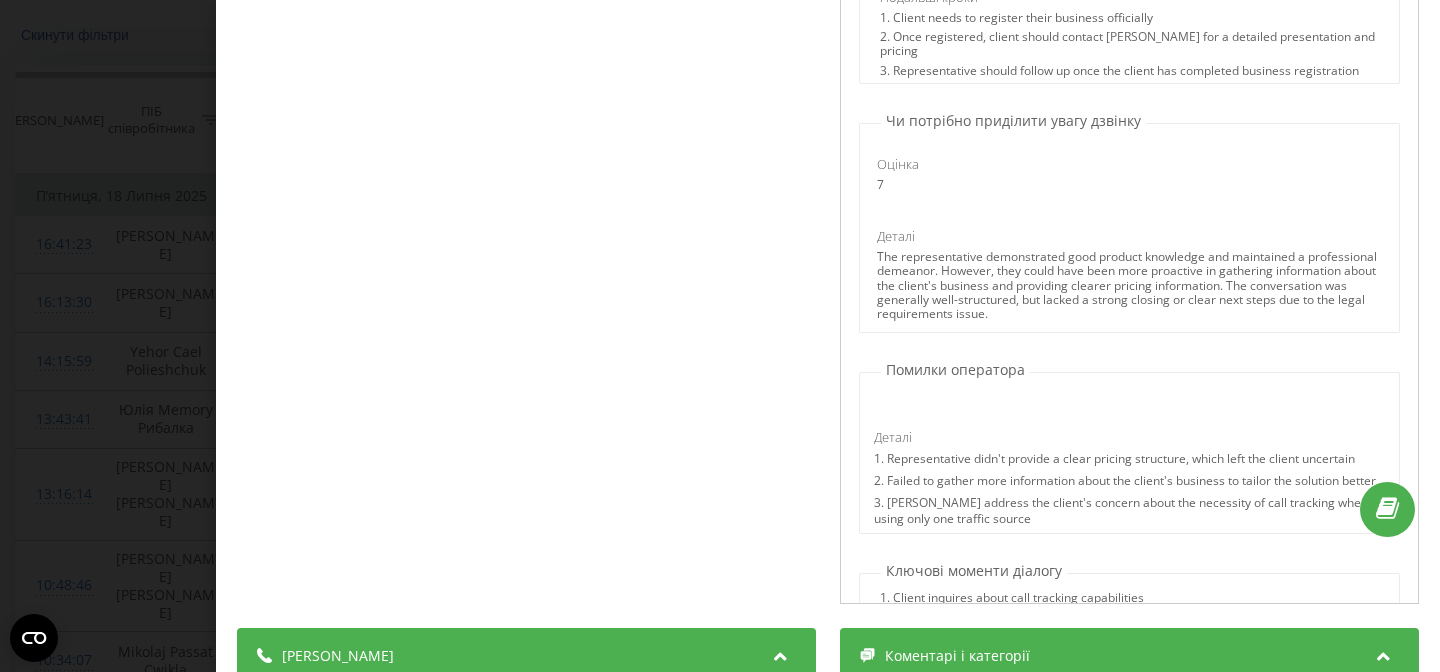 click on "Помилки оператора" at bounding box center (955, 370) 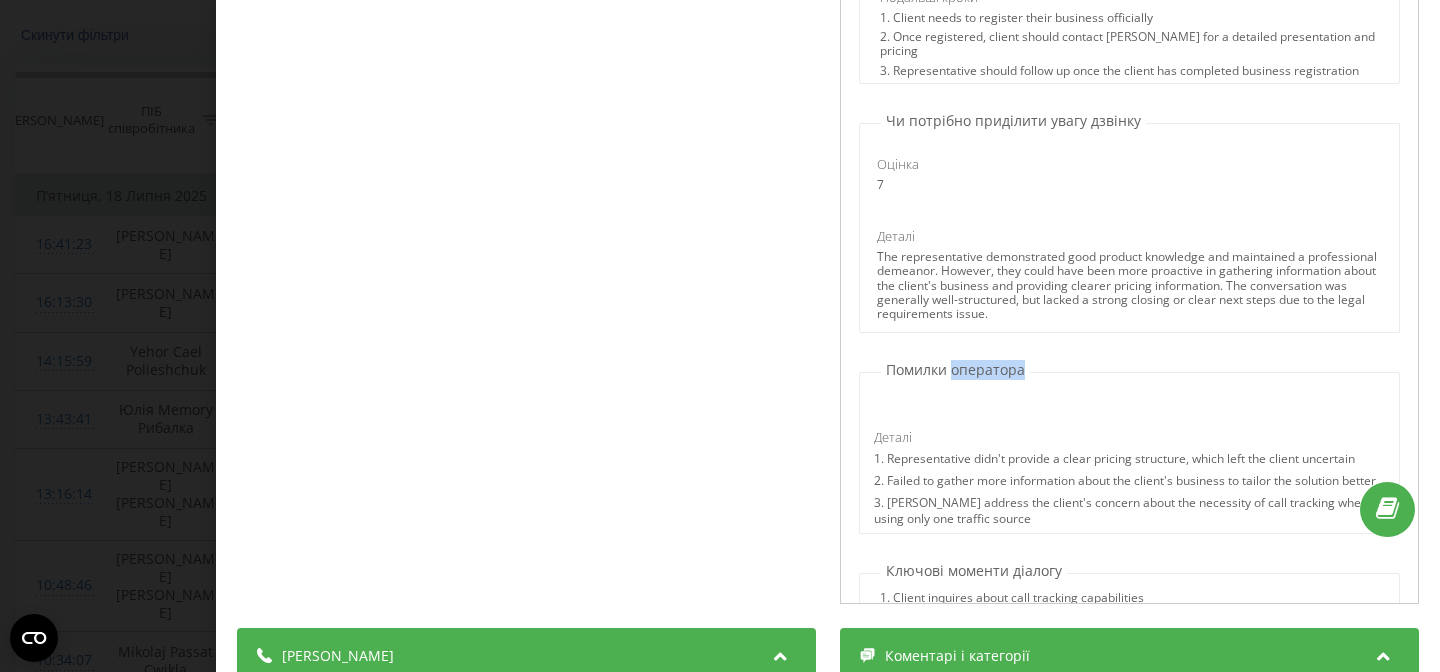 click on "Помилки оператора" at bounding box center (955, 370) 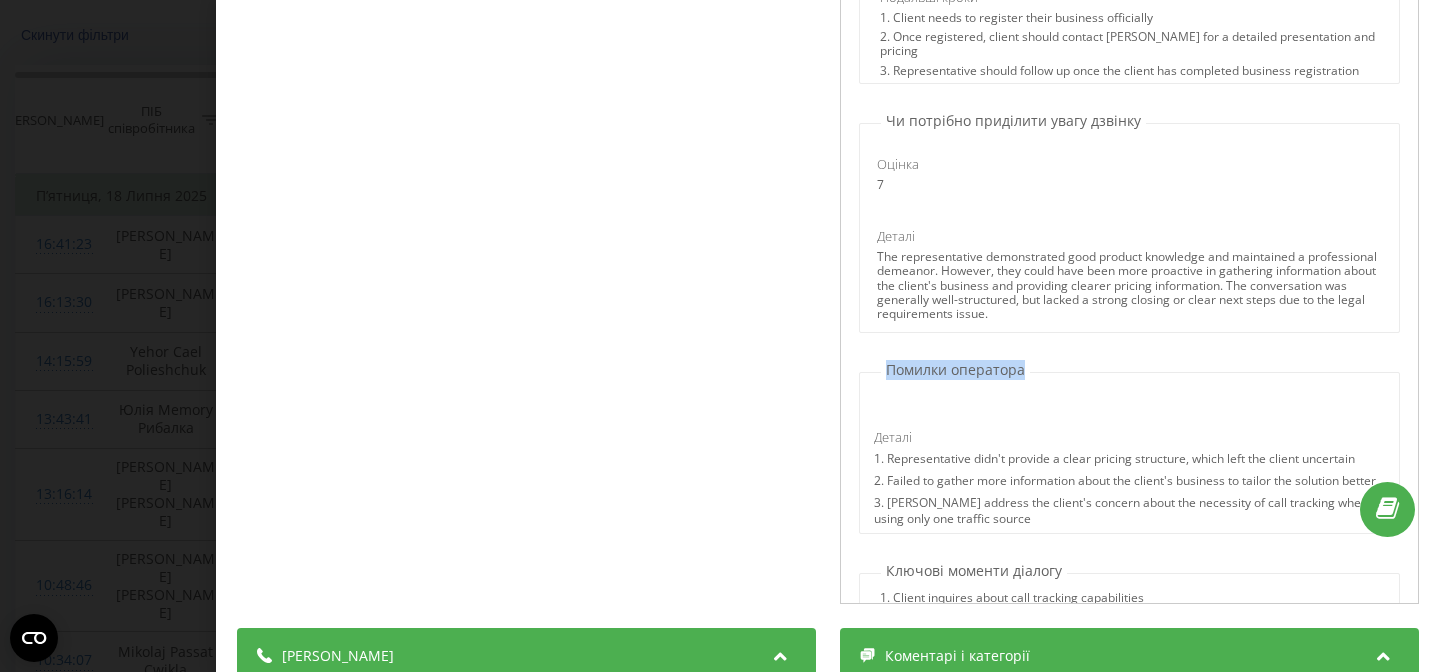 click on "Помилки оператора" at bounding box center (955, 370) 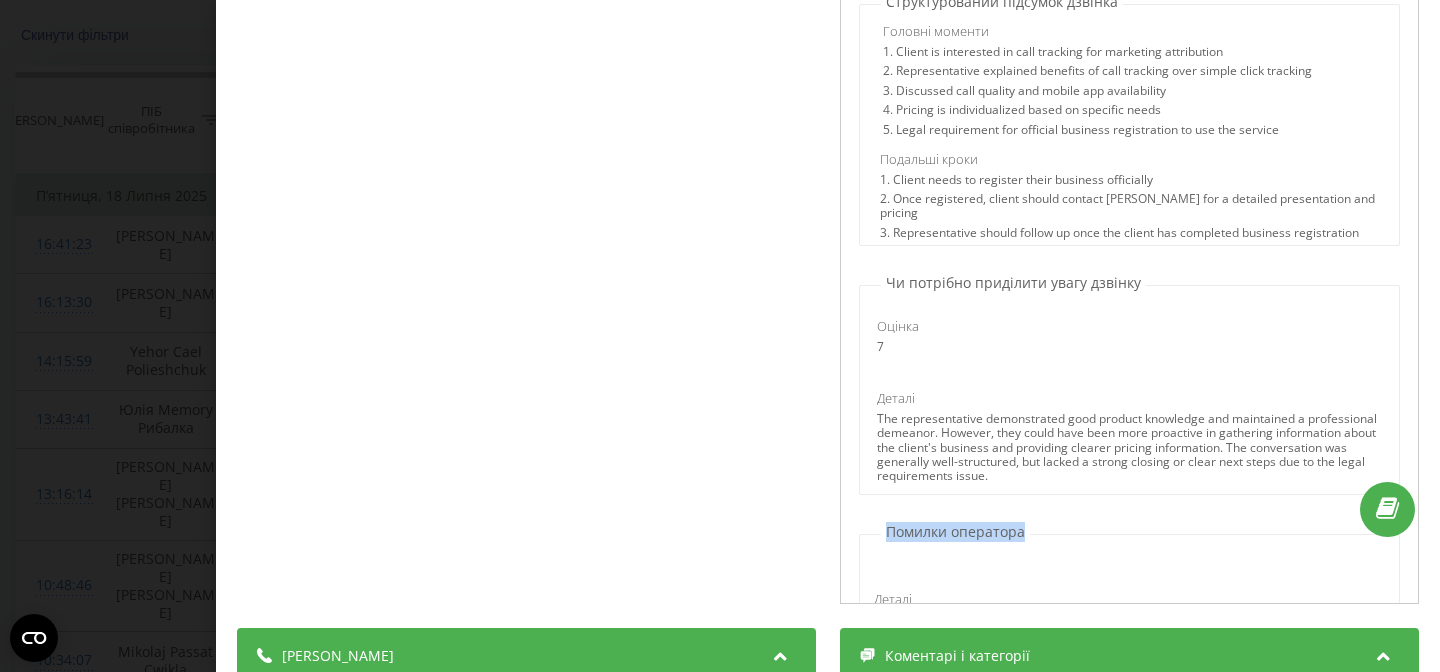 scroll, scrollTop: 560, scrollLeft: 0, axis: vertical 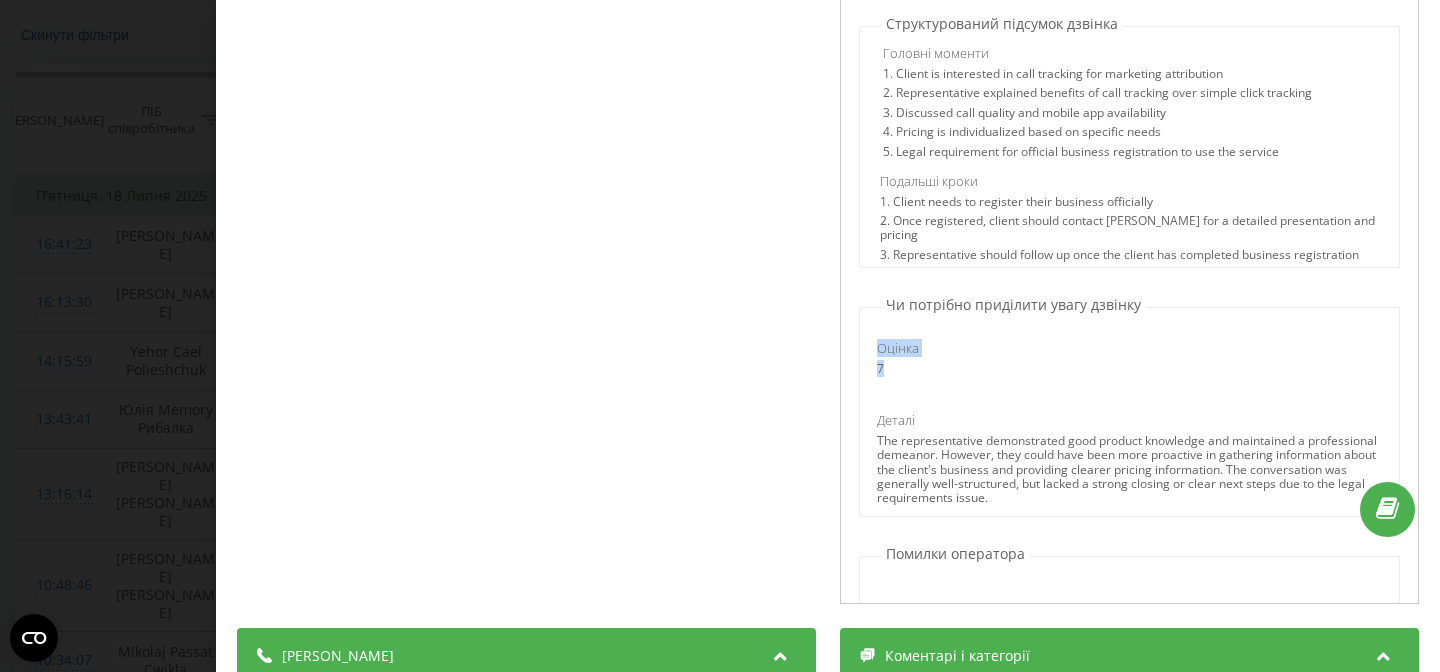 drag, startPoint x: 902, startPoint y: 355, endPoint x: 854, endPoint y: 323, distance: 57.68882 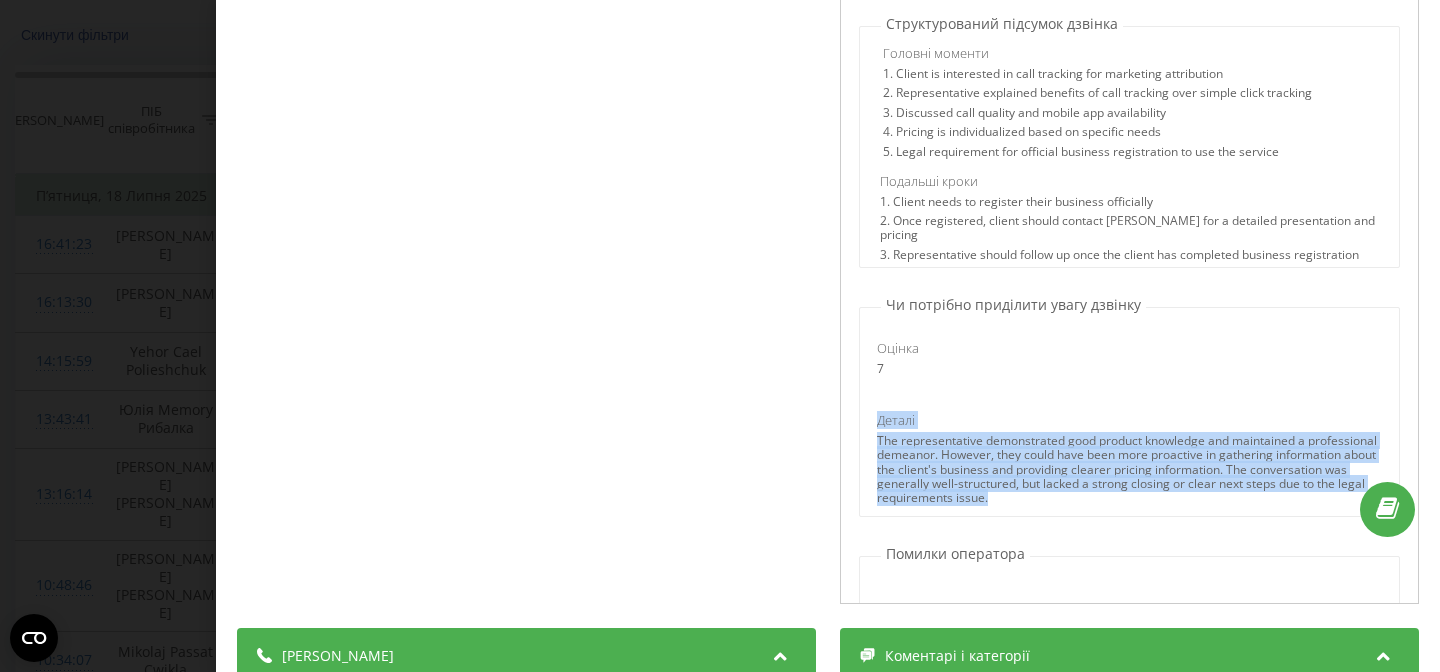 drag, startPoint x: 1053, startPoint y: 494, endPoint x: 860, endPoint y: 403, distance: 213.3776 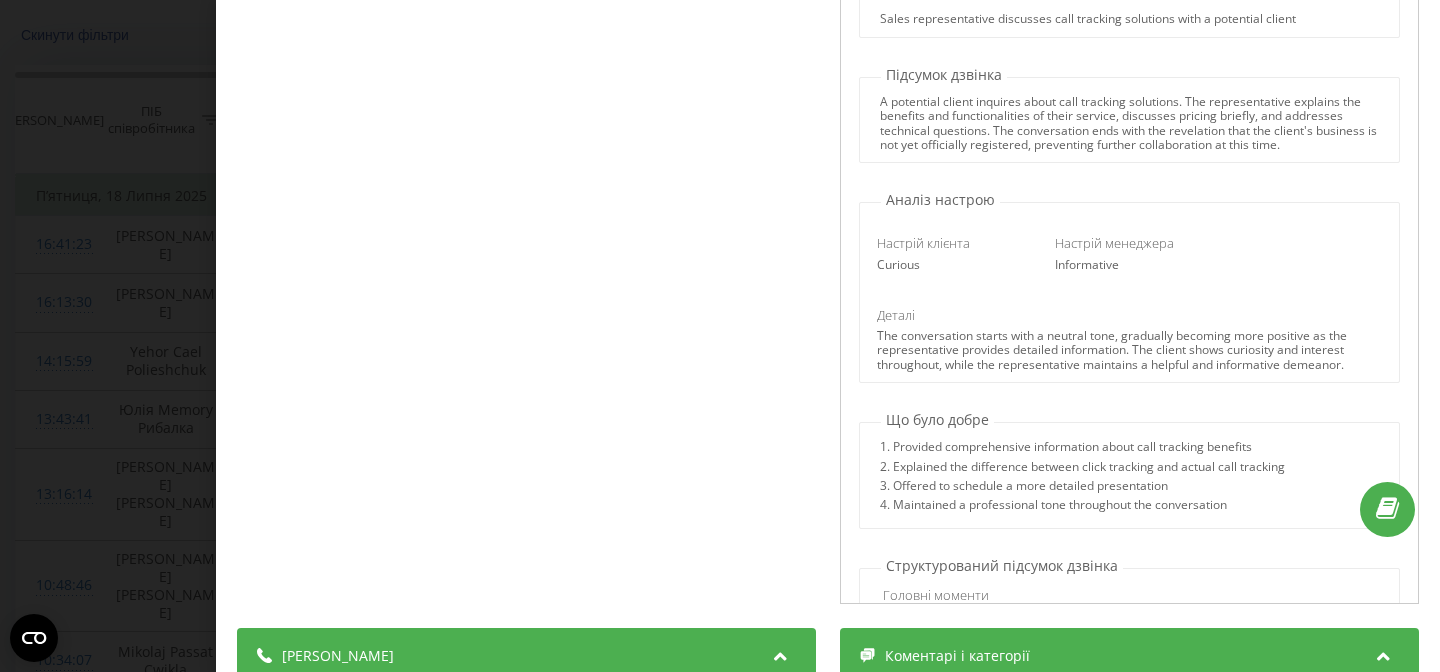 scroll, scrollTop: 0, scrollLeft: 0, axis: both 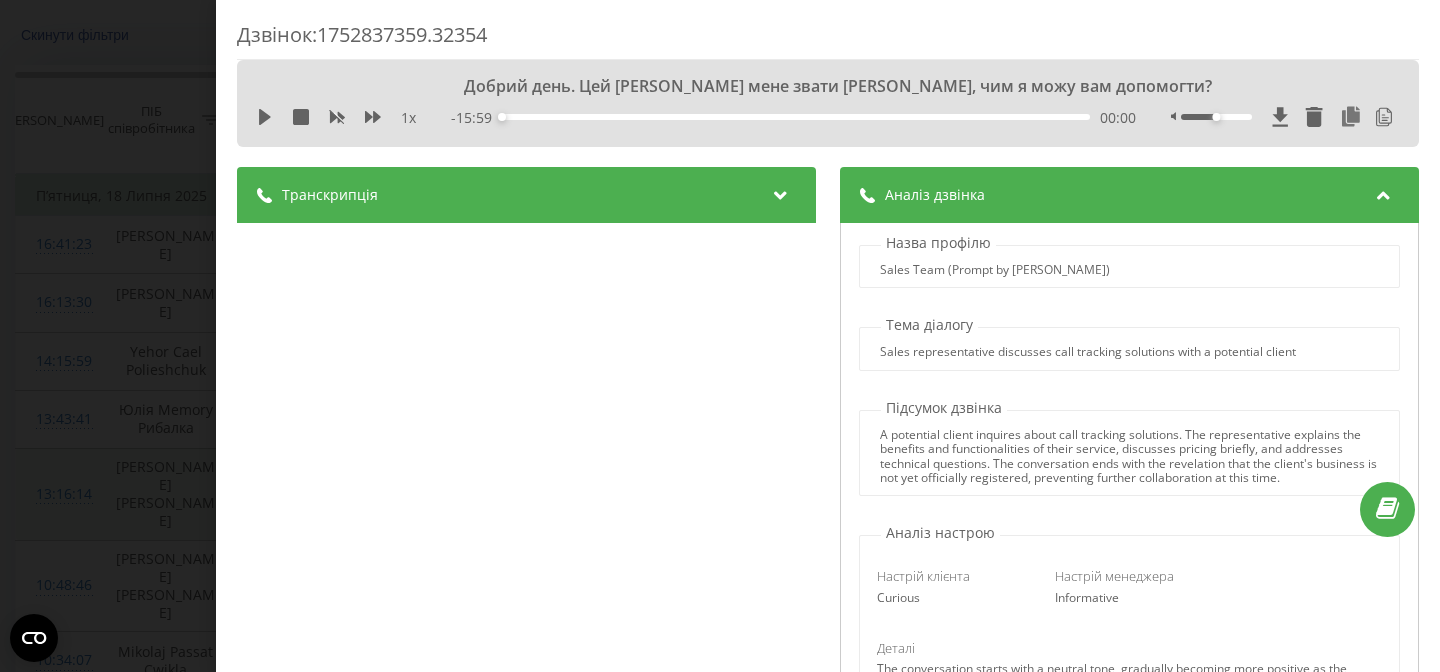 click on "Дзвінок :  1752837359.32354 Добрий день. Цей Ringostat мене звати Єгор, чим я можу вам допомогти?   1 x  - 15:59 00:00   00:00   Транскрипція 00:00 Добрий день. Цей Ringostat мене звати Єгор, чим я можу вам допомогти? 00:00 Здравствуйте. У меня такой запрос: "Интересуюсь колл-трекингом". Получается у нас есть сайт, там номер телефона и я пытаюсь понять какие задачи может решить колл трекинг? И если например хочу понимать что то кроме количества звонков - Что еще могу из этого получить?" 00:30 А підкажіть, будь ласка як я можу до вас звертатись? 00:30 - Ярослав 00:36 00:43 А кто с правом выкупа? 00:46 00:52 01:00 01:00 01:15 7" at bounding box center [720, 336] 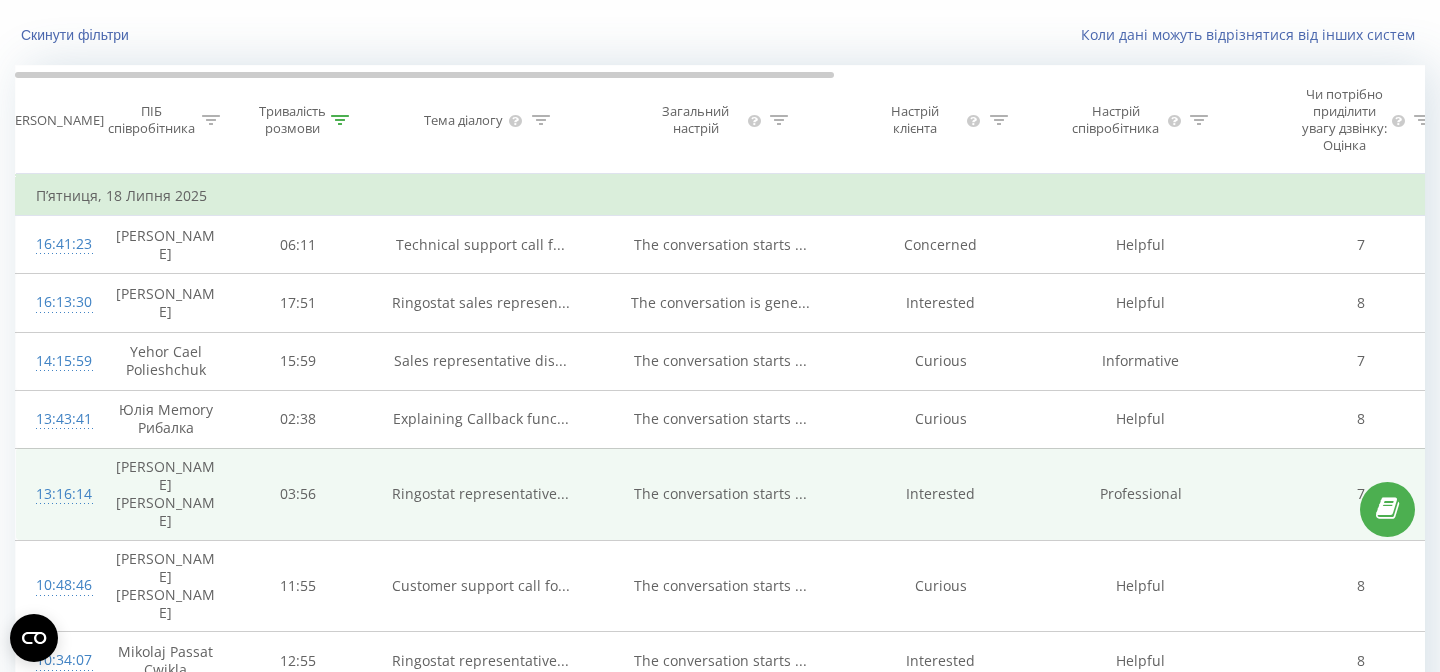 scroll, scrollTop: 0, scrollLeft: 0, axis: both 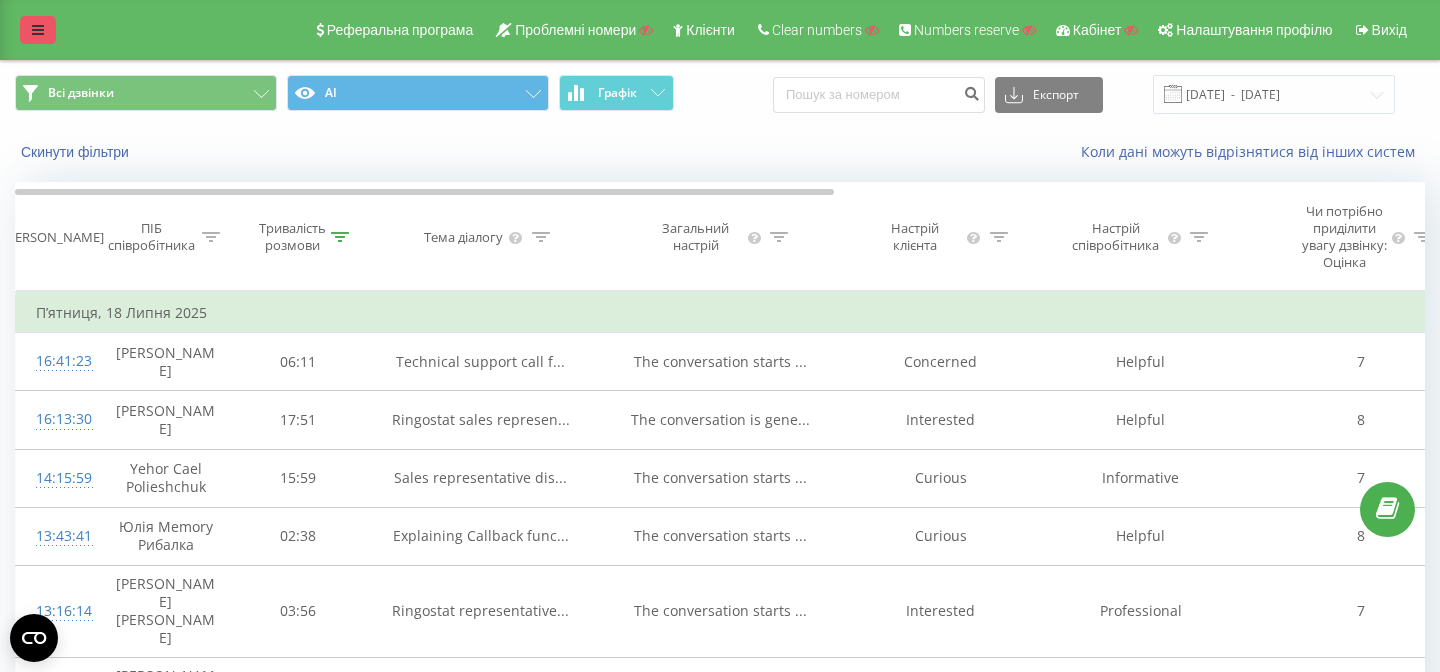 click at bounding box center [38, 30] 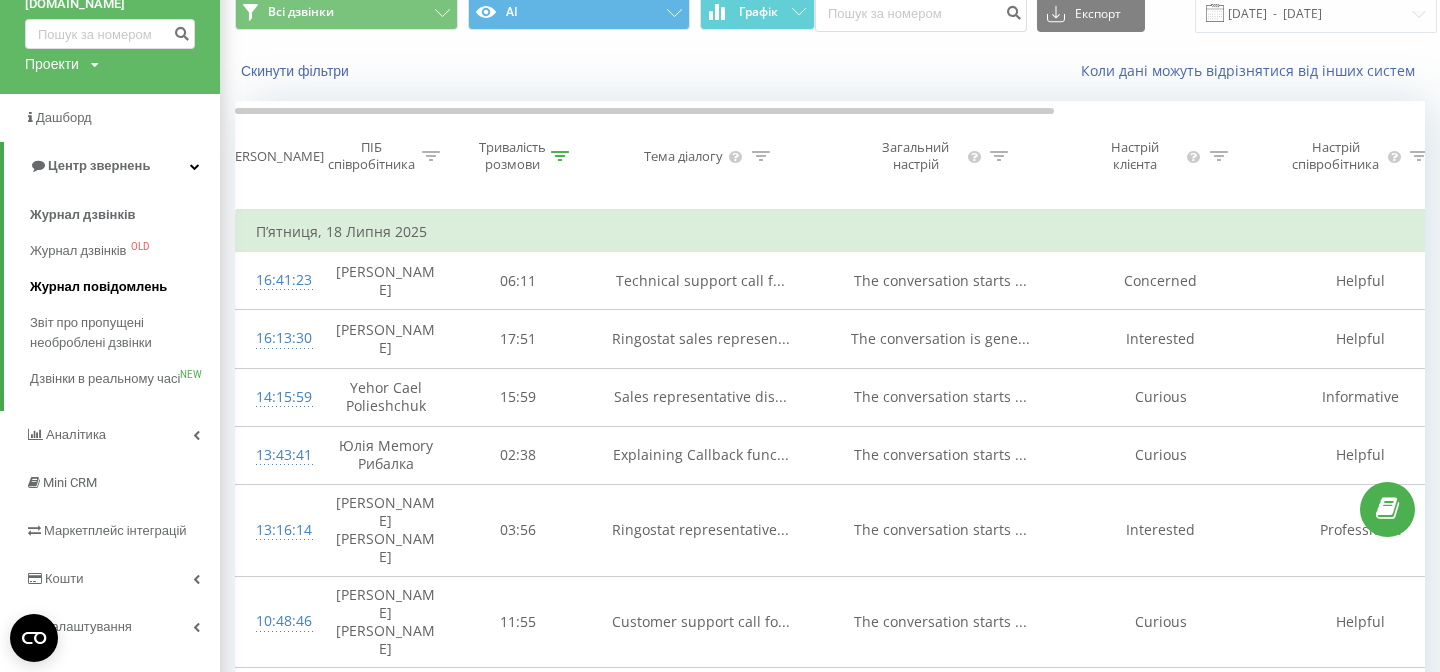 scroll, scrollTop: 95, scrollLeft: 0, axis: vertical 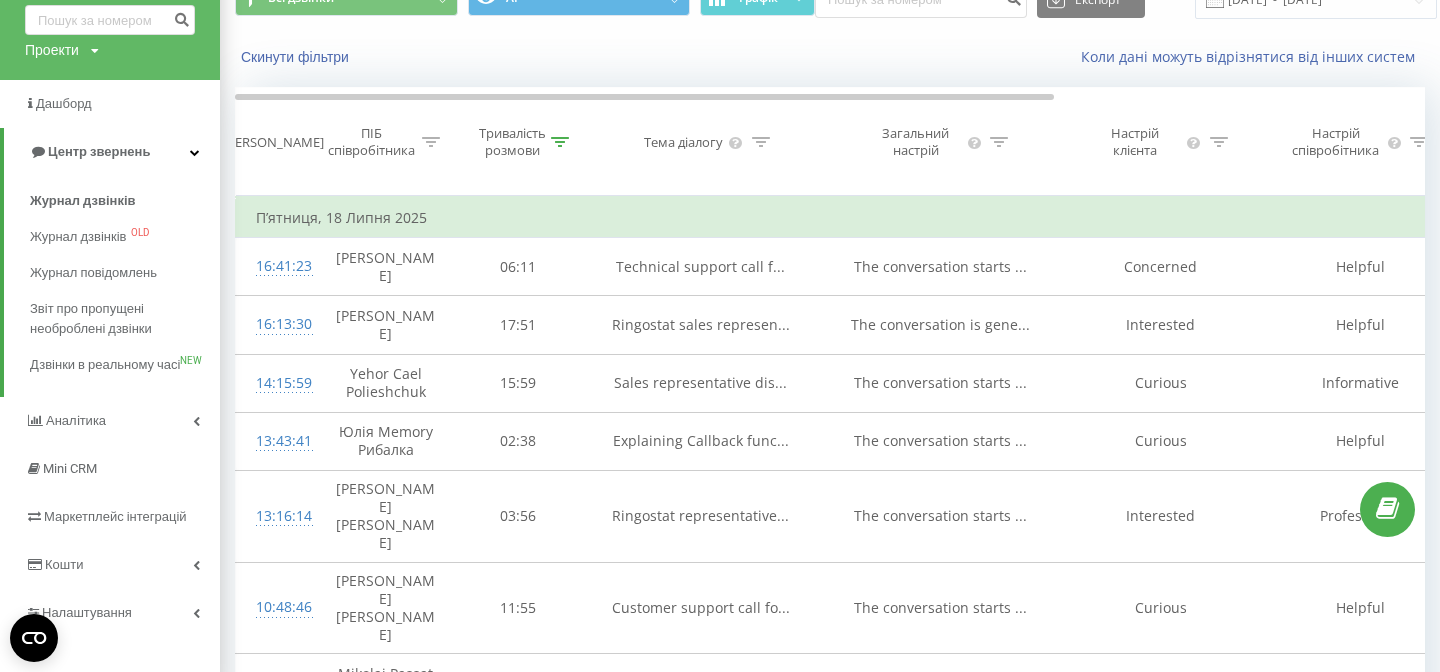 click on "Всі дзвінки AI Графік Експорт .csv .xls .xlsx 21.06.2025  -  21.07.2025 Скинути фільтри Коли дані можуть відрізнятися вiд інших систем Дата дзвінка ПІБ співробітника Тривалість розмови Тема діалогу Загальний настрій Настрій клієнта Настрій співробітника Чи потрібно приділити увагу дзвінку: Оцінка Чи потрібно приділити увагу дзвінку: Деталі Короткий підсумок Структурований підсумок дзвінка: Головні моменти Структурований підсумок дзвінка: Подальші кроки Фільтрувати за умовою Містить Скасувати OK Фільтрувати за умовою Дорівнює 2 Скасувати OK Фільтрувати за умовою OK OK OK 7" at bounding box center [830, 1133] 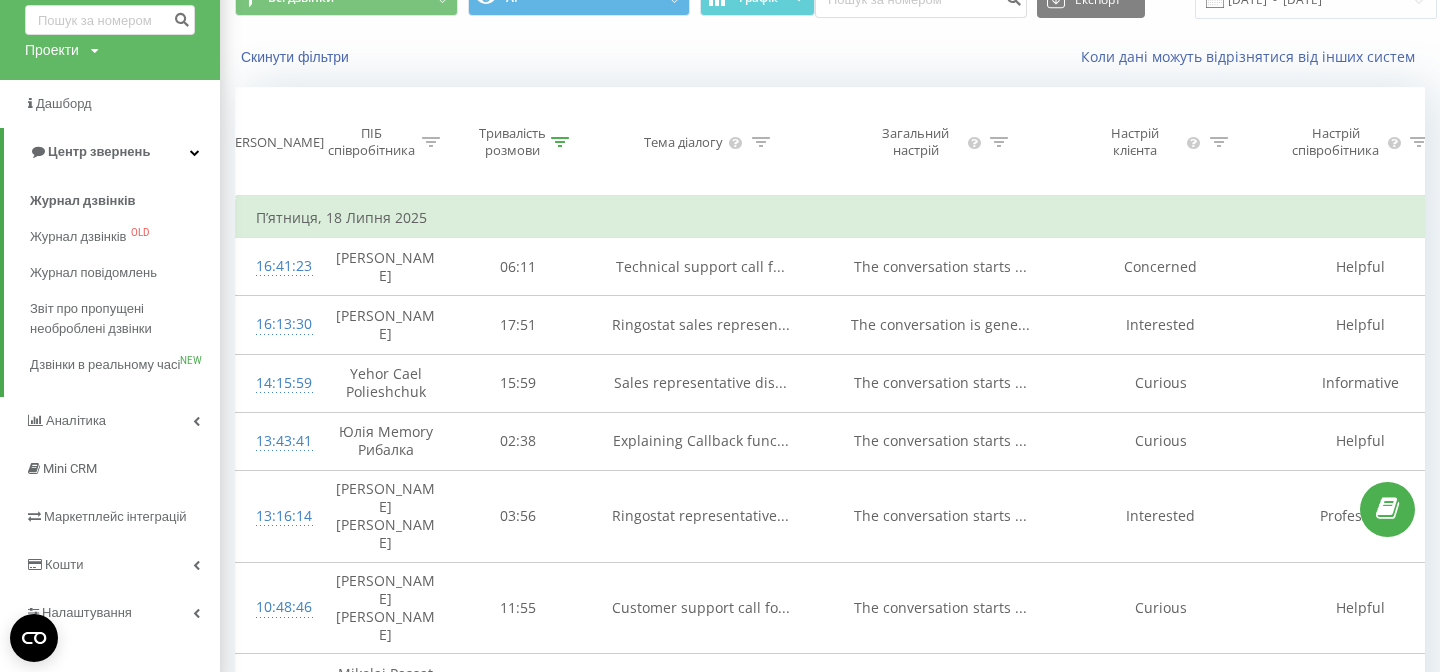 scroll, scrollTop: 0, scrollLeft: 1236, axis: horizontal 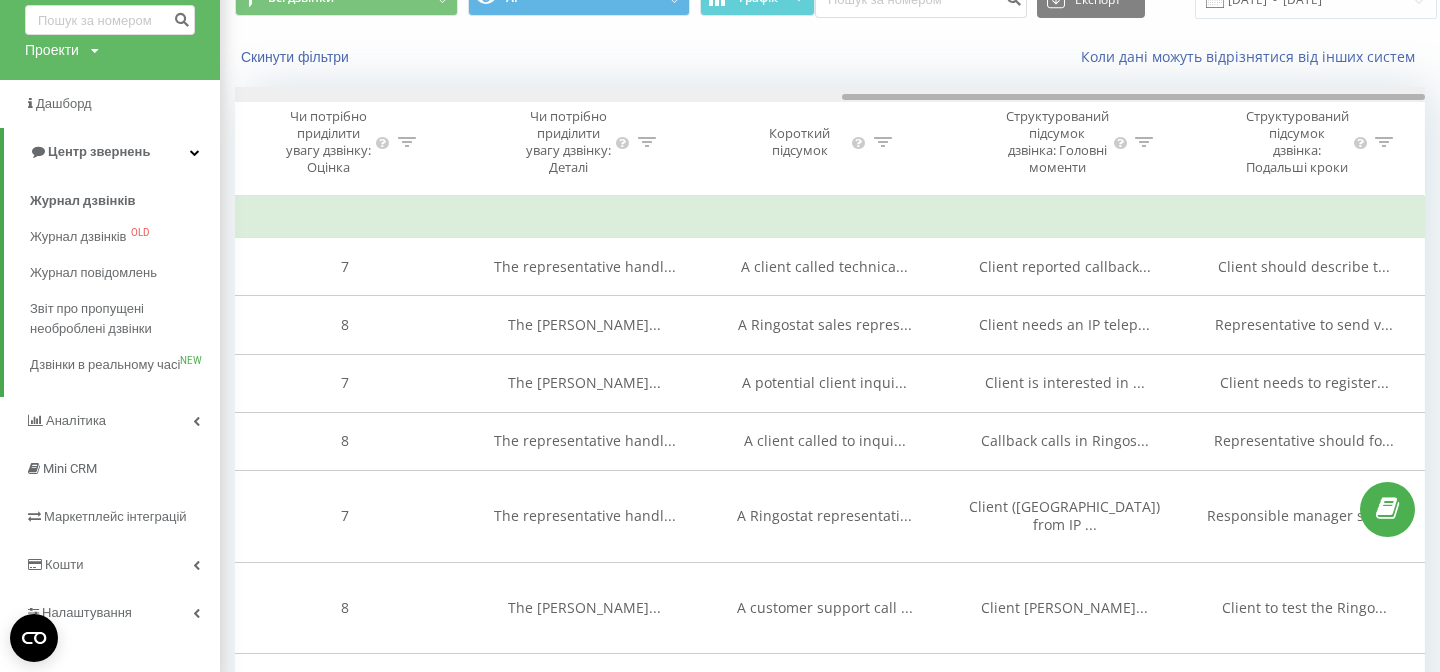 click at bounding box center (830, 94) 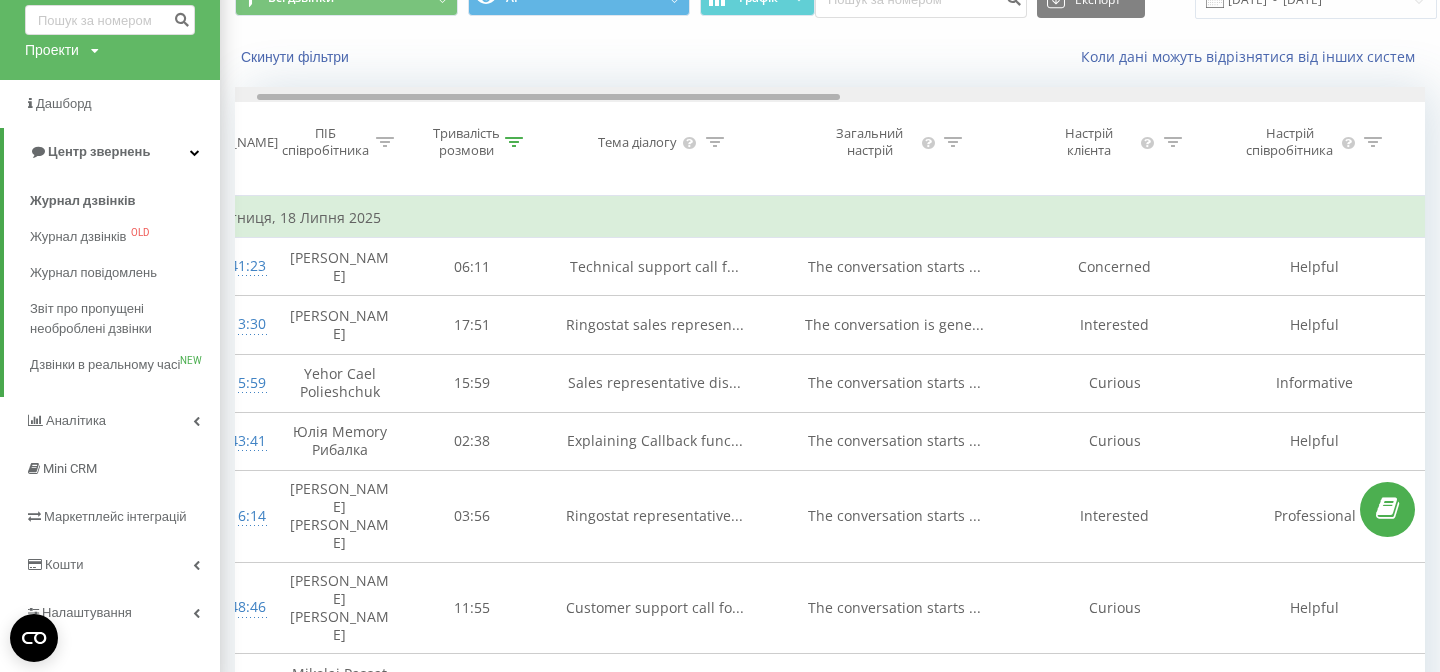 click at bounding box center (830, 94) 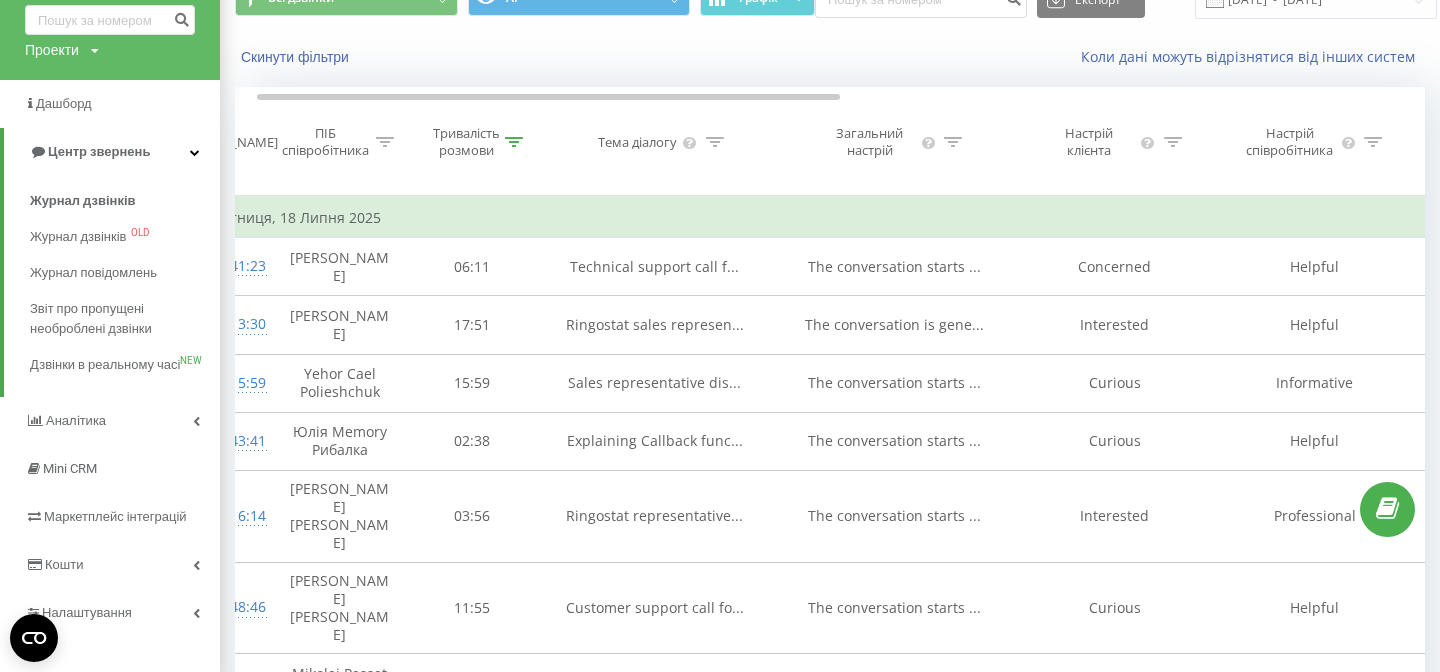 scroll, scrollTop: 0, scrollLeft: 0, axis: both 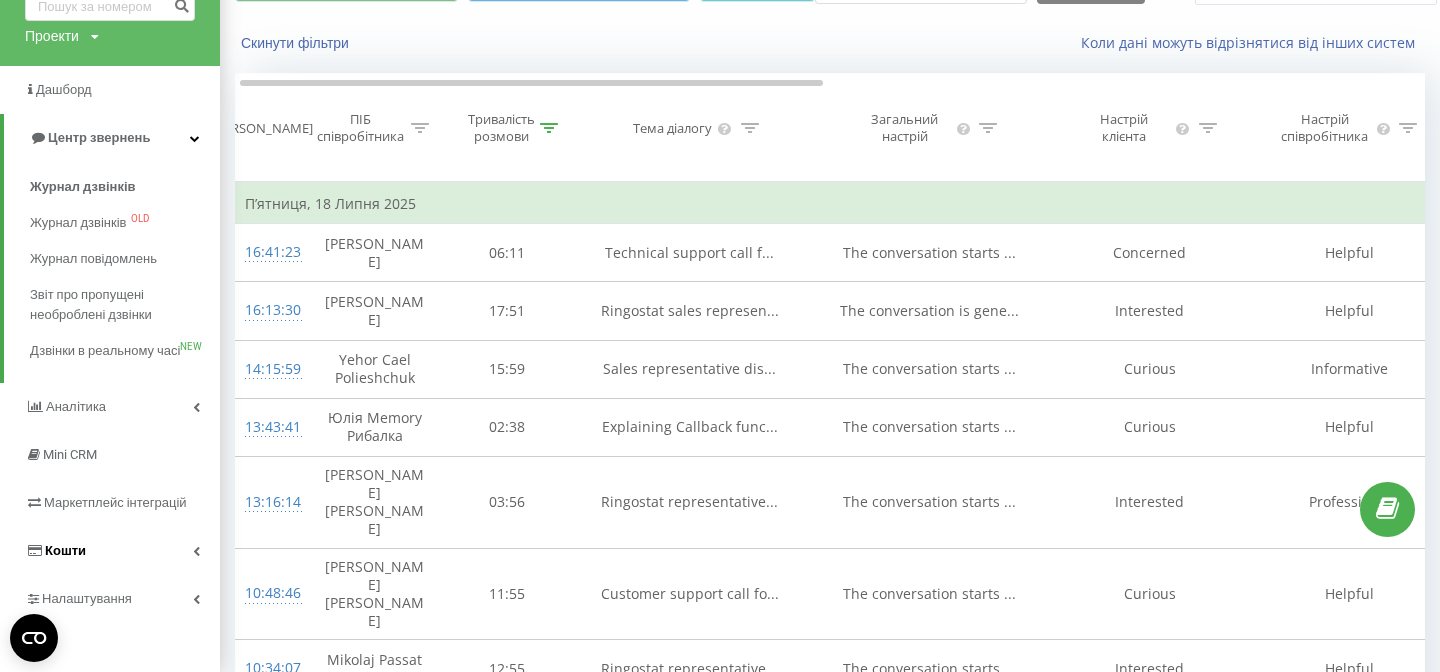 click on "Кошти" at bounding box center (65, 550) 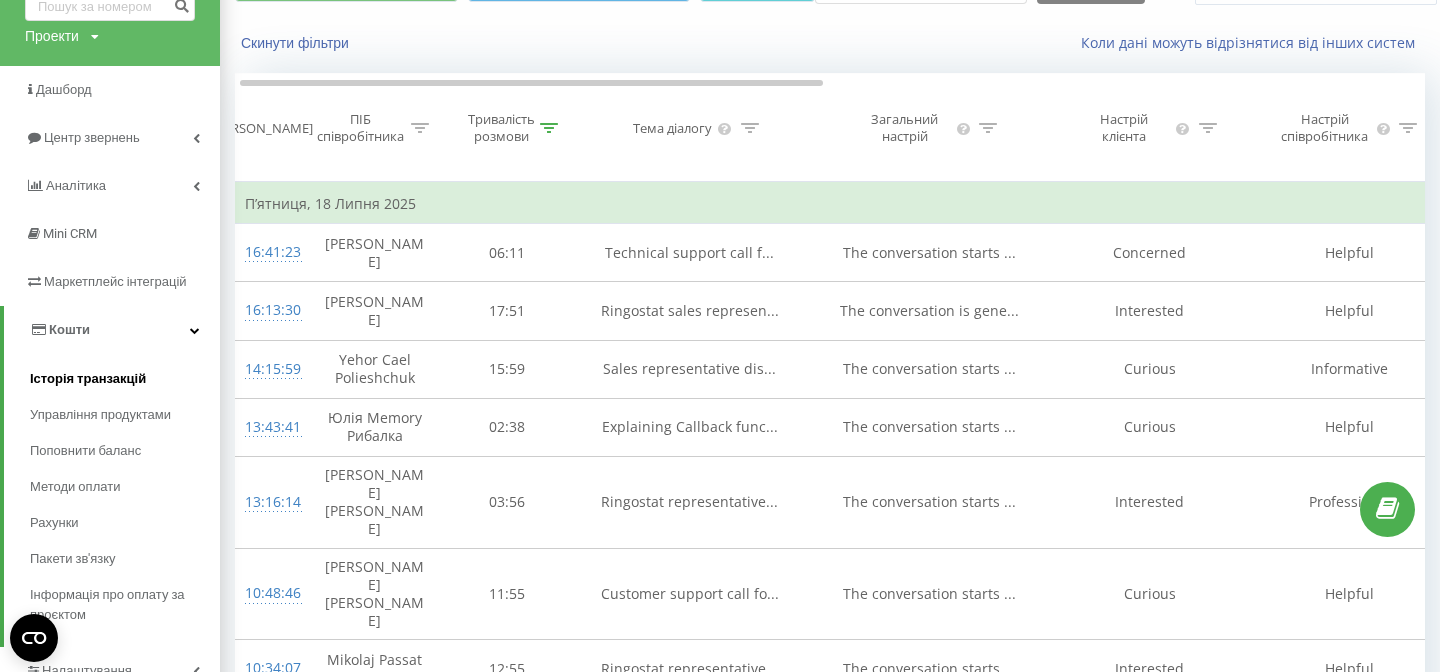 click on "Історія транзакцій" at bounding box center [88, 379] 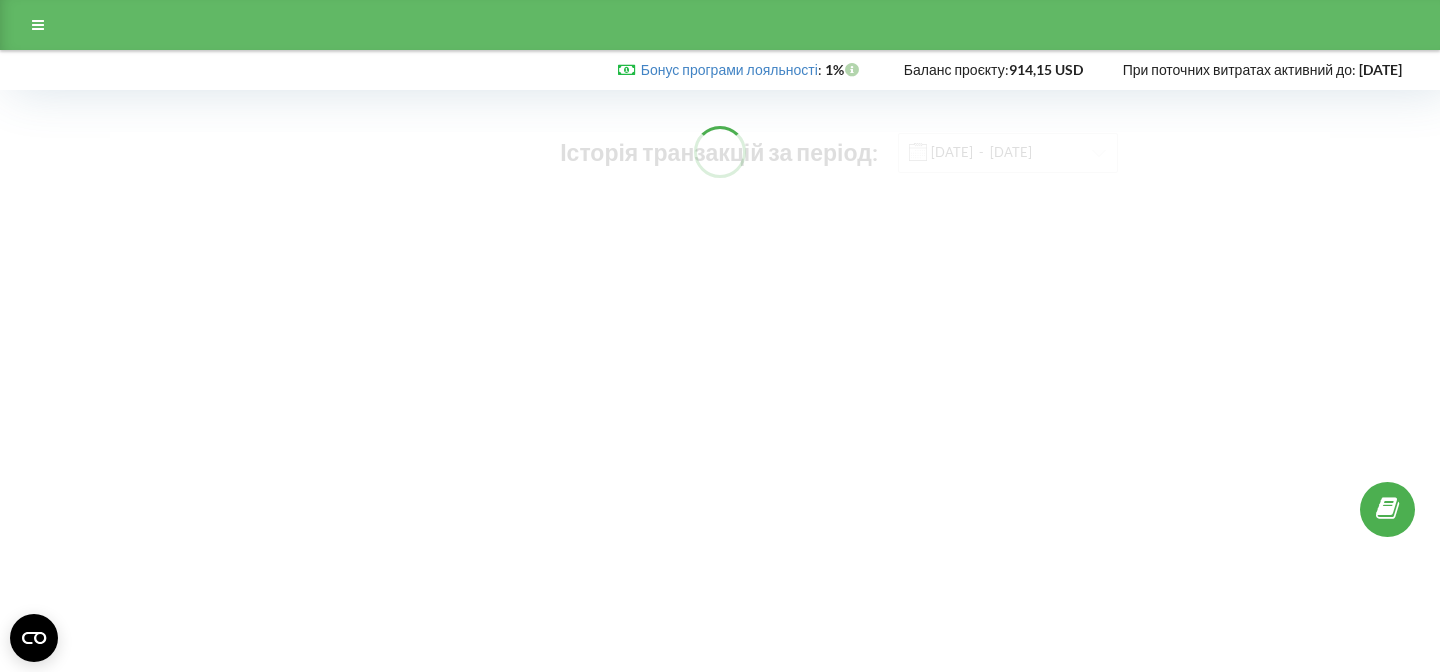 scroll, scrollTop: 0, scrollLeft: 0, axis: both 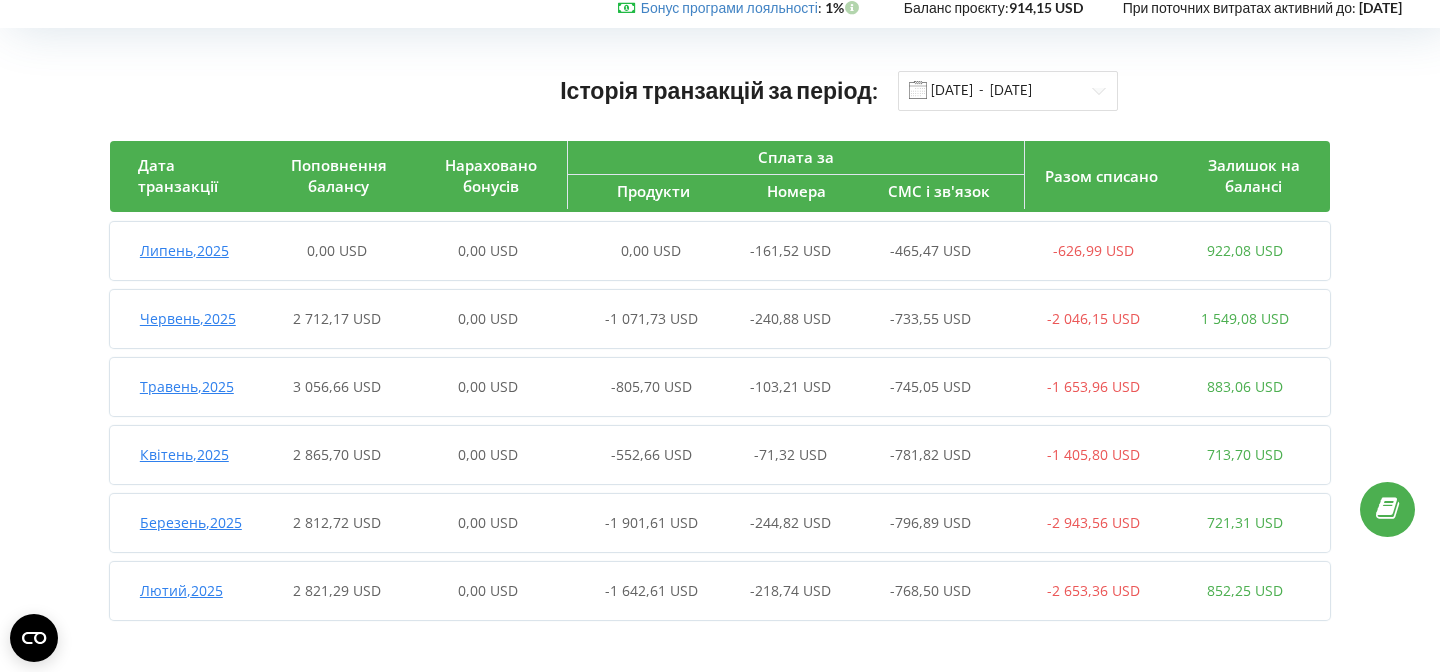 click on "Червень ,  2025" at bounding box center [188, 318] 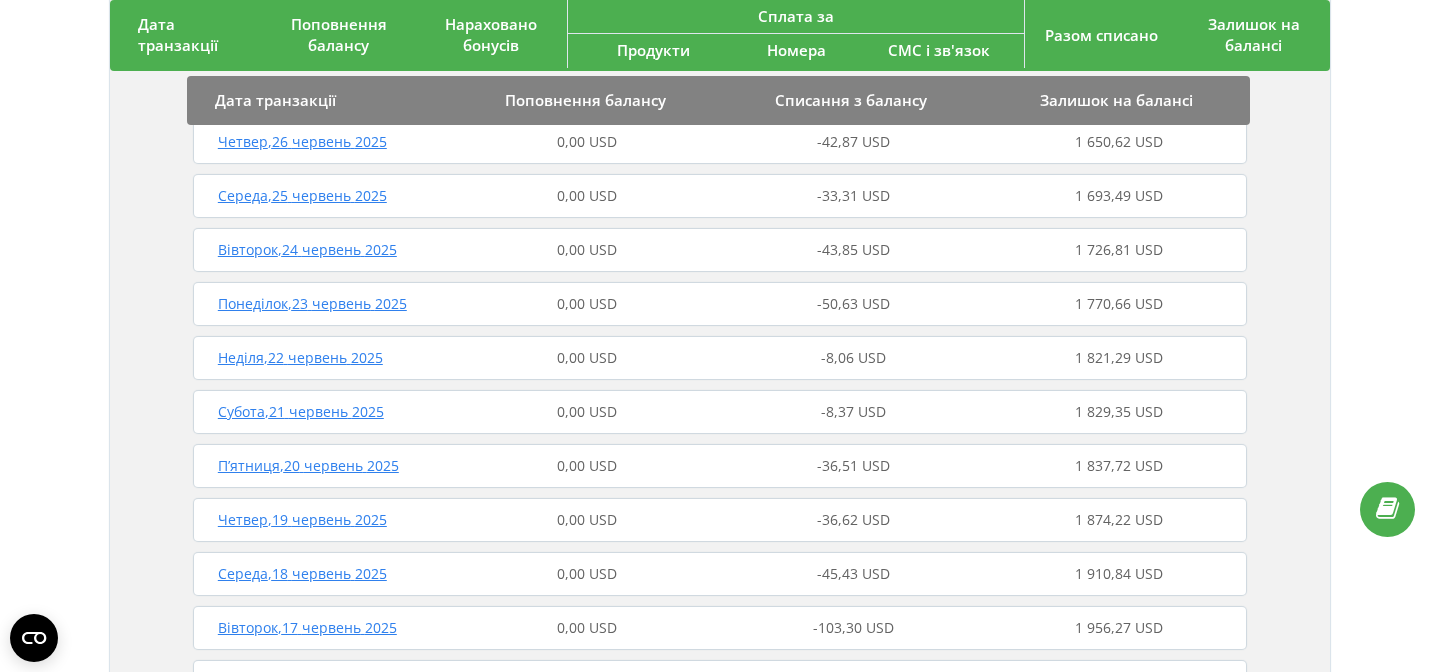scroll, scrollTop: 662, scrollLeft: 0, axis: vertical 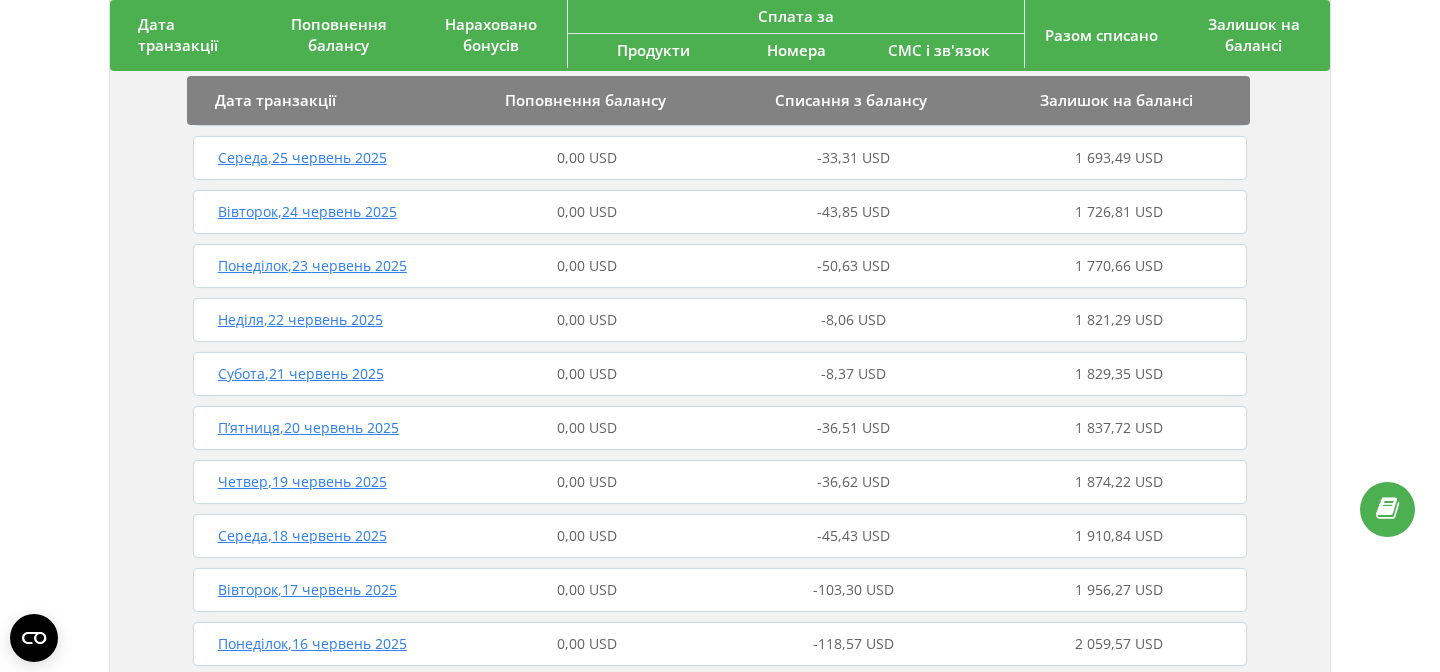 click on "Вівторок ,  17   червень   2025" at bounding box center [307, 589] 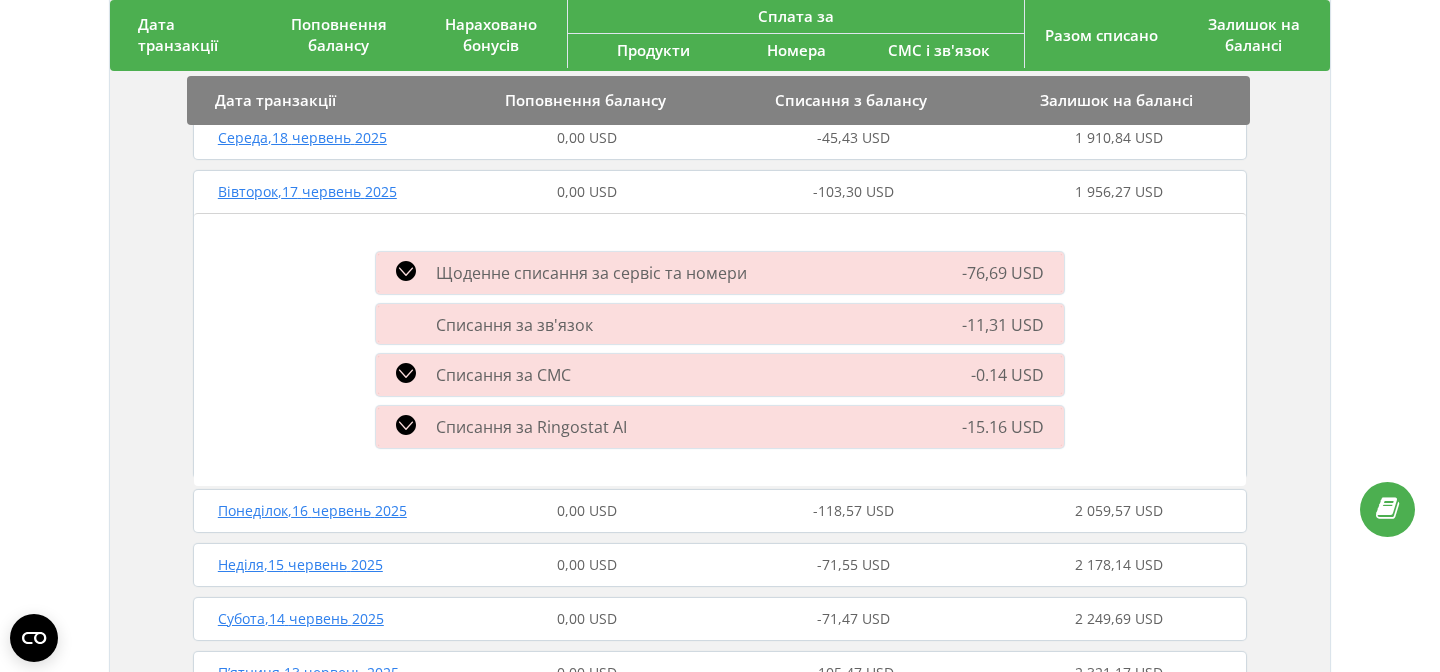 scroll, scrollTop: 1083, scrollLeft: 0, axis: vertical 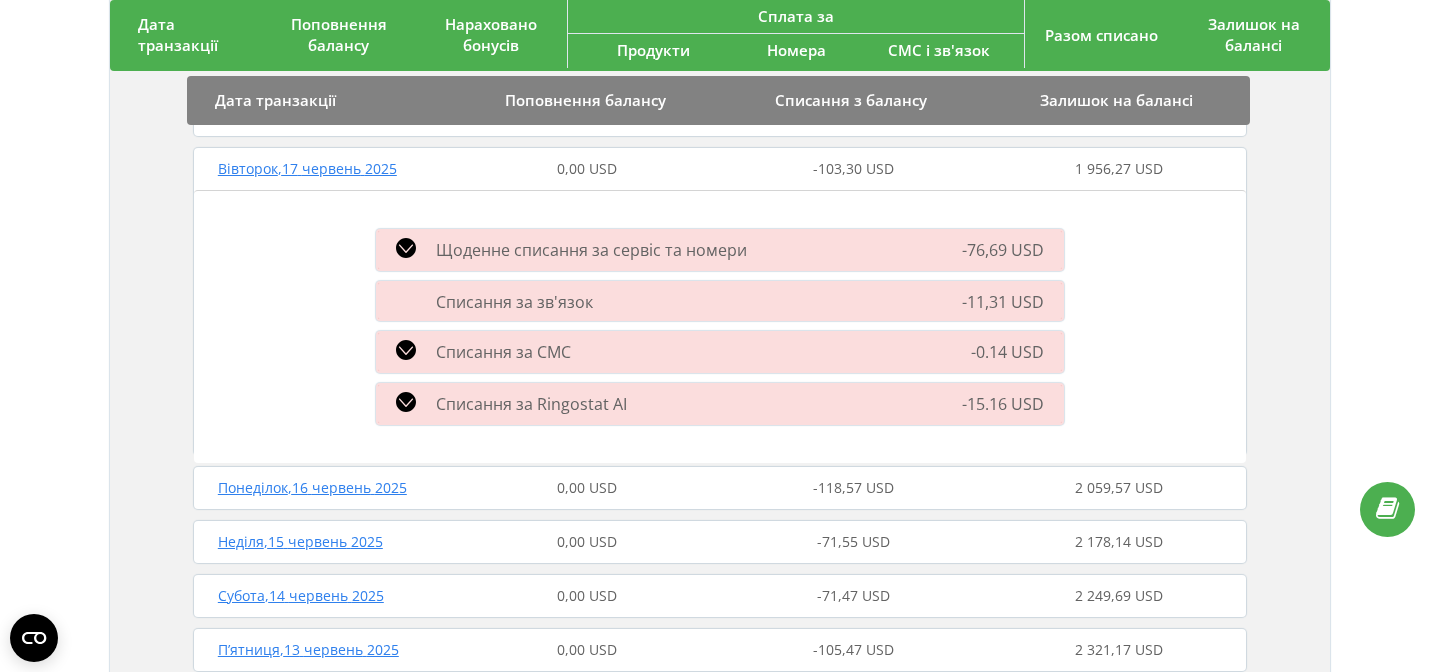 click on "Щоденне списання за сервіс та номери" at bounding box center (591, 250) 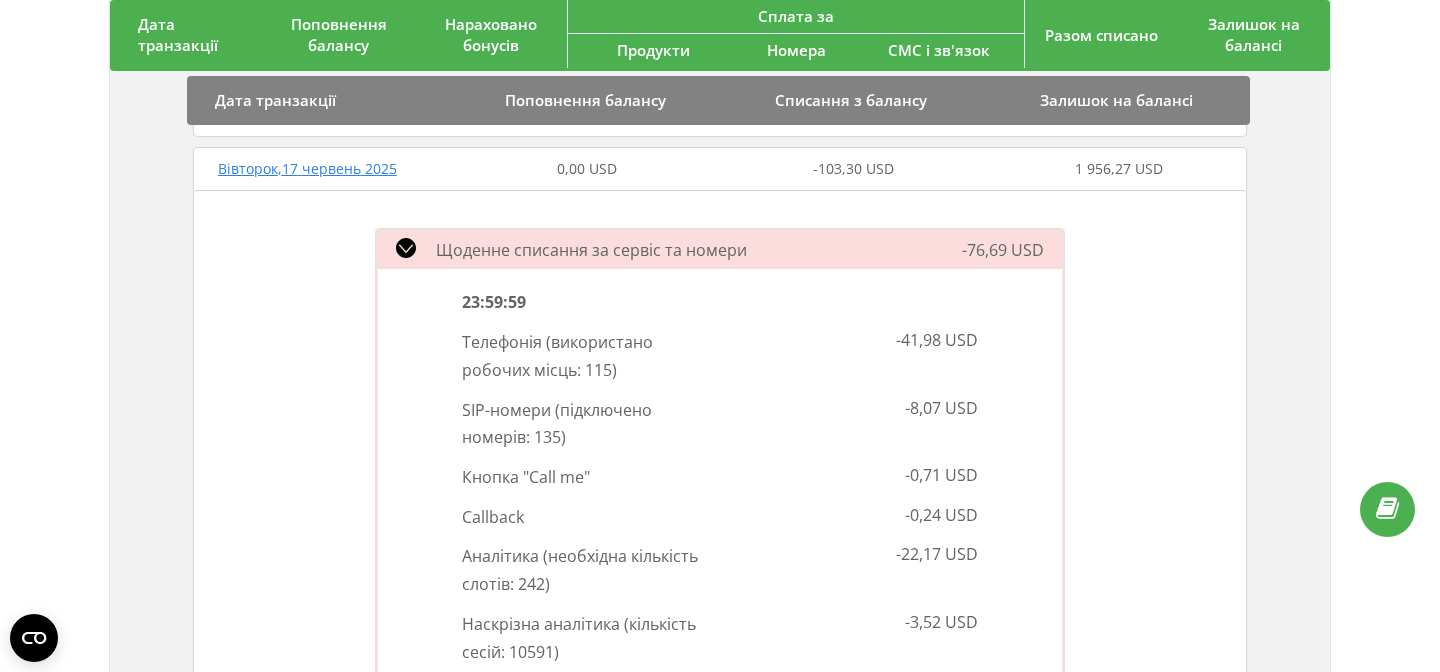 click on "115 )" at bounding box center (601, 370) 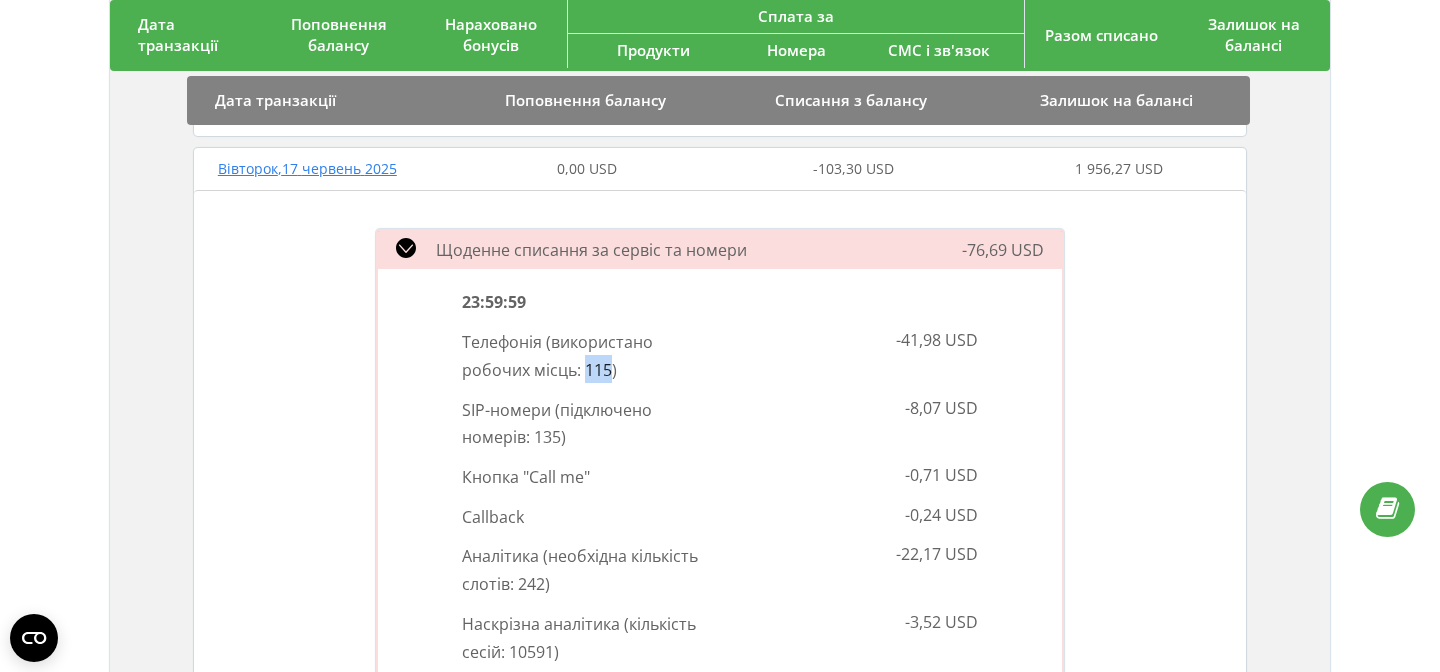 click on "115 )" at bounding box center [601, 370] 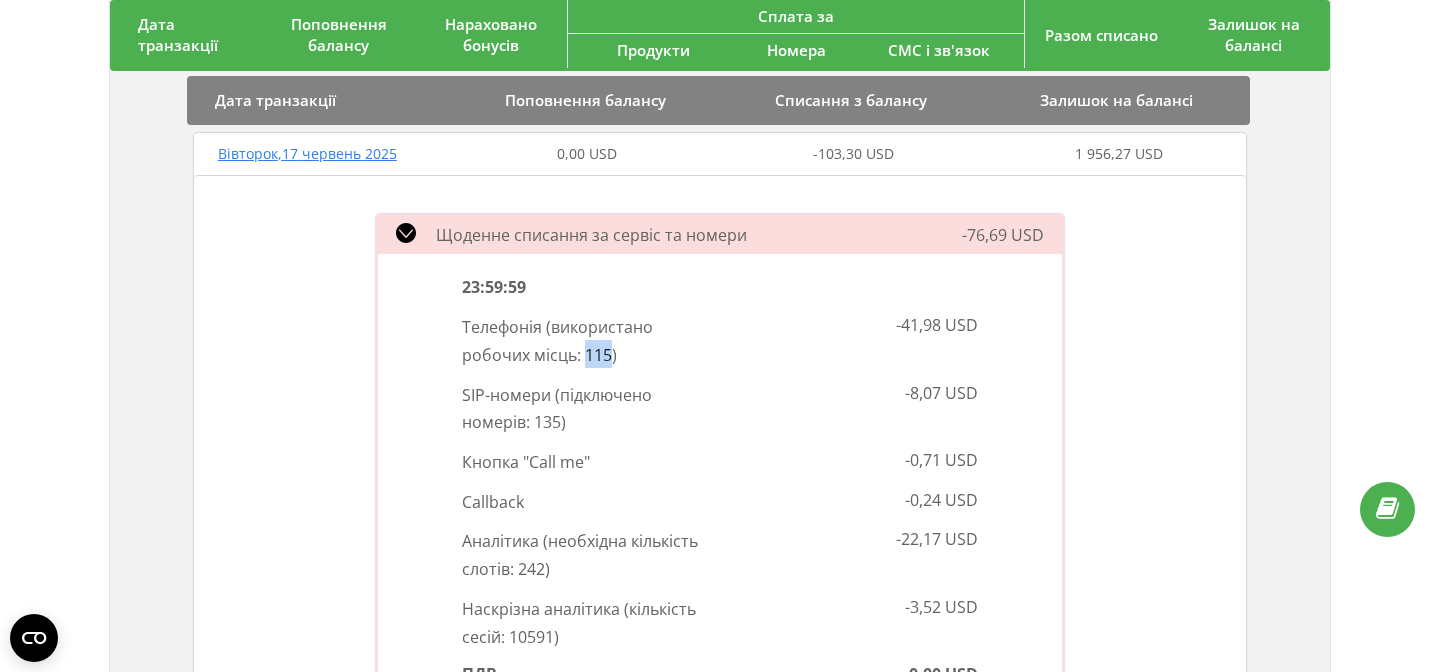 scroll, scrollTop: 1088, scrollLeft: 0, axis: vertical 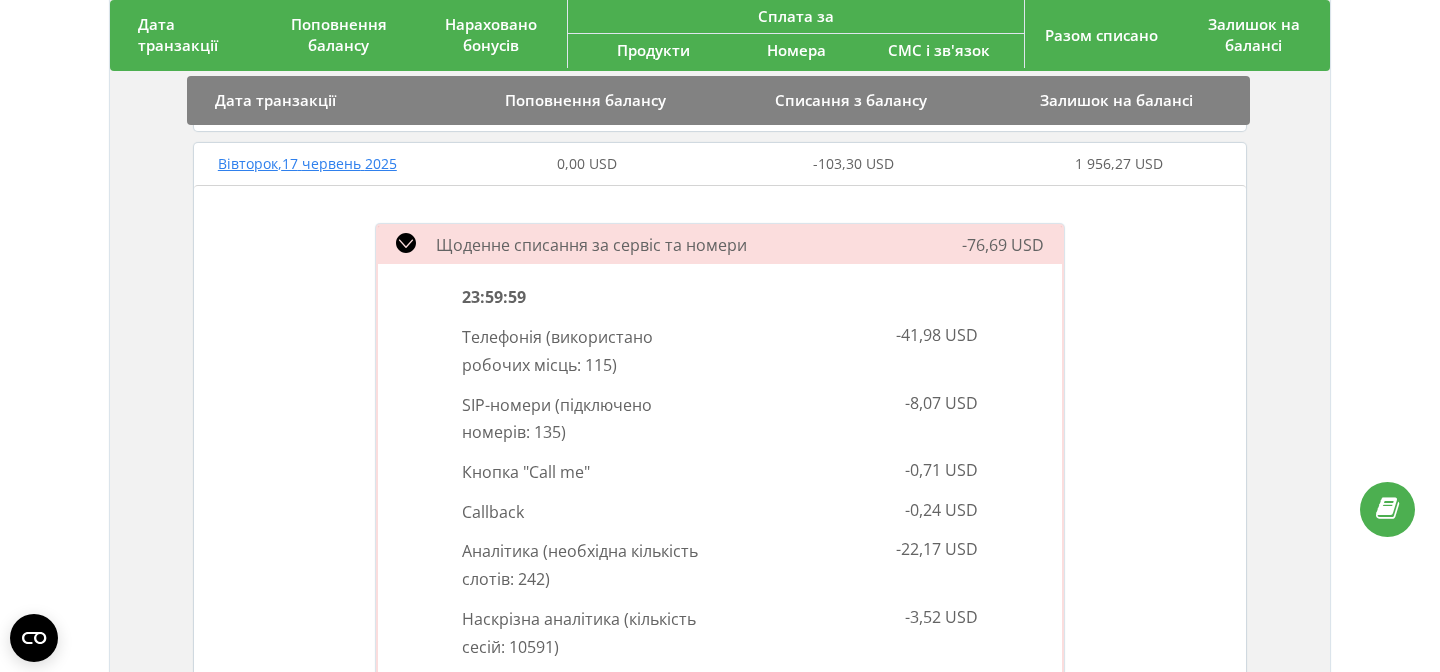 click on "Щоденне списання за сервіс та номери -76,69 USD" at bounding box center (720, 245) 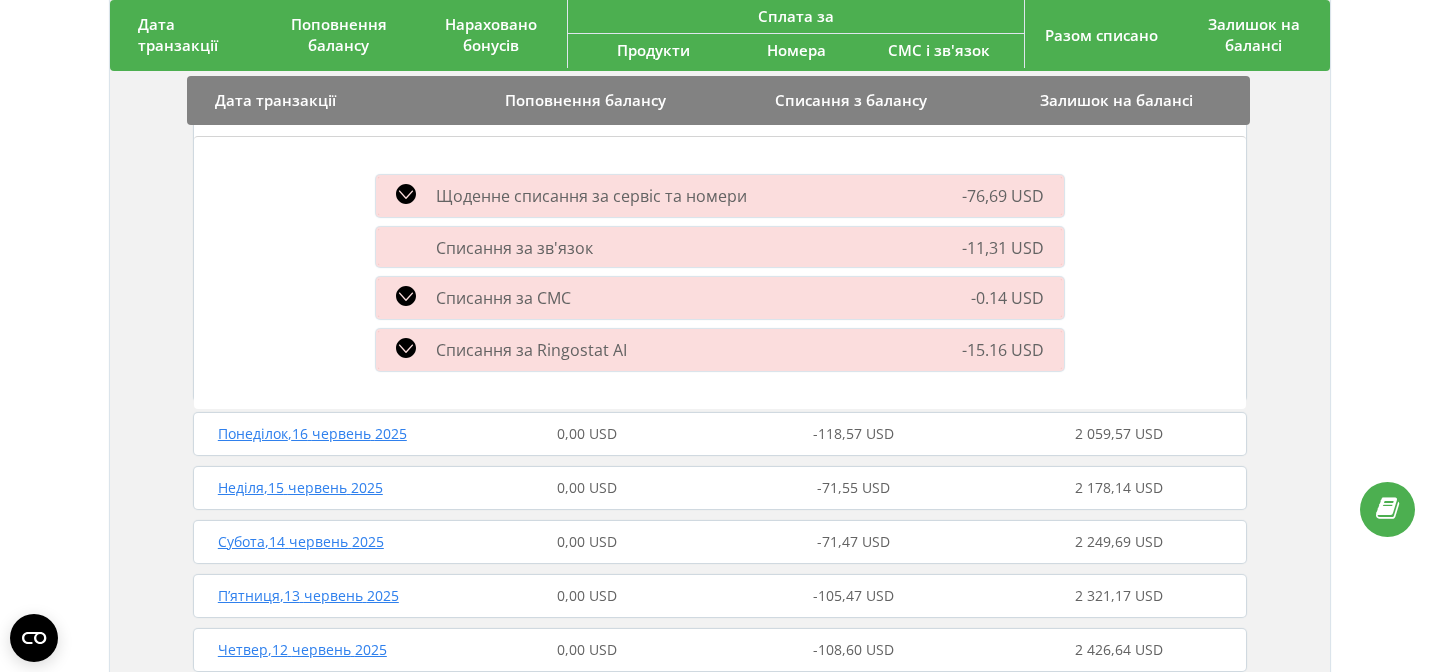 scroll, scrollTop: 1145, scrollLeft: 0, axis: vertical 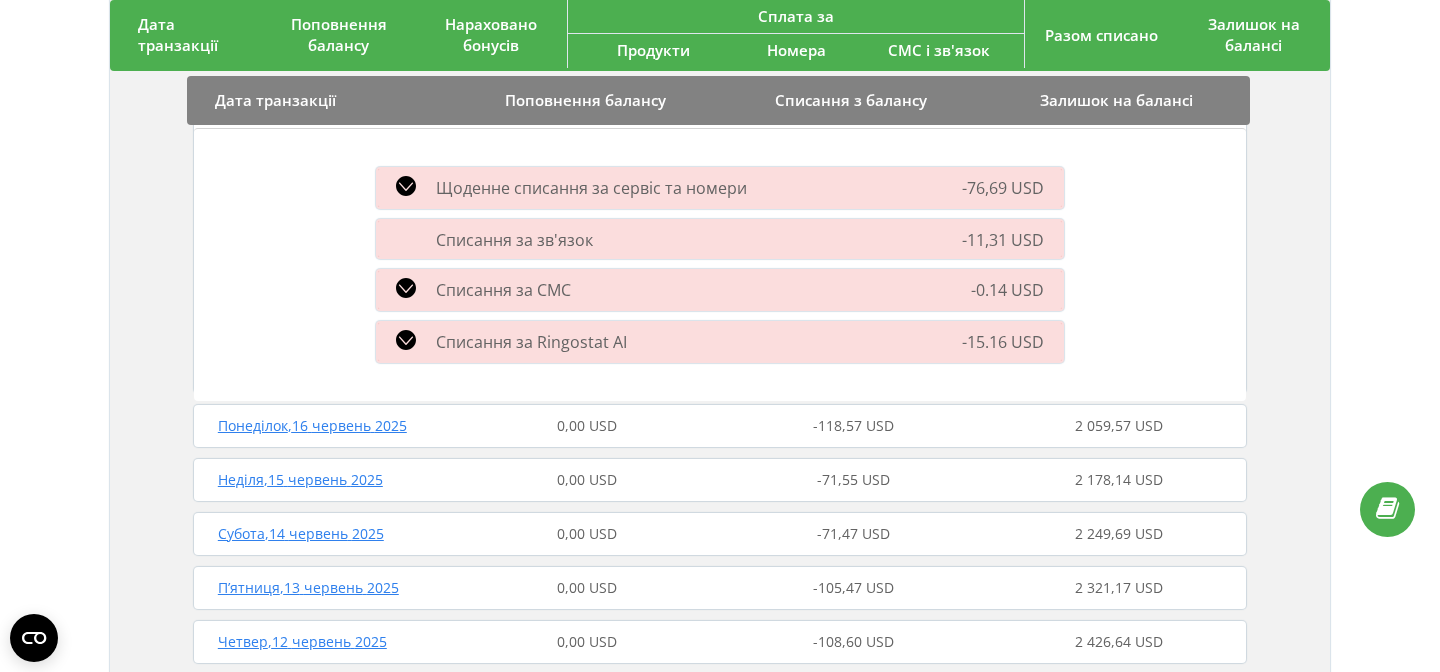 click on "Списання за Ringostat AI" at bounding box center [609, 342] 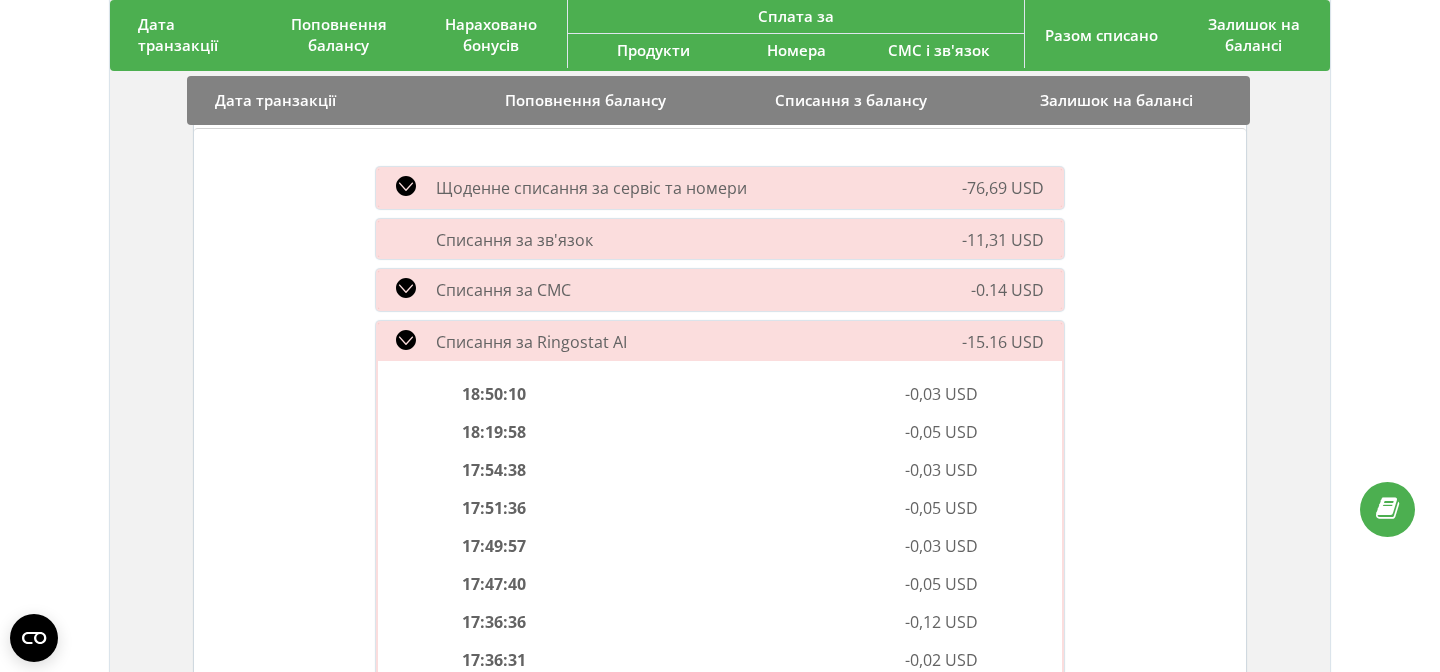 click on "Списання за Ringostat AI" at bounding box center [609, 342] 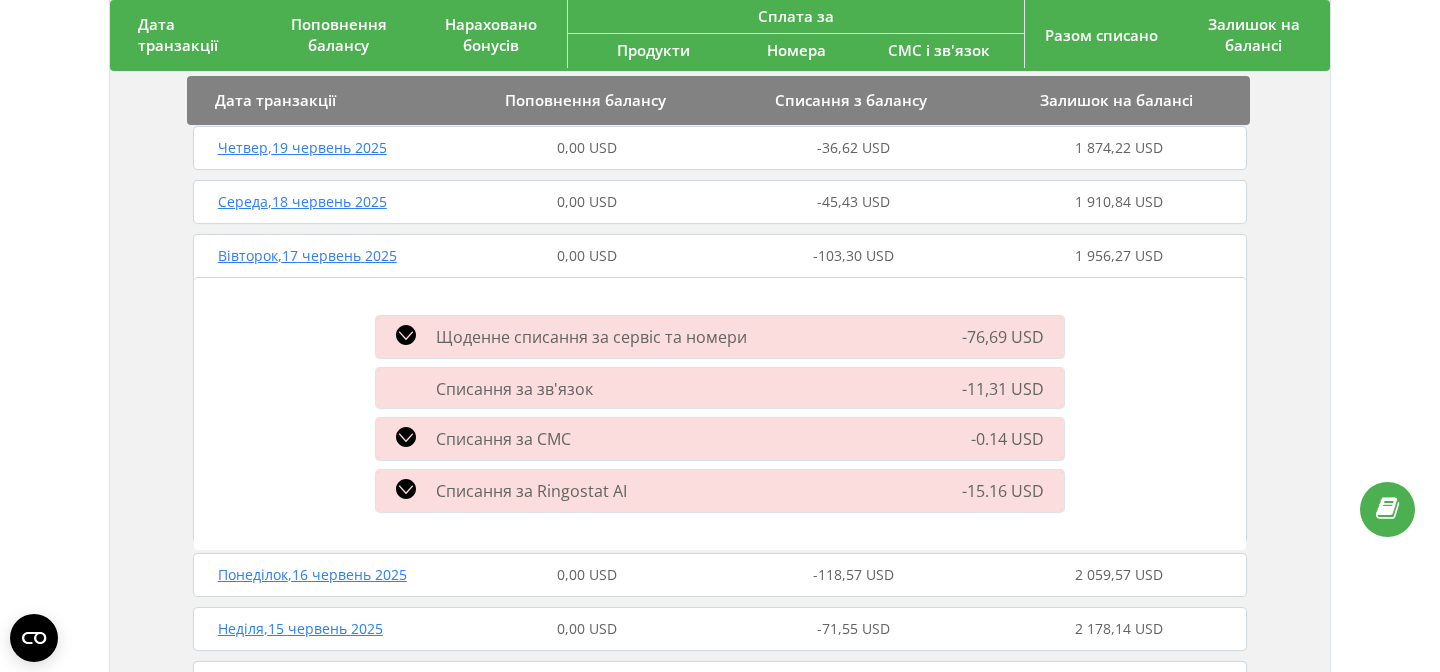 scroll, scrollTop: 976, scrollLeft: 0, axis: vertical 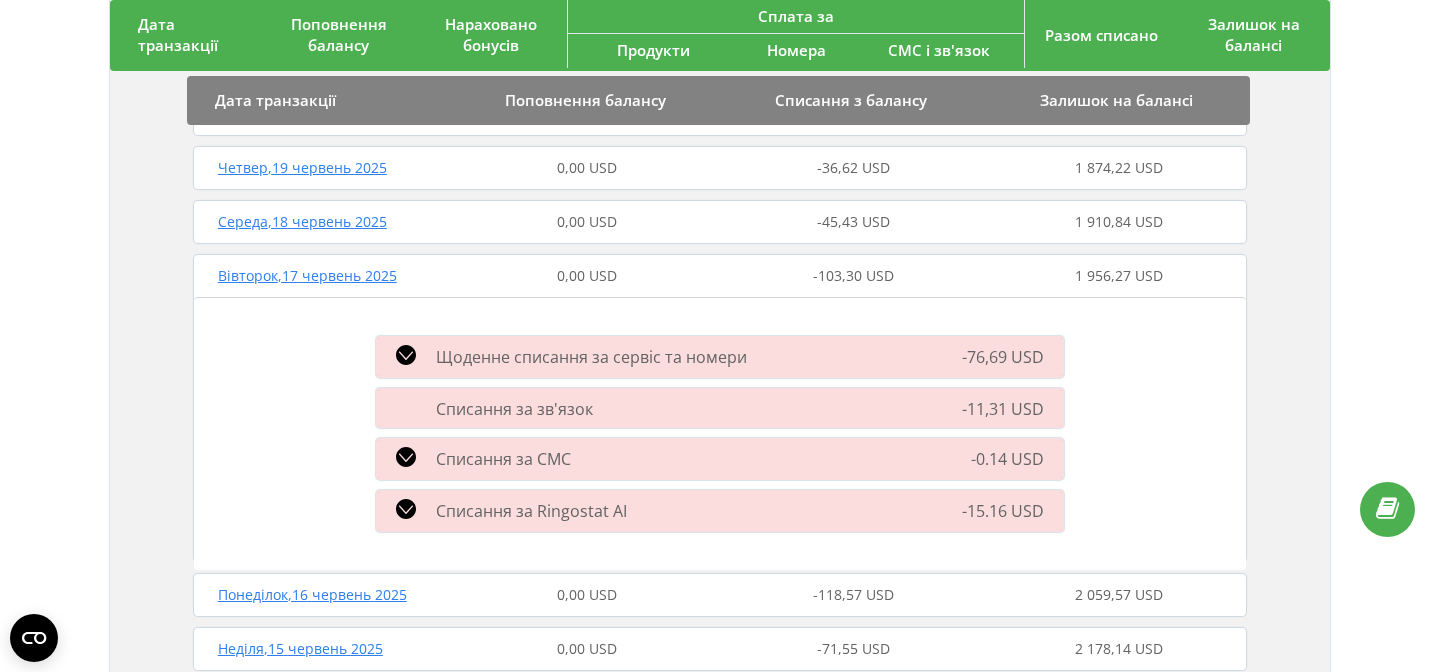 click on "Вівторок ,  17   червень   2025" at bounding box center [307, 275] 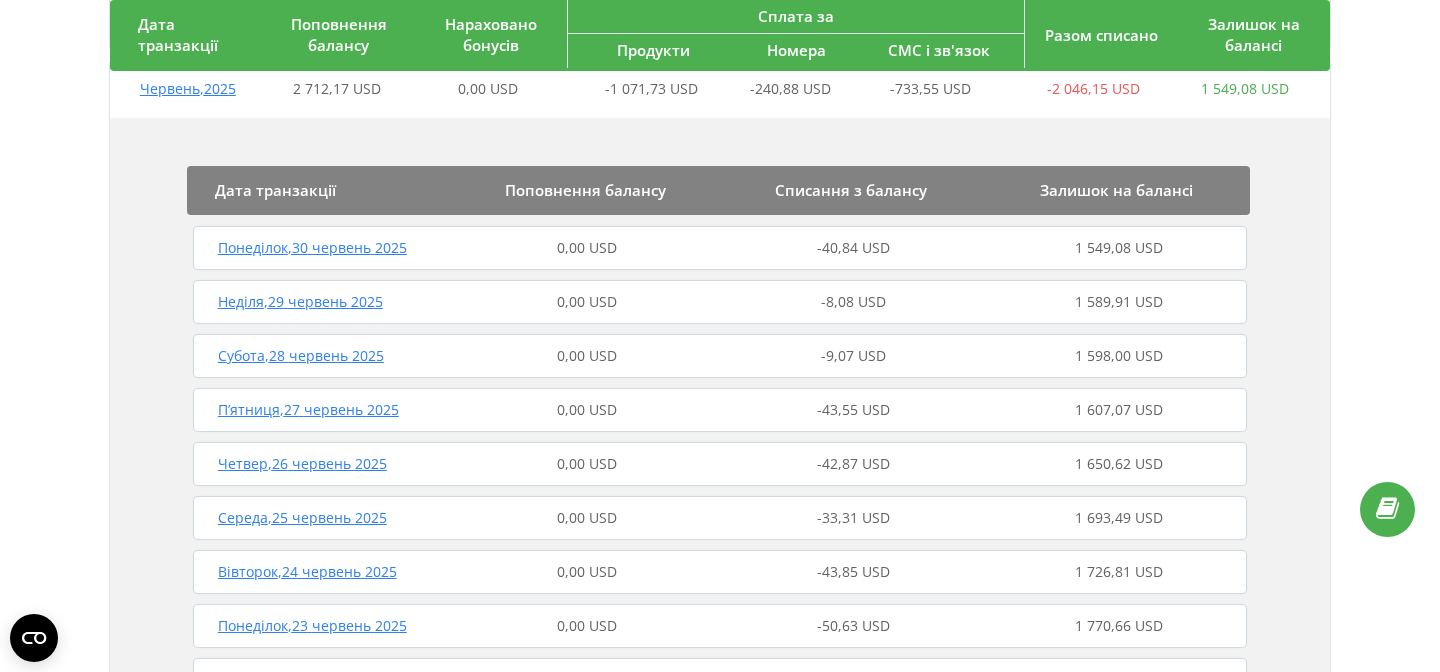 scroll, scrollTop: 0, scrollLeft: 0, axis: both 